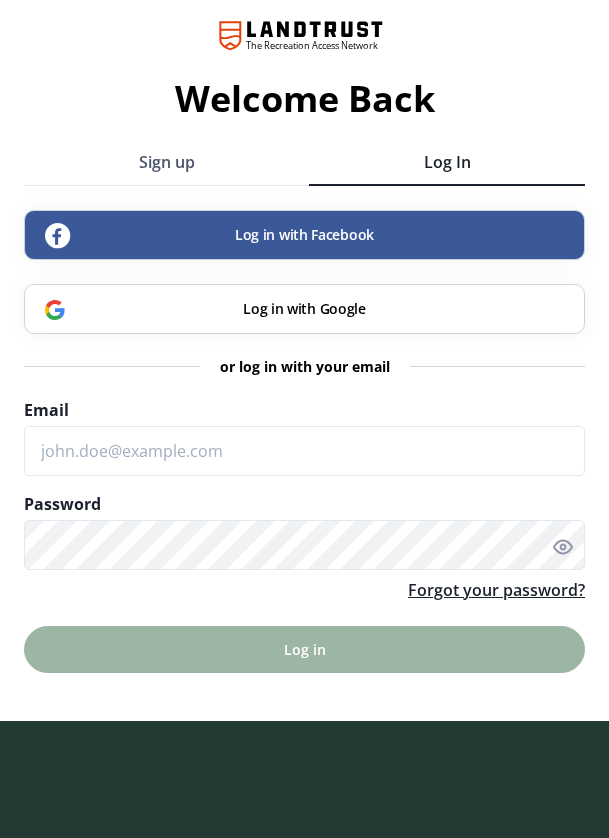 scroll, scrollTop: 0, scrollLeft: 0, axis: both 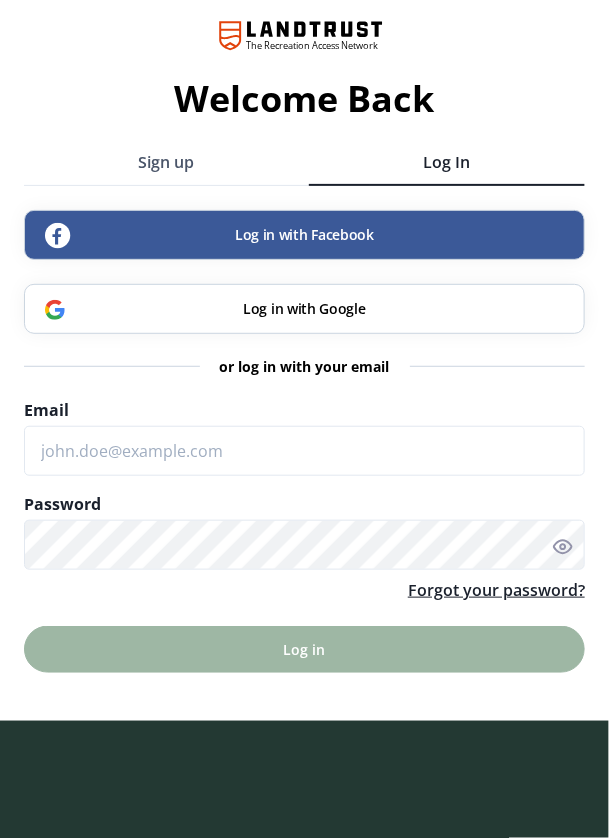 click on "Log in with Google" at bounding box center [304, 309] 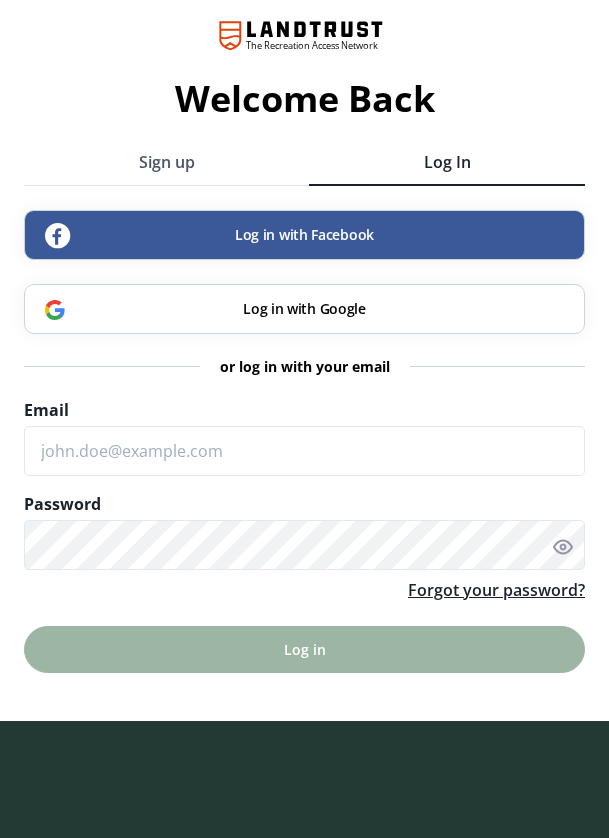 scroll, scrollTop: 0, scrollLeft: 0, axis: both 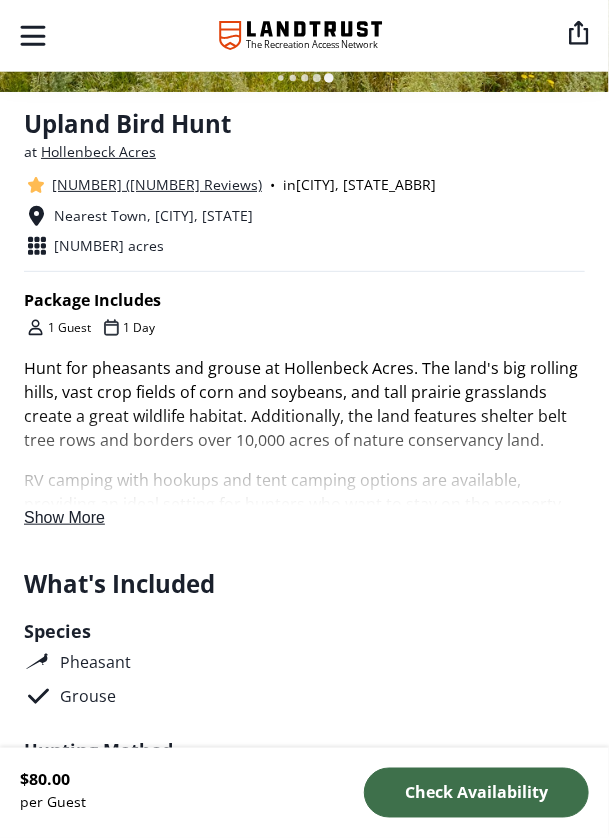 click on "Show More" at bounding box center (64, 517) 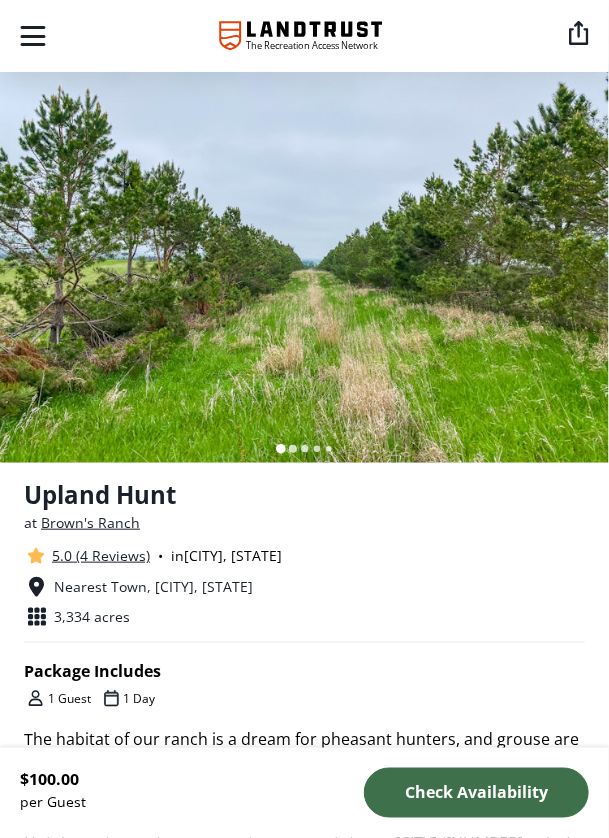 scroll, scrollTop: 0, scrollLeft: 0, axis: both 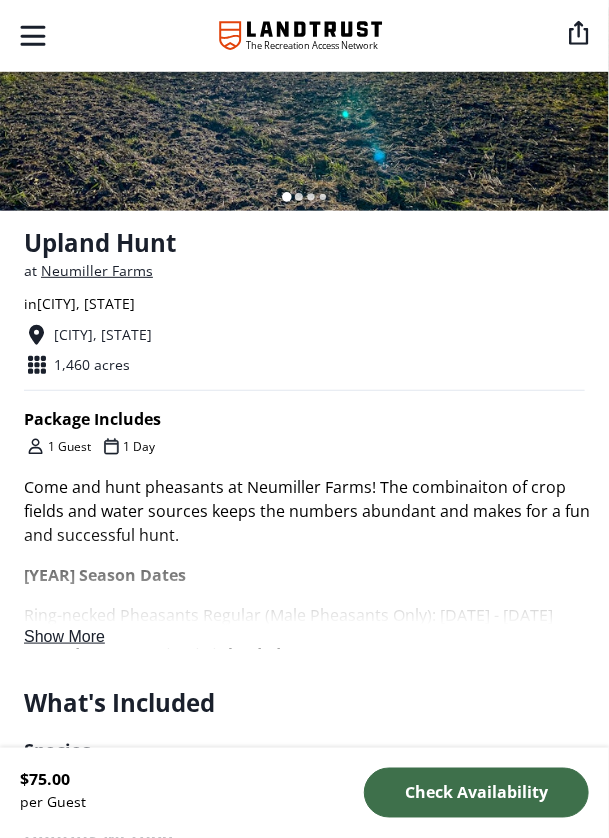 click on "Show More" at bounding box center [64, 636] 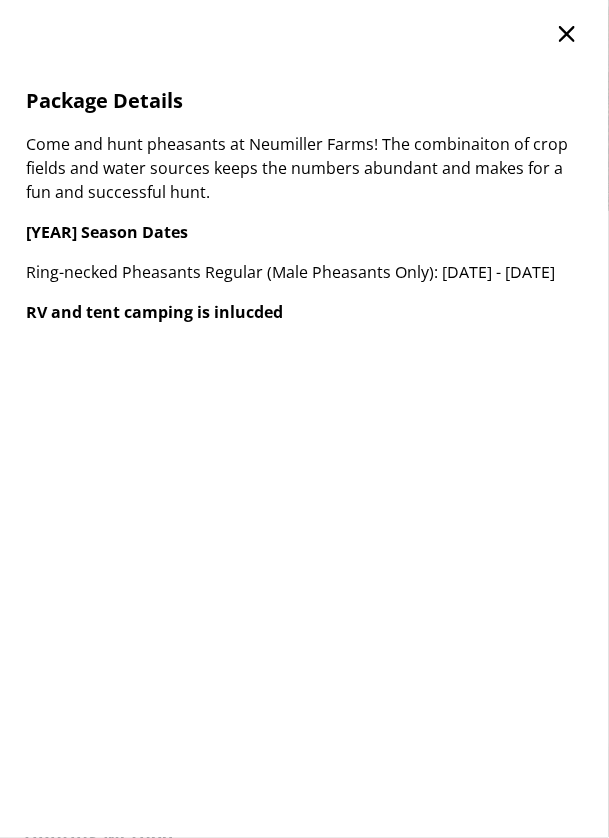 scroll, scrollTop: 0, scrollLeft: 0, axis: both 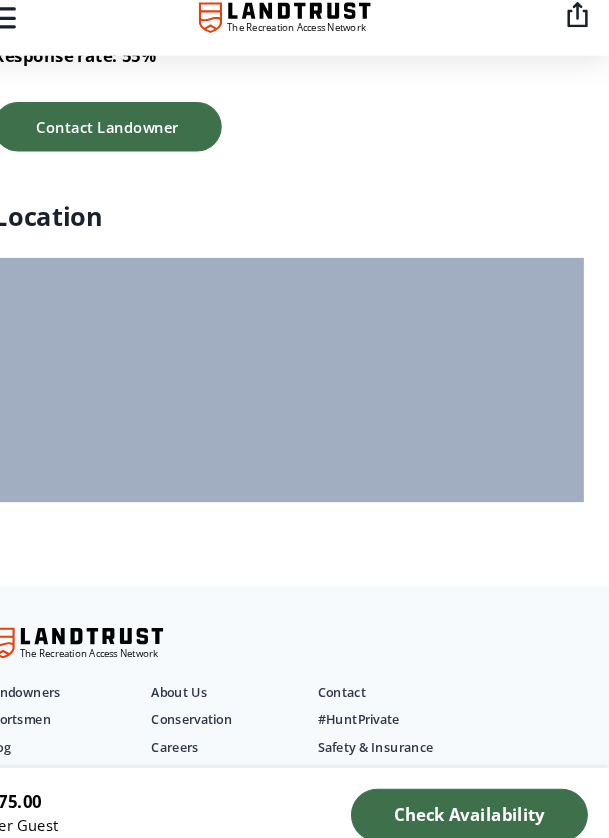 click at bounding box center [305, 276] 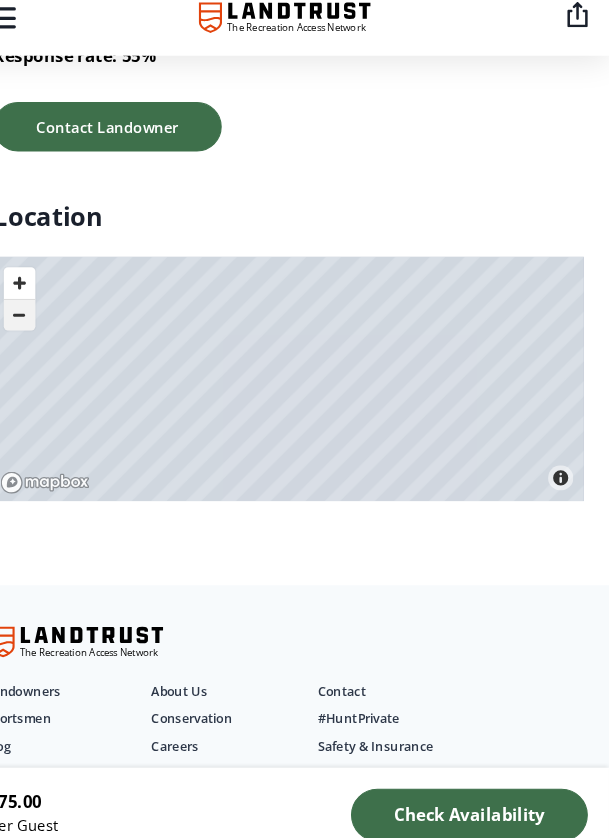 click at bounding box center (49, 318) 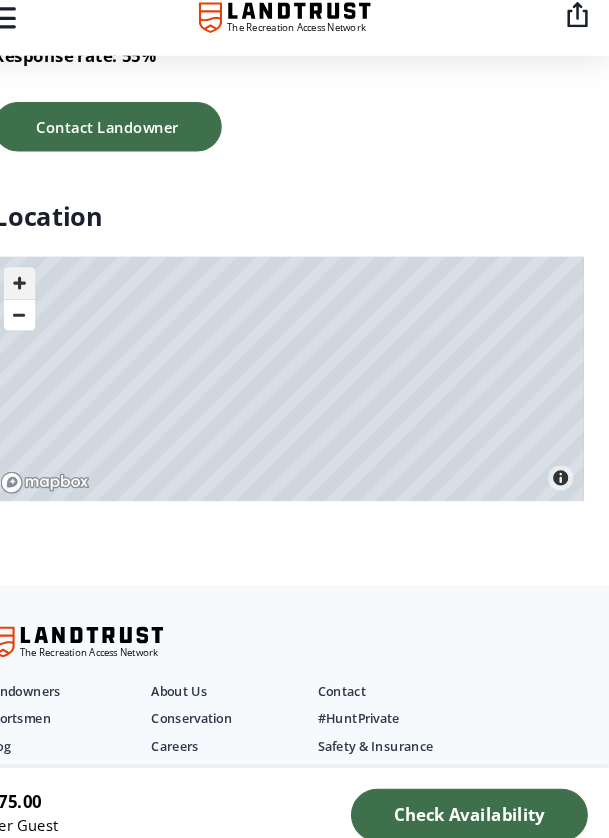 click at bounding box center [49, 288] 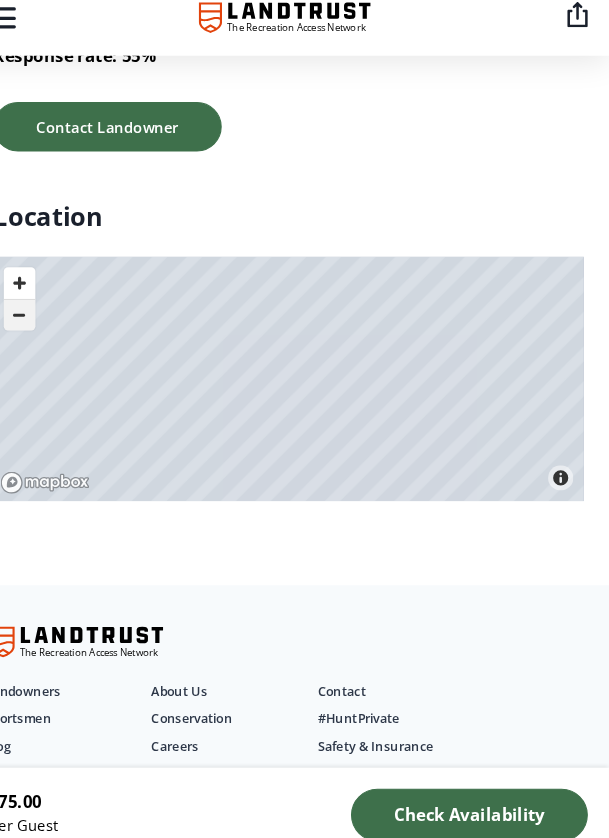click at bounding box center (49, 318) 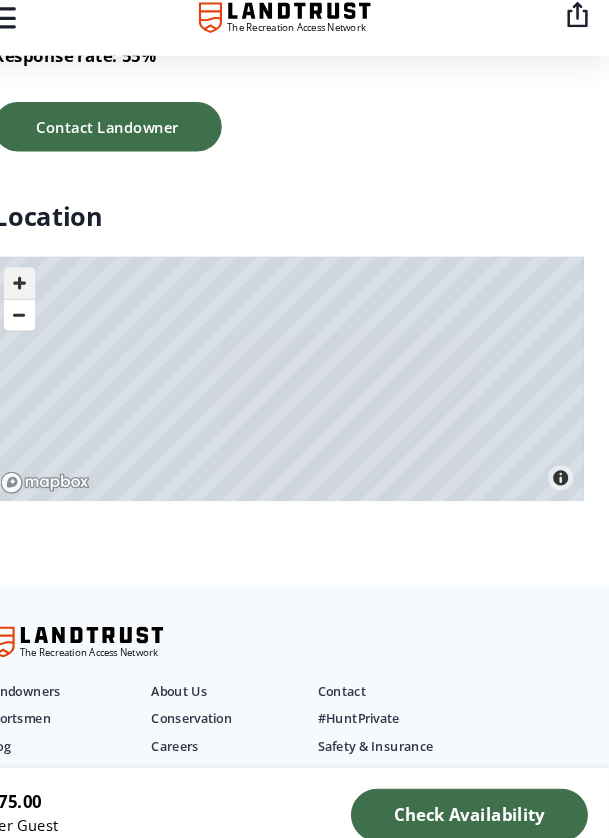 click at bounding box center (49, 288) 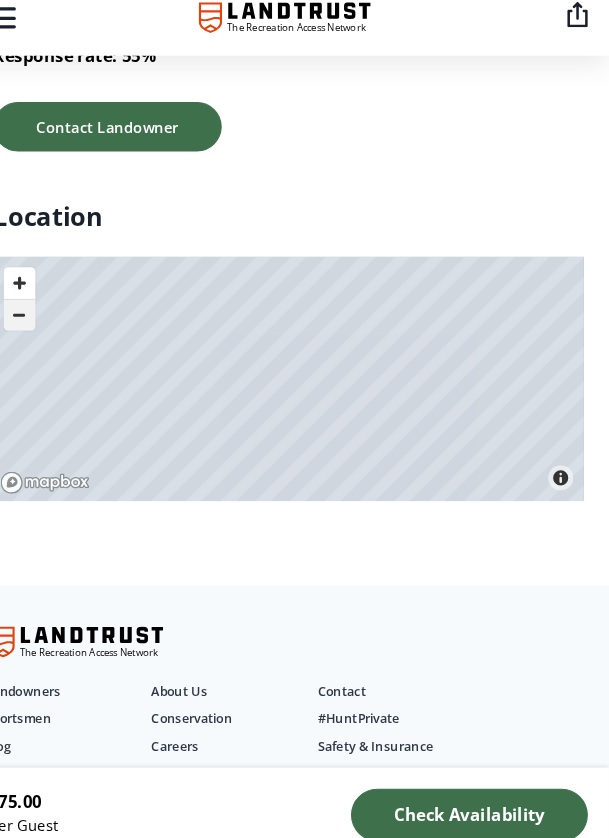 click at bounding box center (49, 318) 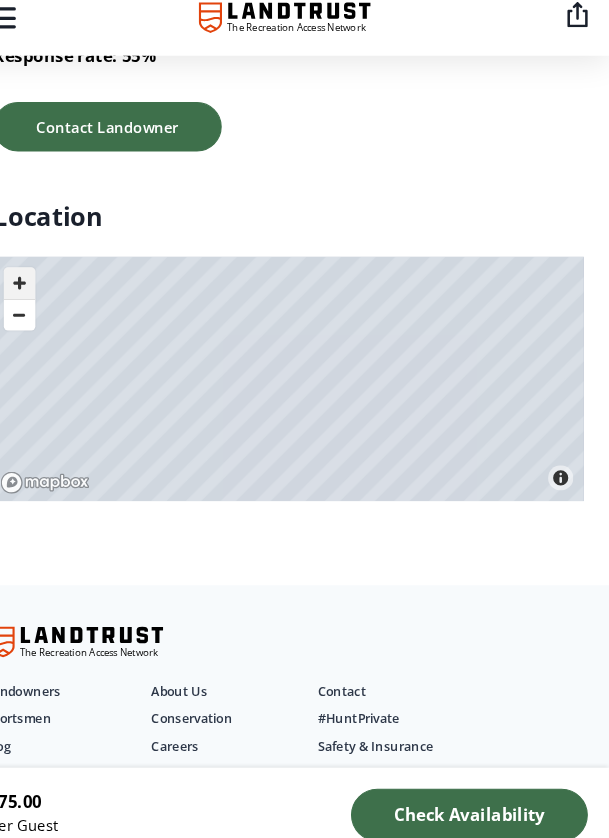 click at bounding box center [49, 288] 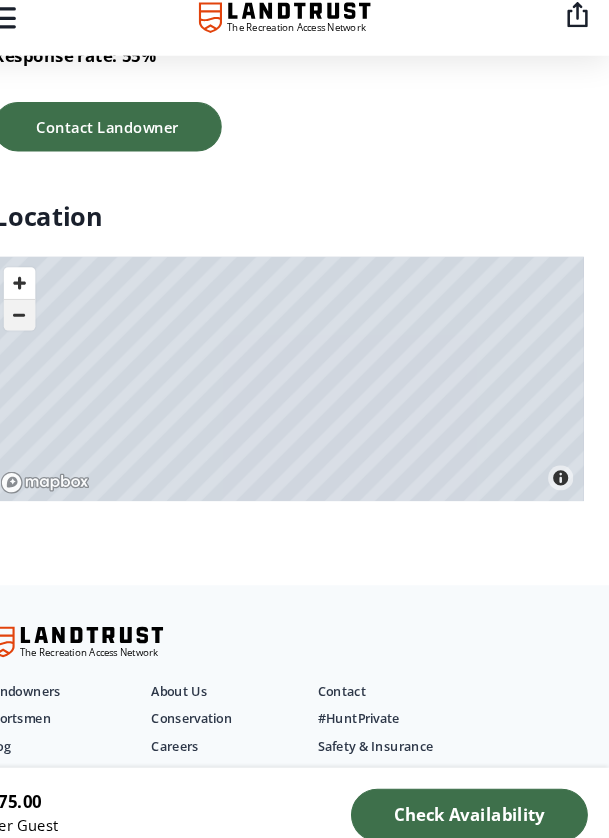 click at bounding box center (49, 318) 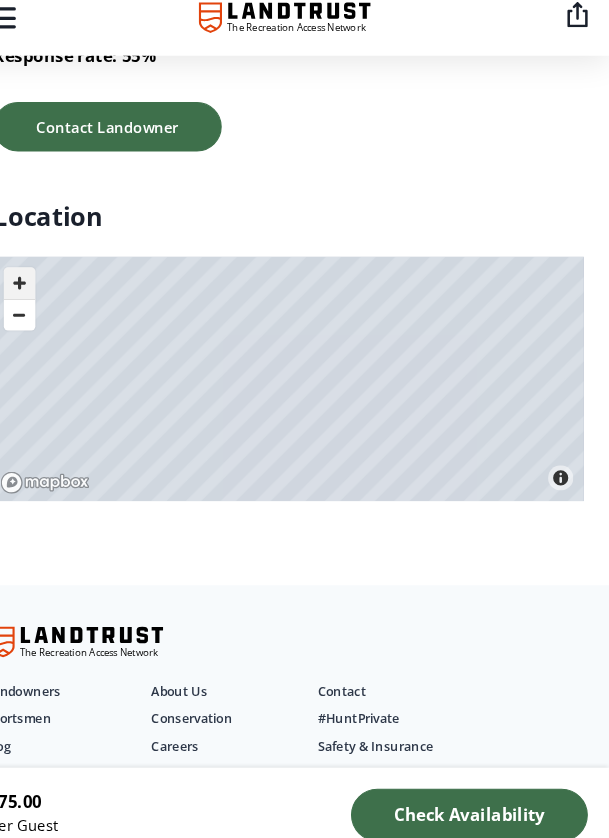 click at bounding box center [49, 288] 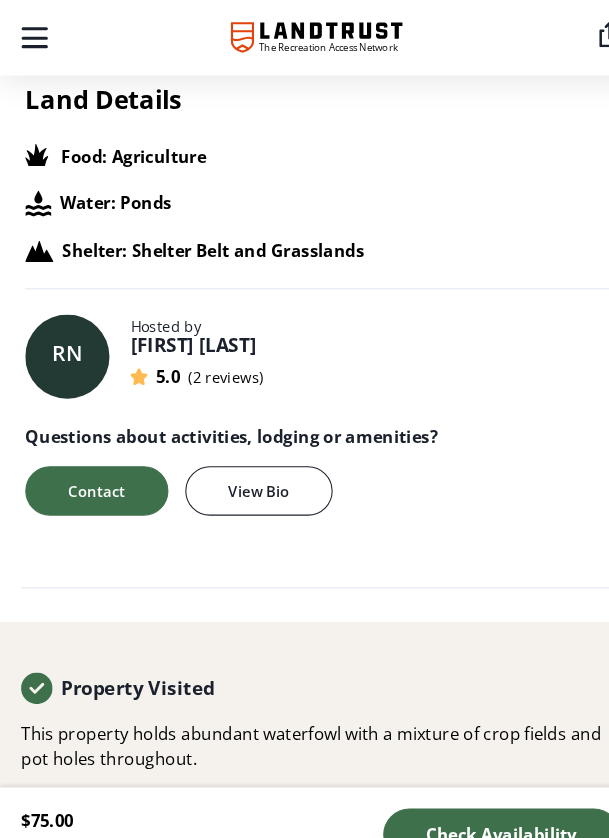 scroll, scrollTop: 1710, scrollLeft: 0, axis: vertical 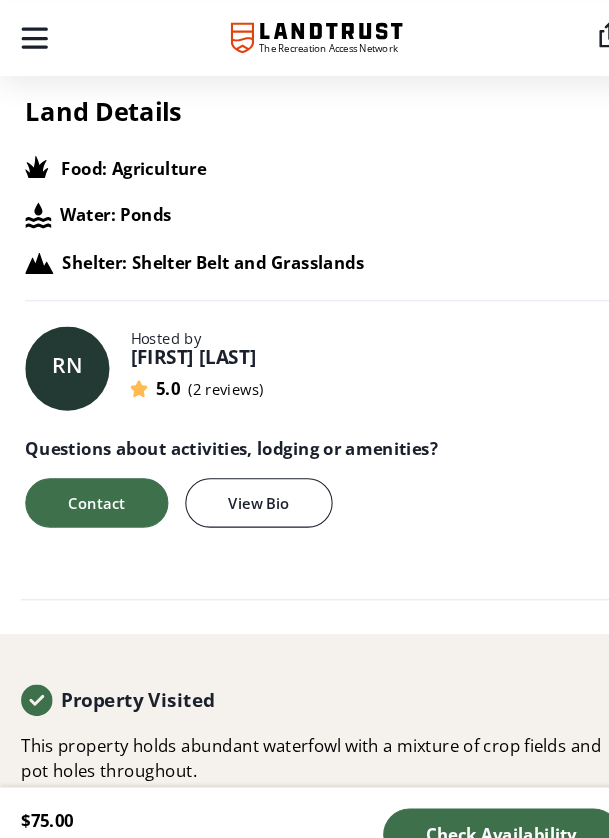 click on "Roger N" at bounding box center (183, 339) 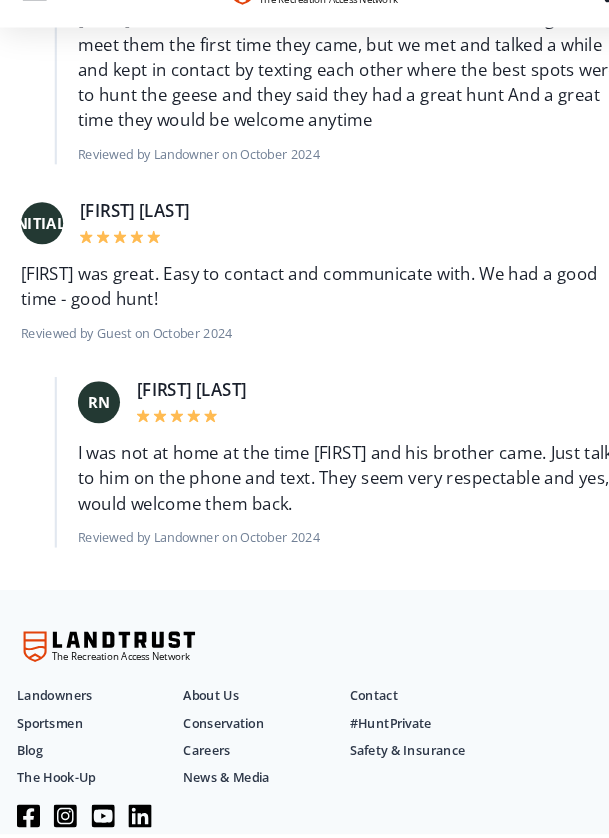 scroll, scrollTop: 1815, scrollLeft: 0, axis: vertical 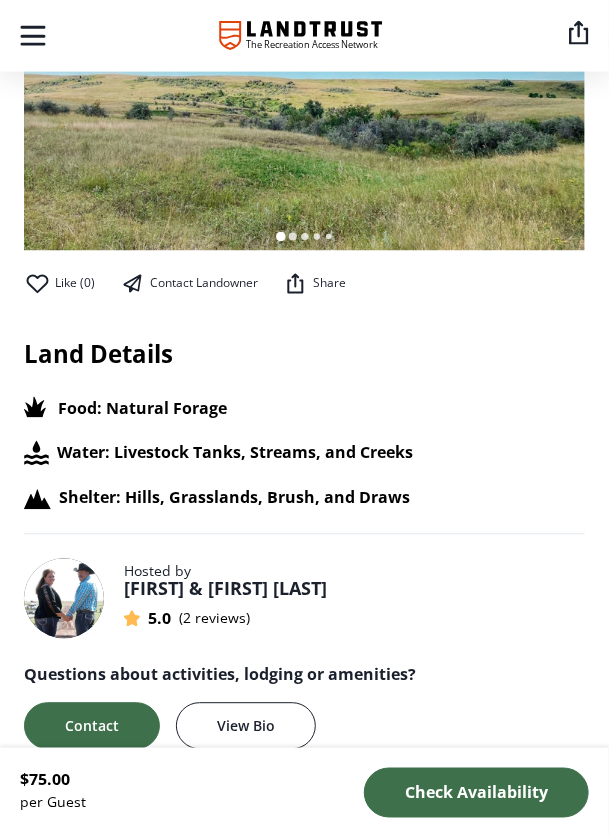 click on "2 reviews" at bounding box center [214, 618] 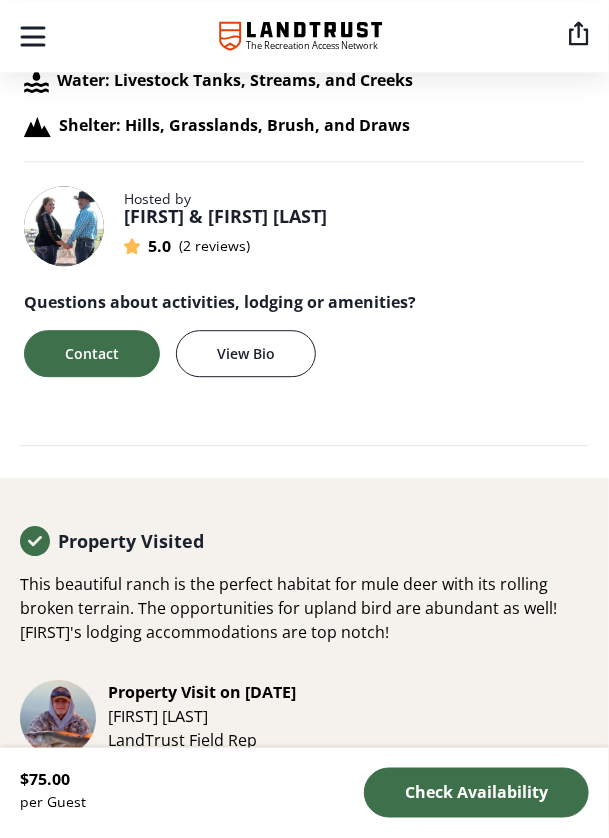 scroll, scrollTop: 2469, scrollLeft: 0, axis: vertical 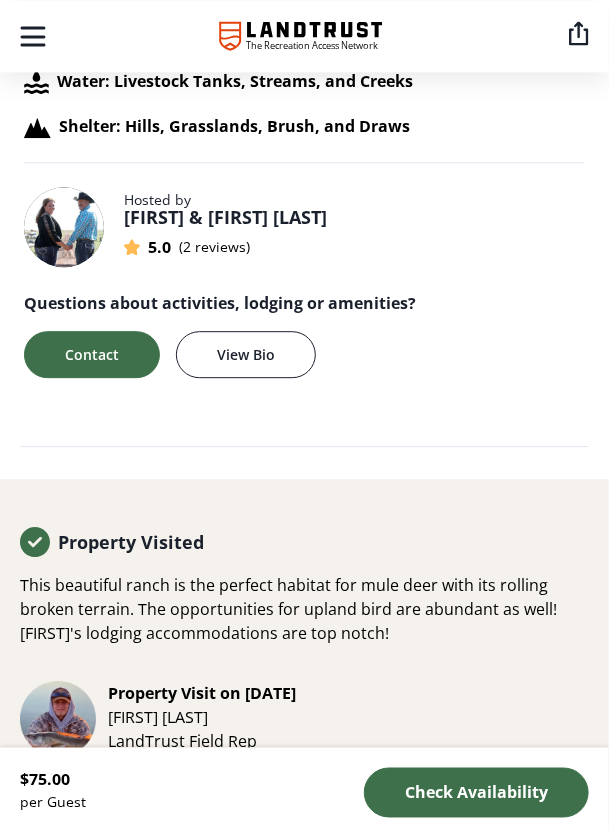 click on "Trisha & Donnie F" at bounding box center [225, 217] 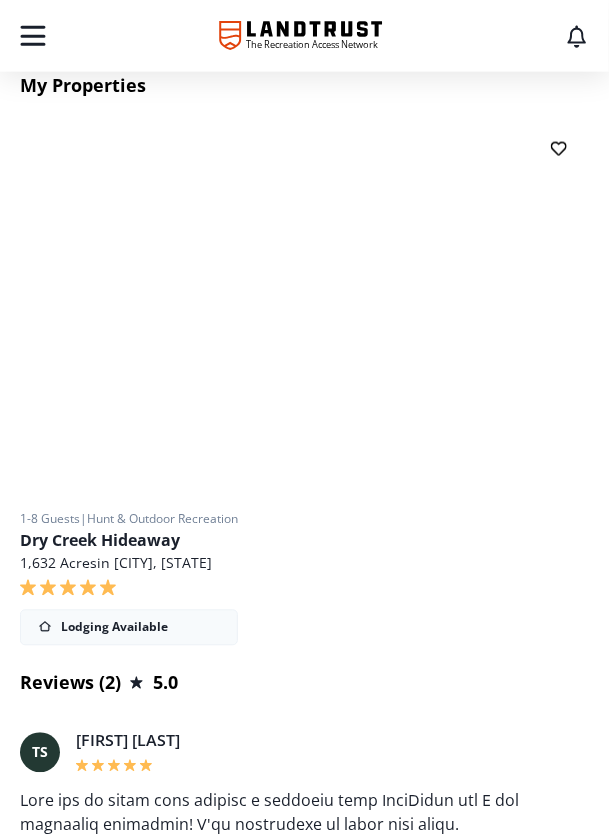 scroll, scrollTop: 483, scrollLeft: 0, axis: vertical 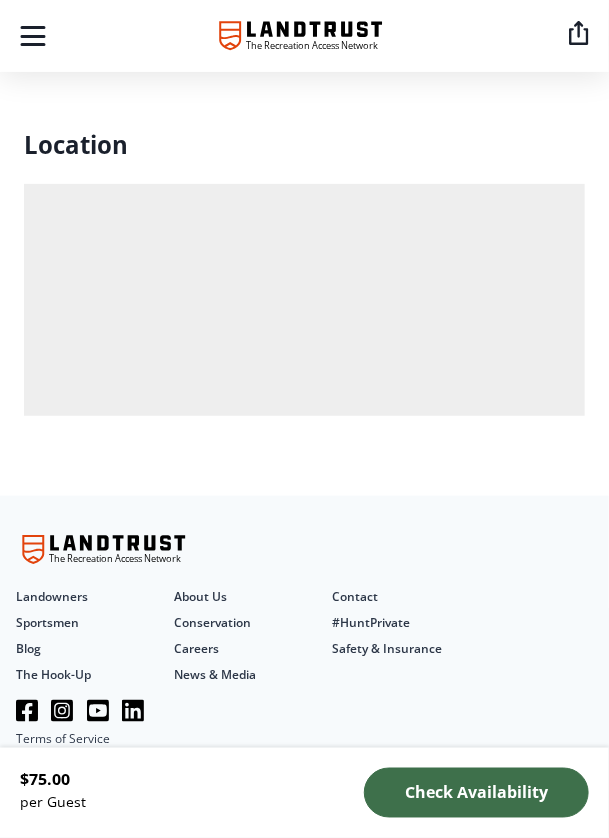 click at bounding box center (305, 197) 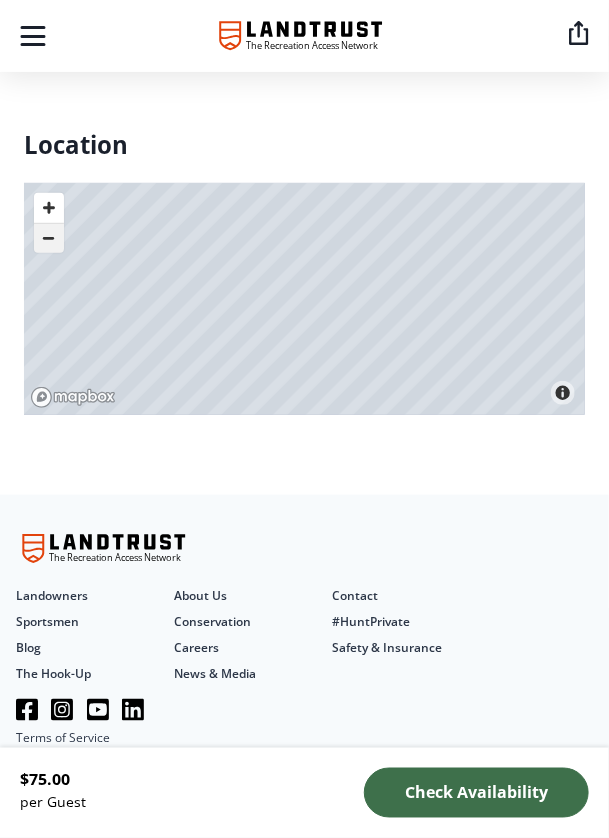 click at bounding box center [49, 238] 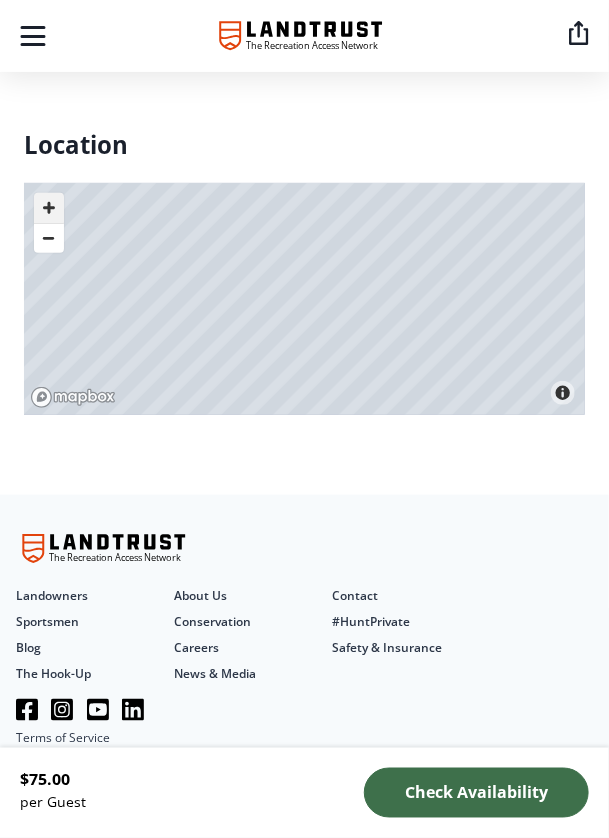 click at bounding box center (49, 208) 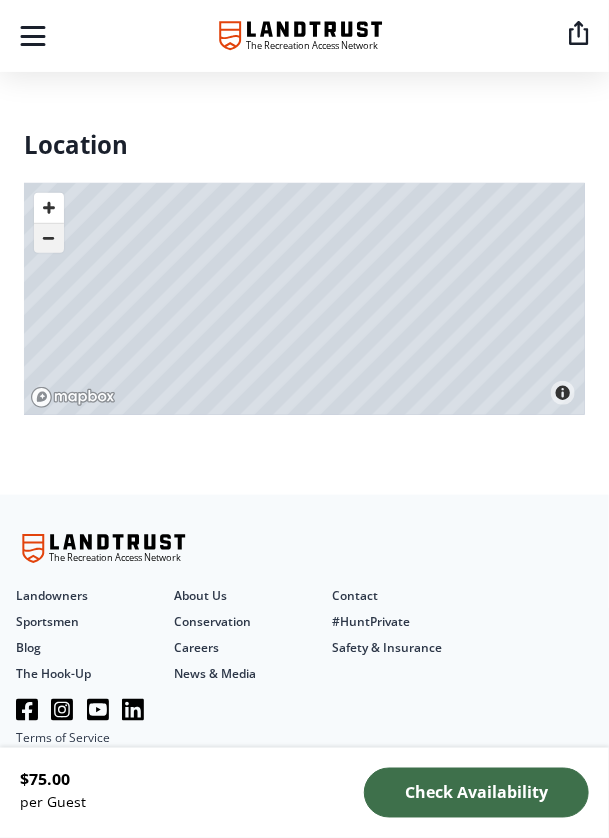 click at bounding box center [49, 238] 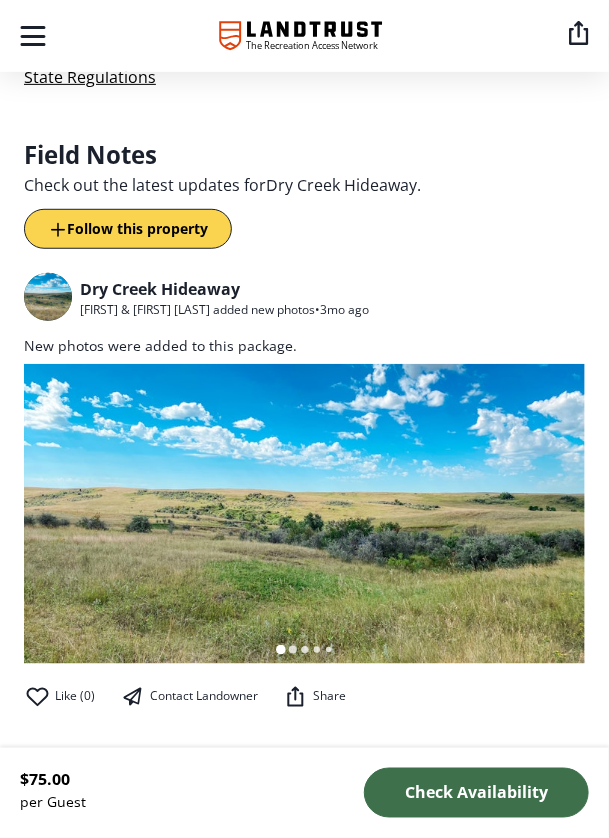 scroll, scrollTop: 1688, scrollLeft: 0, axis: vertical 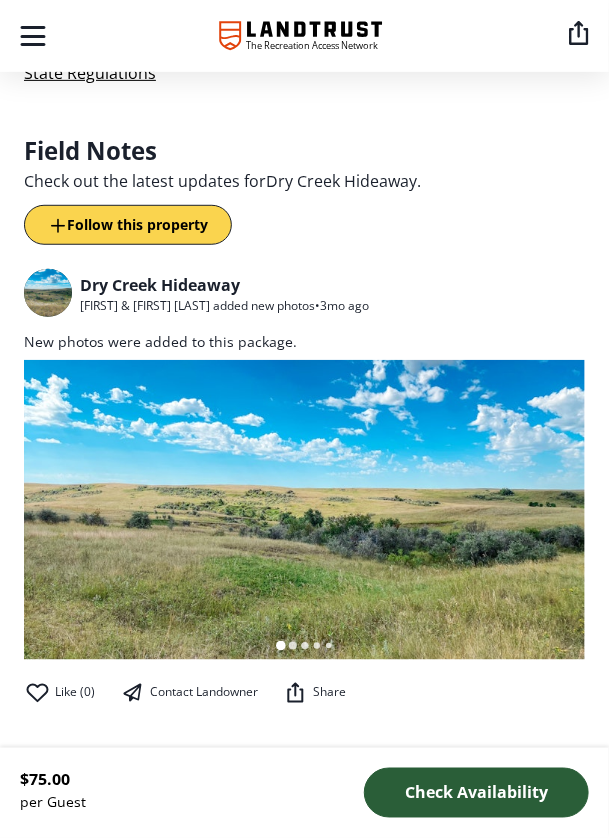click on "Check Availability" at bounding box center (476, 793) 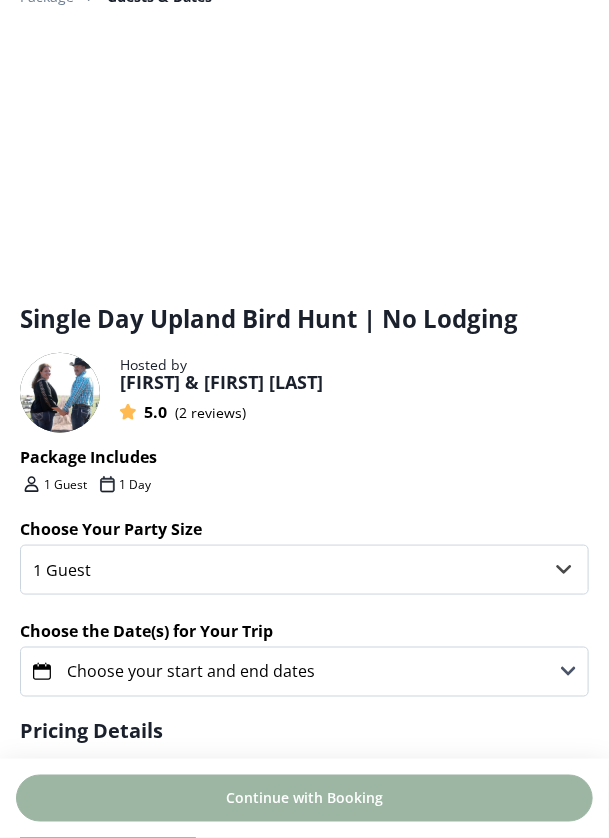 scroll, scrollTop: 197, scrollLeft: 0, axis: vertical 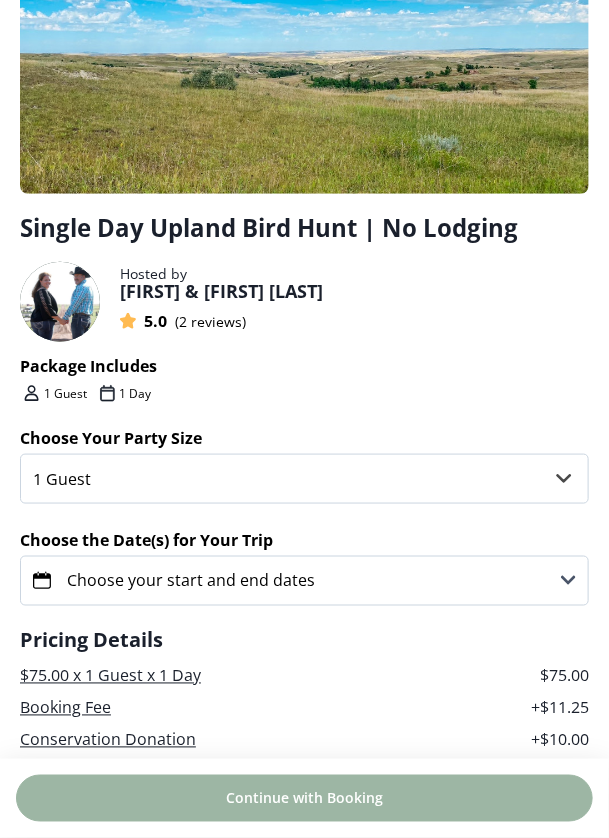 click 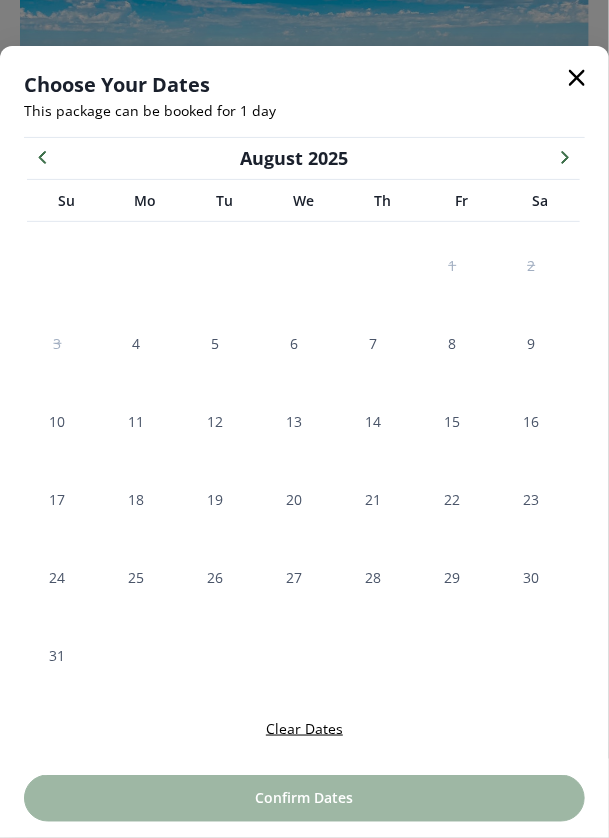 click at bounding box center (565, 156) 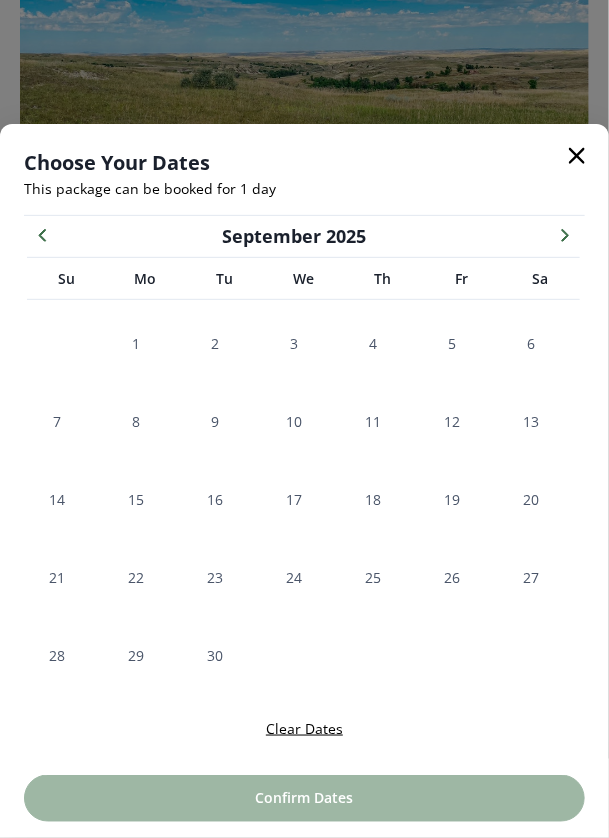 click 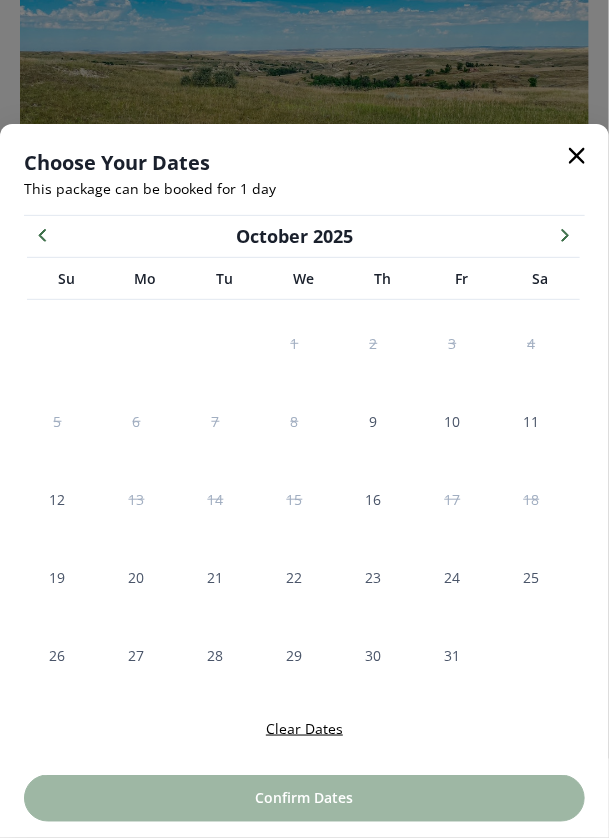 scroll, scrollTop: 195, scrollLeft: 0, axis: vertical 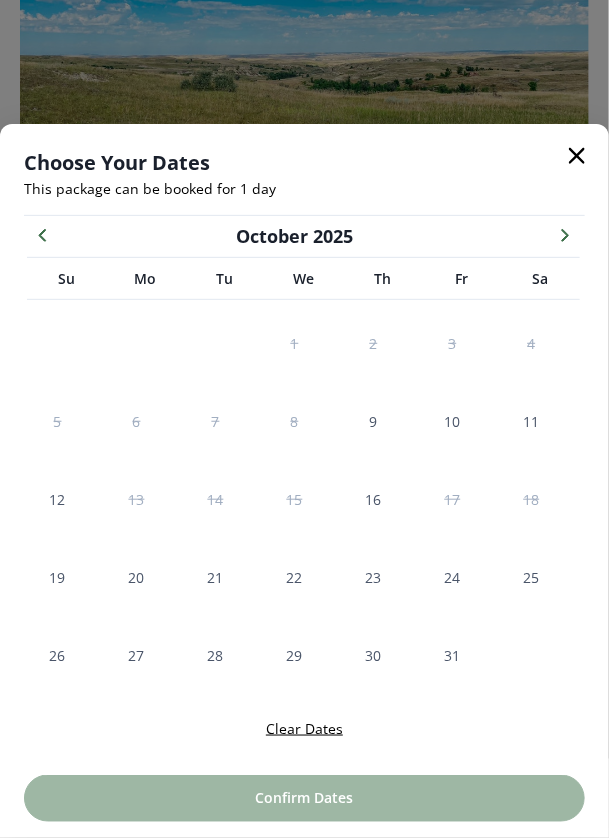 click on "Clear Dates" at bounding box center [304, 728] 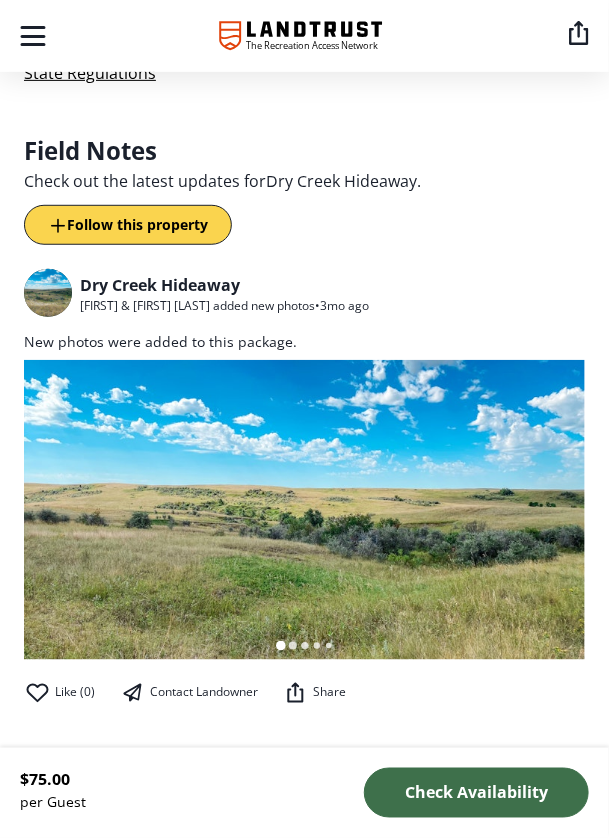 scroll, scrollTop: 1688, scrollLeft: 0, axis: vertical 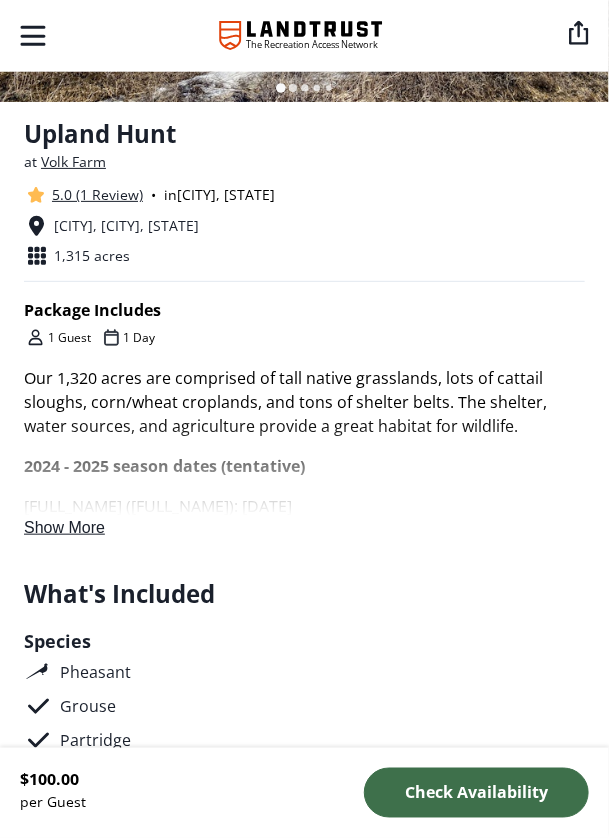 click on "Show More" at bounding box center [64, 527] 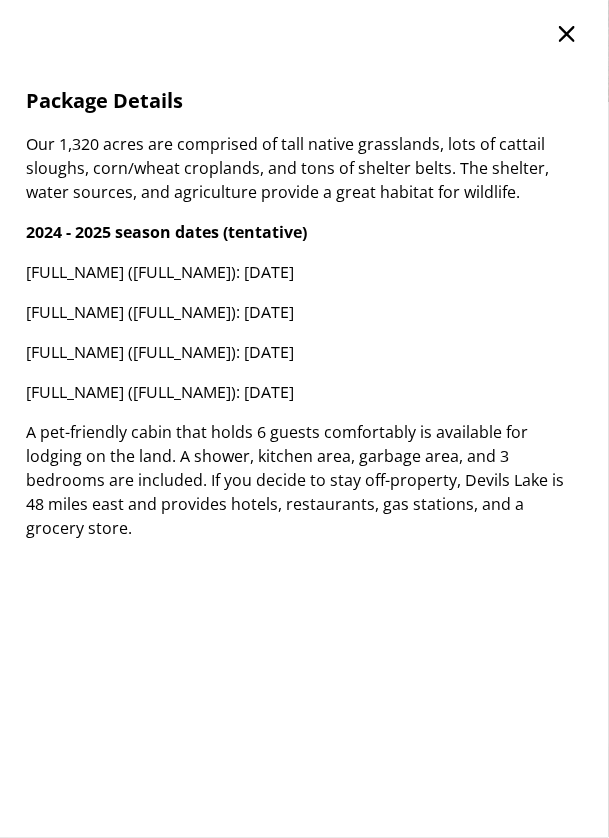 scroll, scrollTop: 0, scrollLeft: 0, axis: both 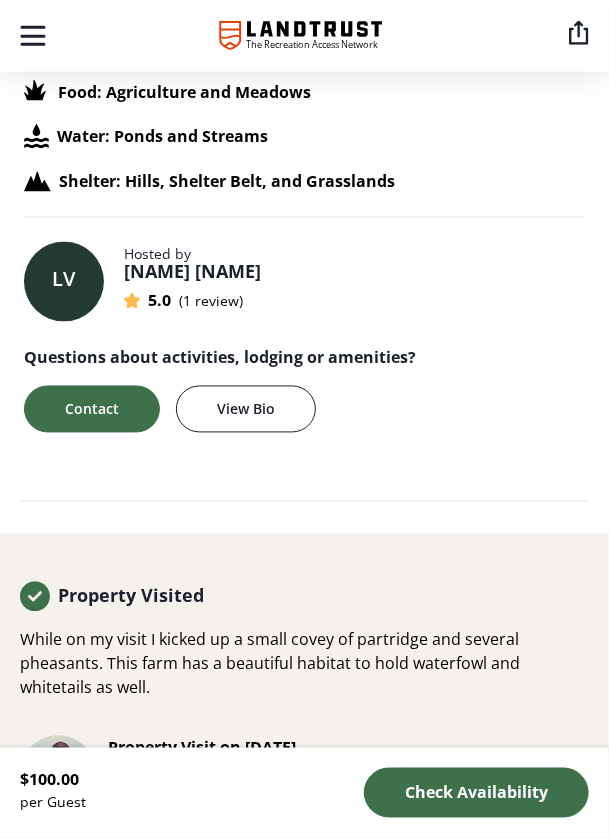 click on "[NAME] [NAME]" at bounding box center [192, 271] 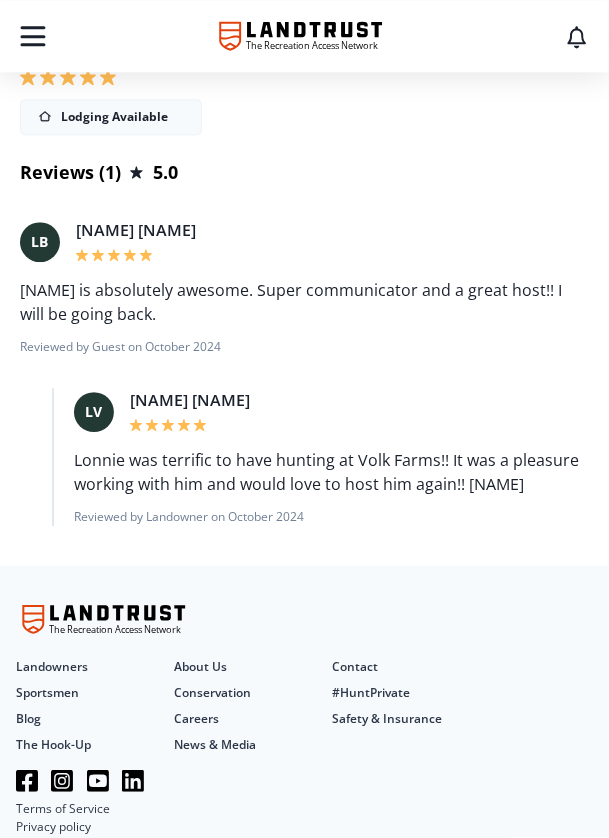 scroll, scrollTop: 1034, scrollLeft: 0, axis: vertical 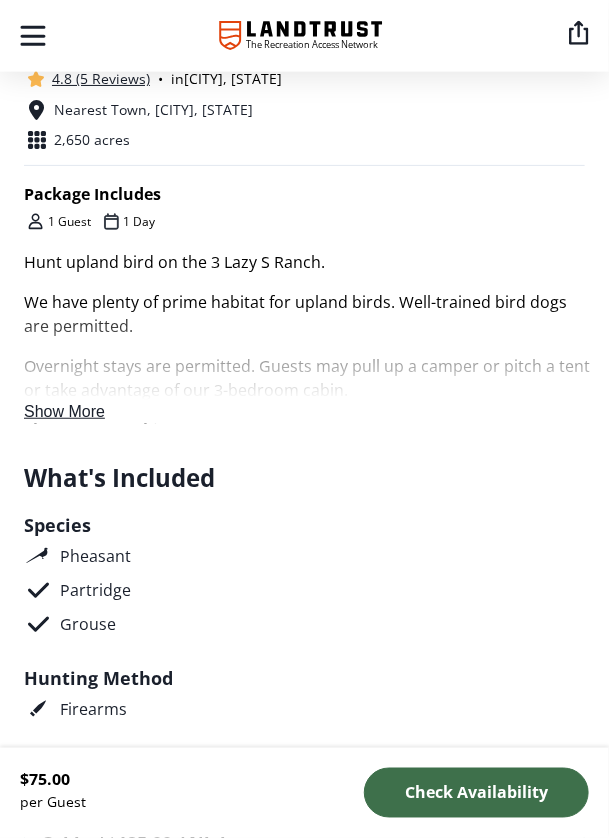 click on "Show More" at bounding box center (64, 411) 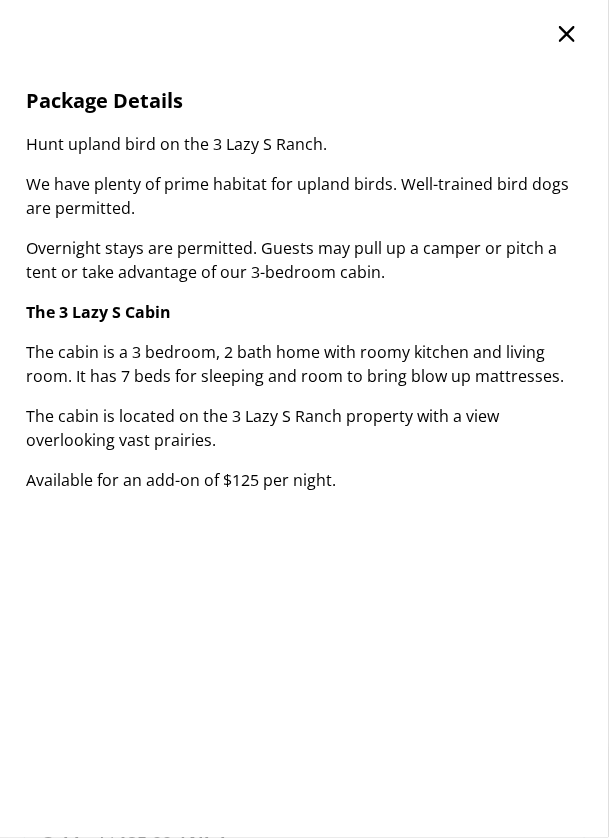 scroll, scrollTop: 0, scrollLeft: 0, axis: both 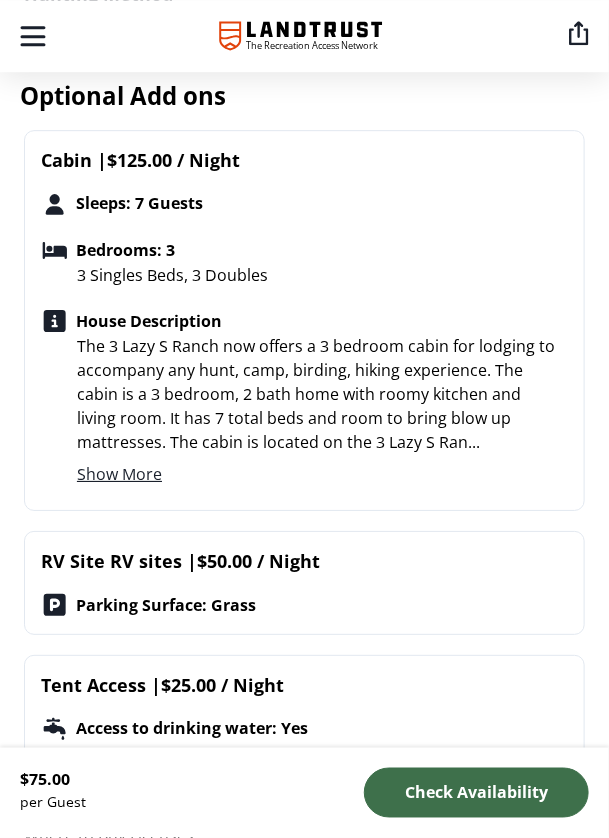 click on "Show More" at bounding box center (119, 474) 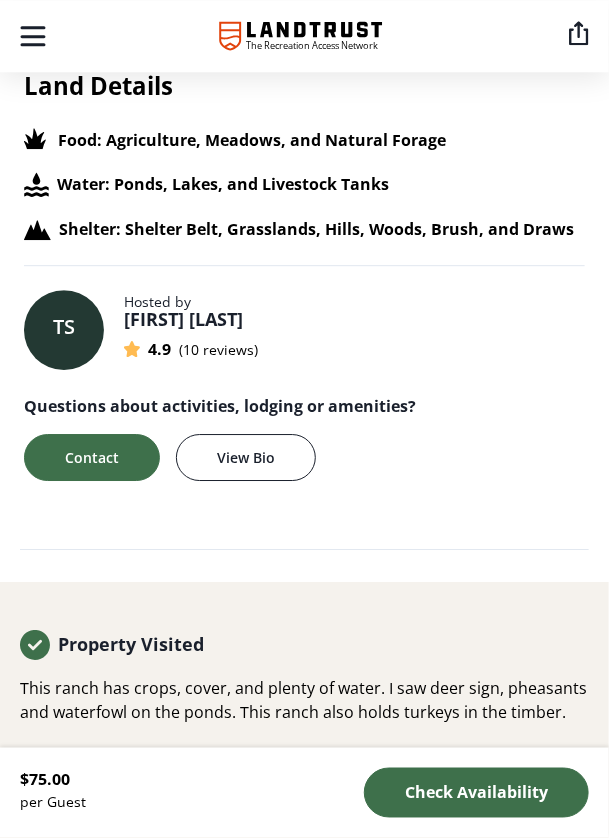 scroll, scrollTop: 2602, scrollLeft: 0, axis: vertical 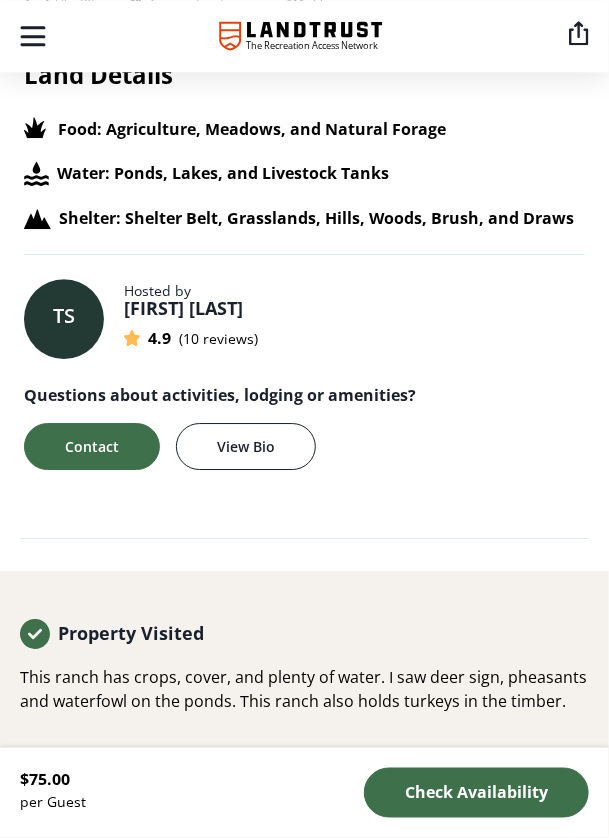 click on "Terry S" at bounding box center (191, 310) 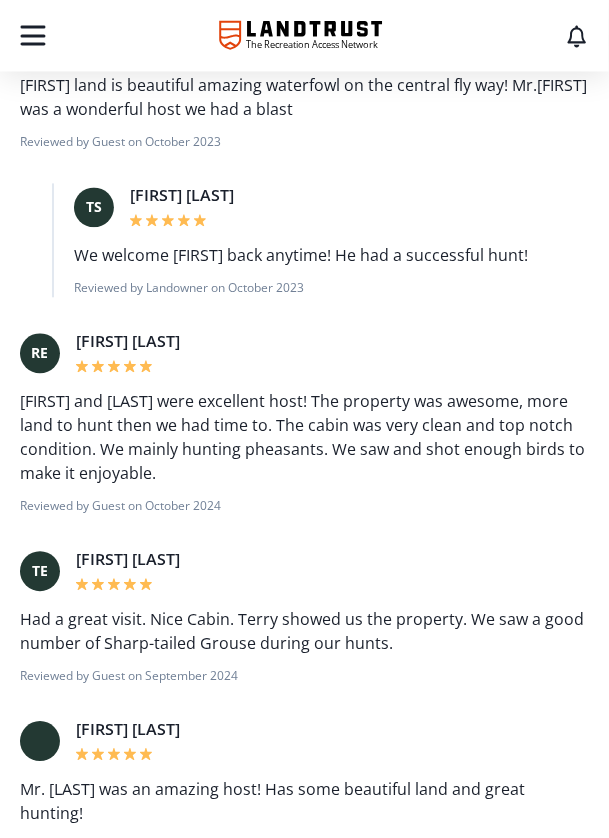 scroll, scrollTop: 3881, scrollLeft: 0, axis: vertical 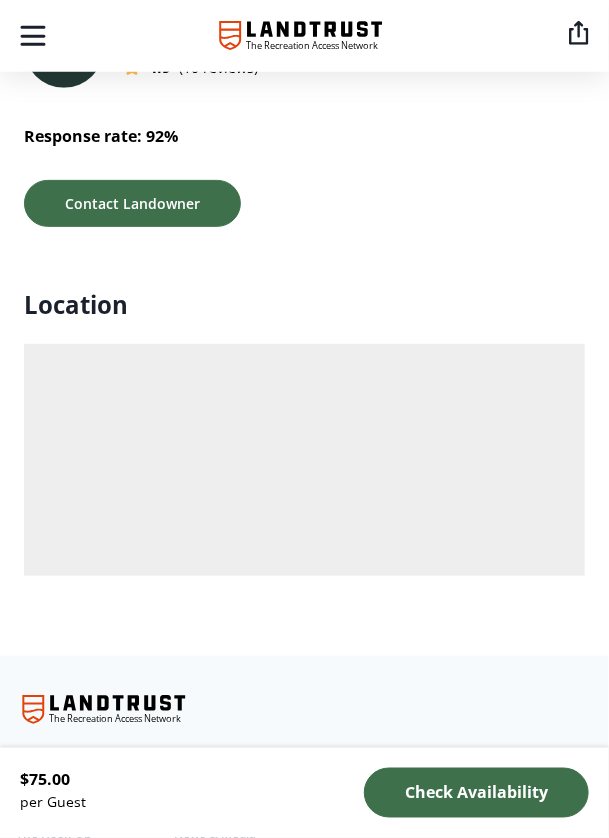 click at bounding box center [305, 356] 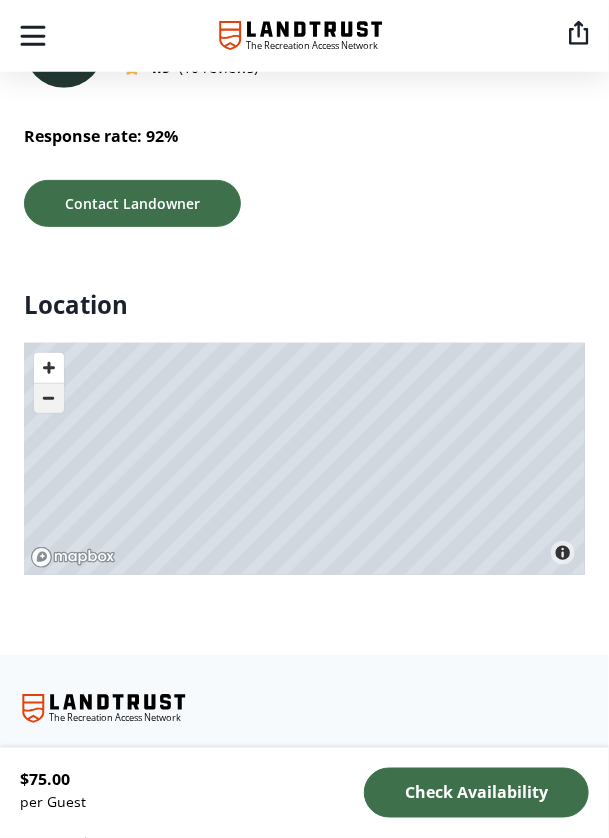 click at bounding box center (49, 398) 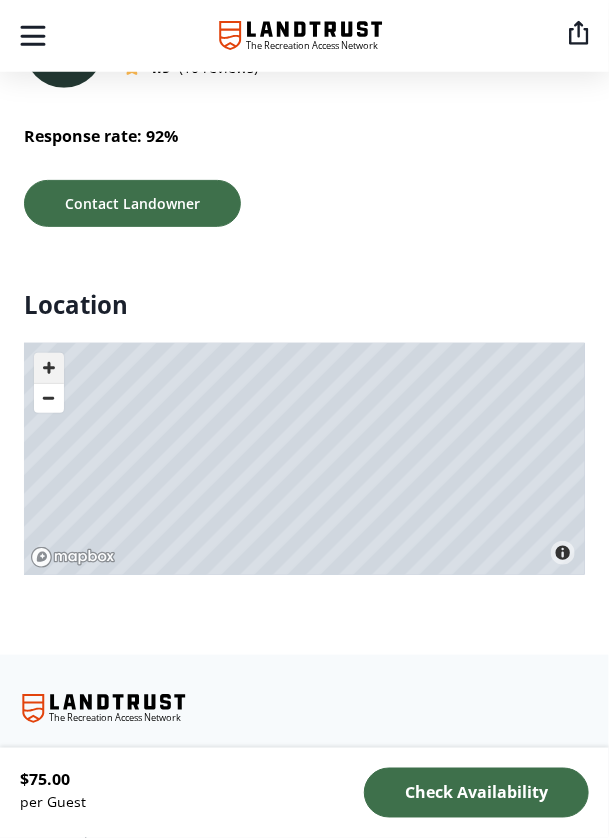 click at bounding box center (49, 368) 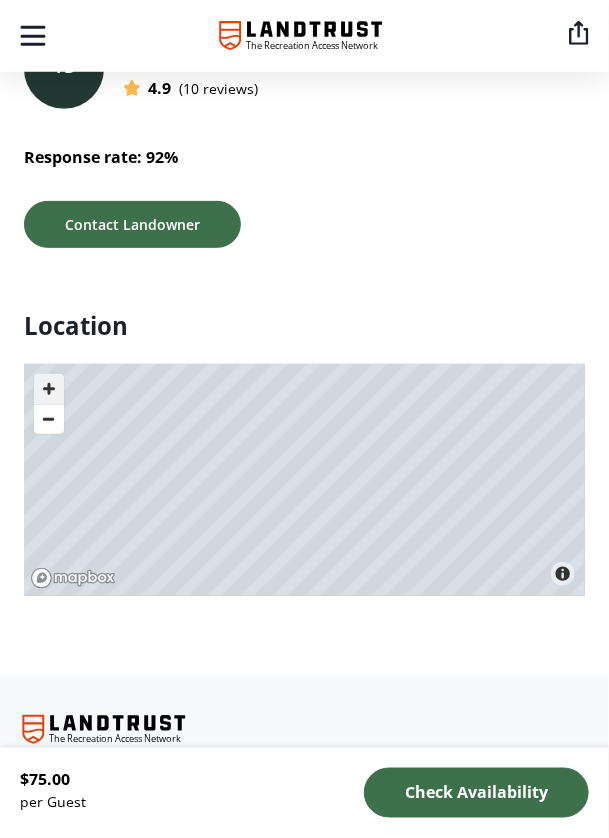scroll, scrollTop: 6510, scrollLeft: 0, axis: vertical 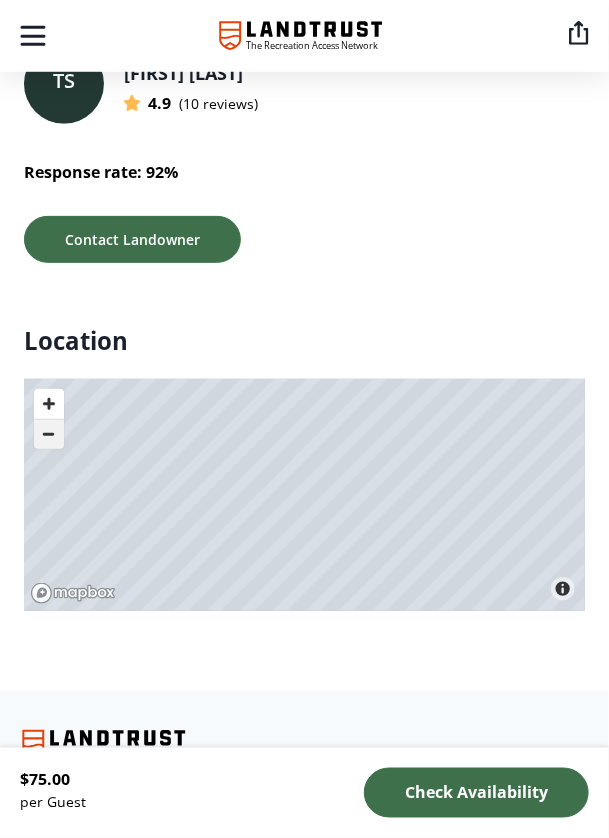 click at bounding box center [49, 434] 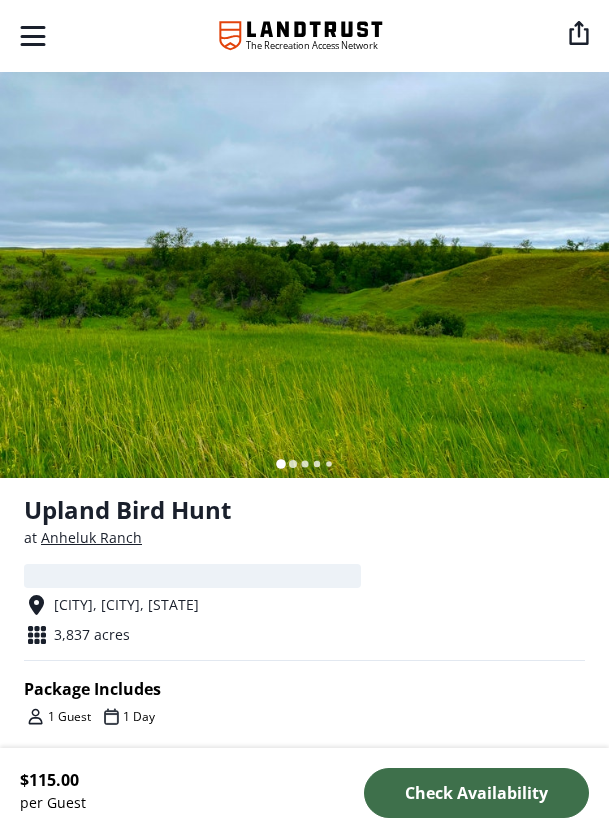 scroll, scrollTop: 0, scrollLeft: 0, axis: both 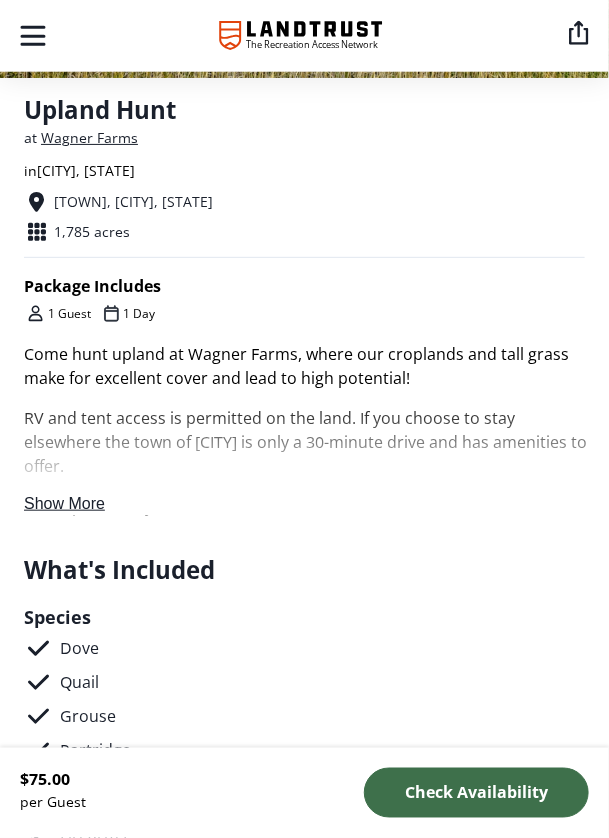 click on "Show More" at bounding box center [64, 503] 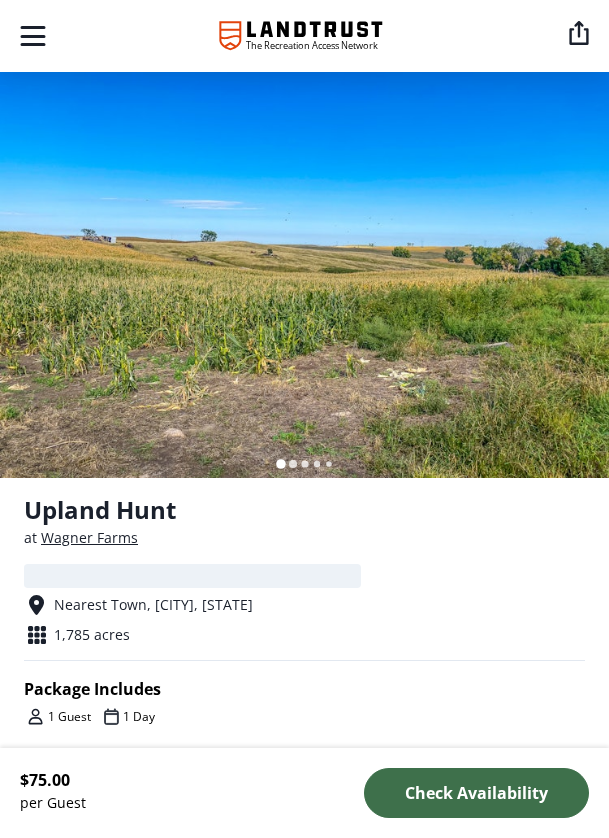 scroll, scrollTop: 0, scrollLeft: 0, axis: both 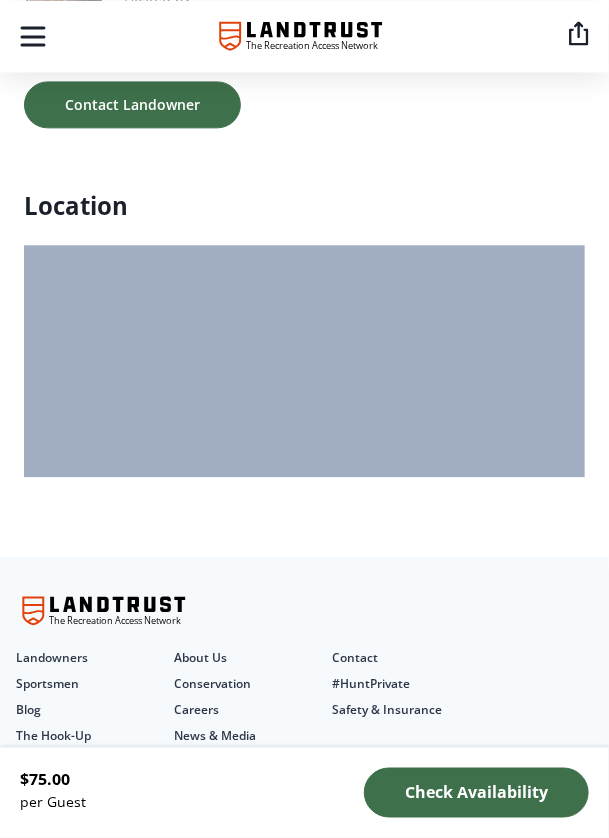click at bounding box center [305, 257] 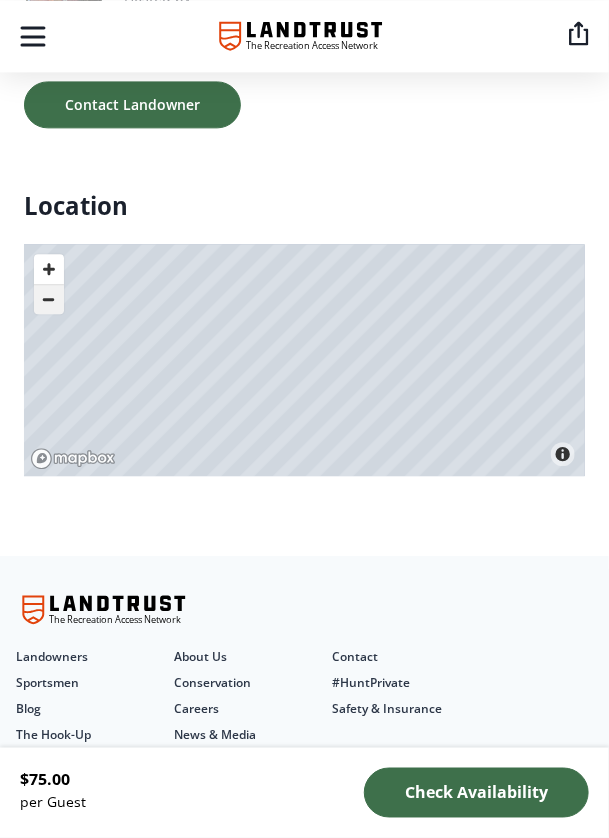click at bounding box center (49, 299) 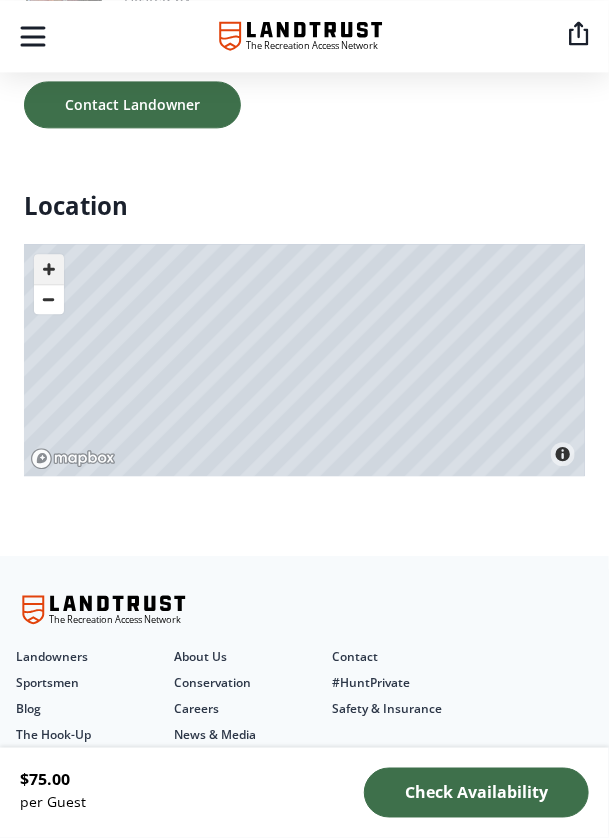 click at bounding box center [49, 269] 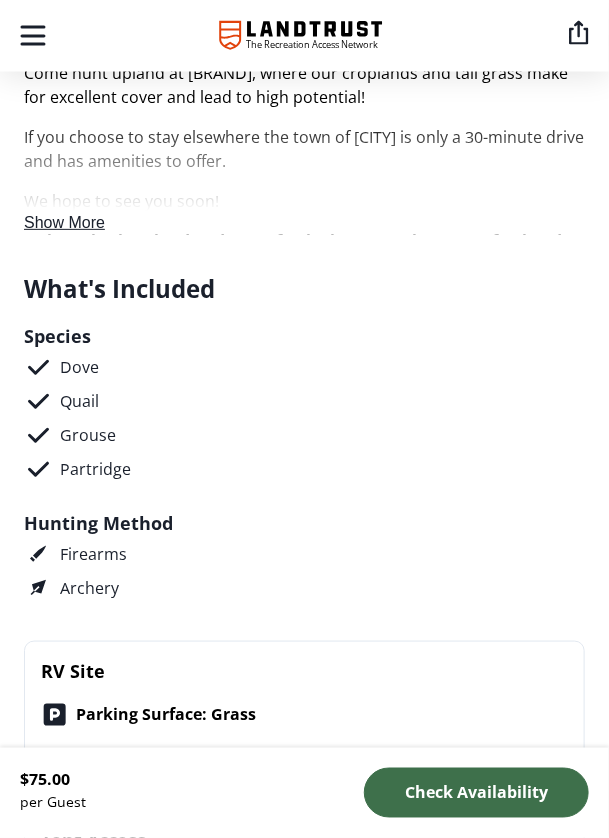 scroll, scrollTop: 0, scrollLeft: 0, axis: both 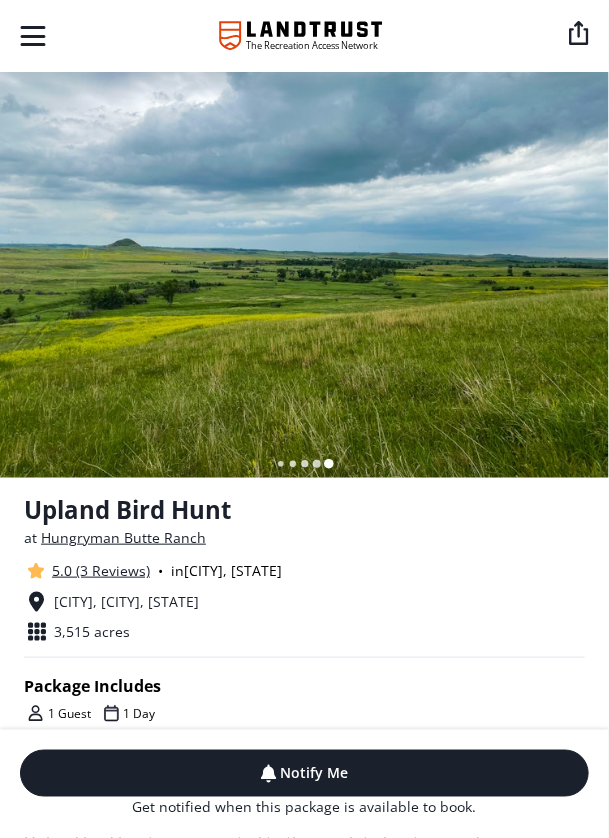click on "5.0 (3 Reviews)" at bounding box center [101, 570] 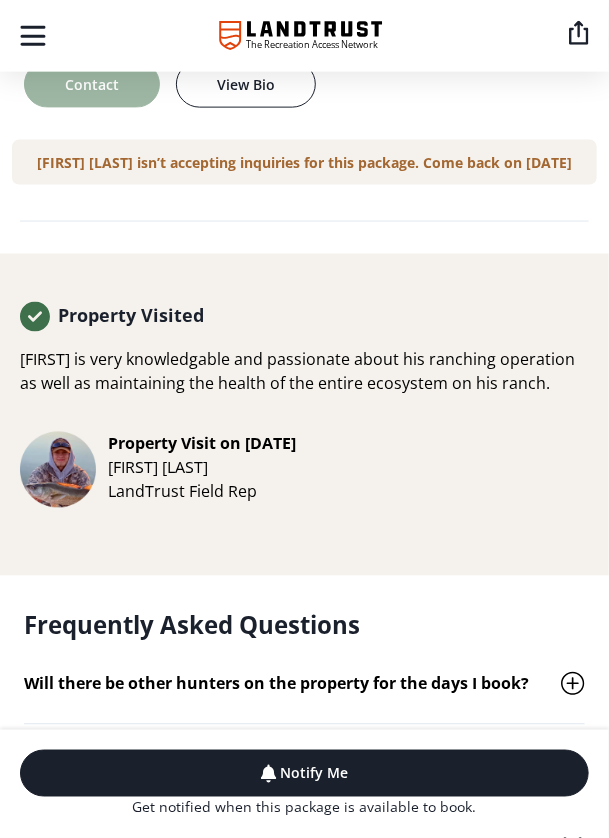scroll, scrollTop: 3589, scrollLeft: 0, axis: vertical 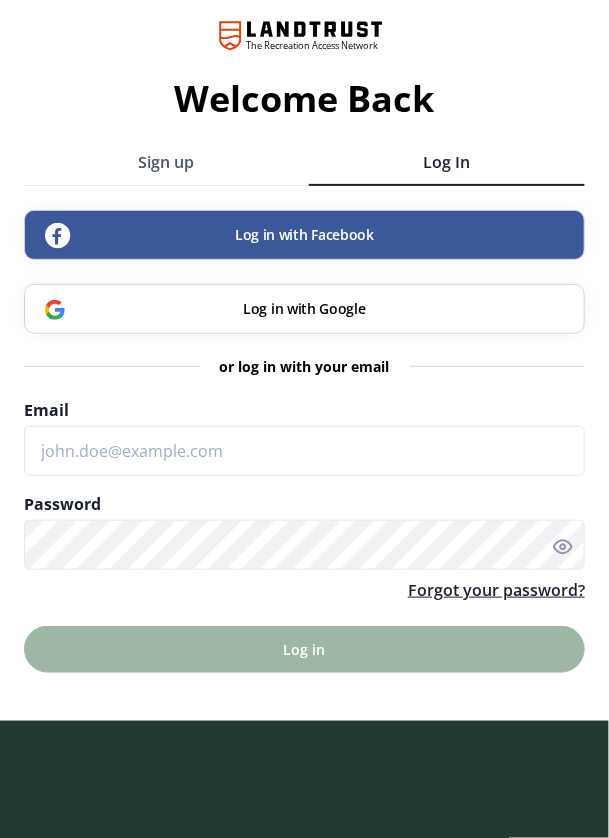 click on "Log in with Facebook" at bounding box center [304, 235] 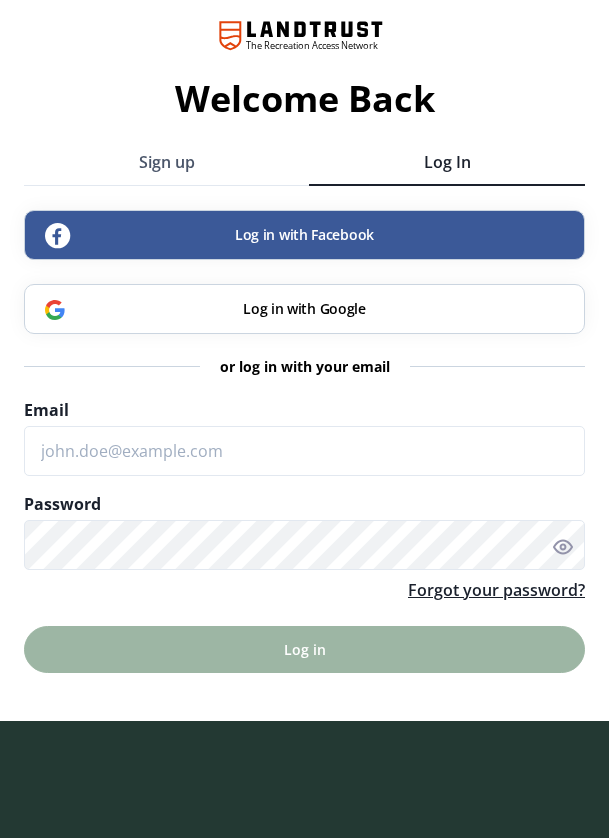scroll, scrollTop: 0, scrollLeft: 0, axis: both 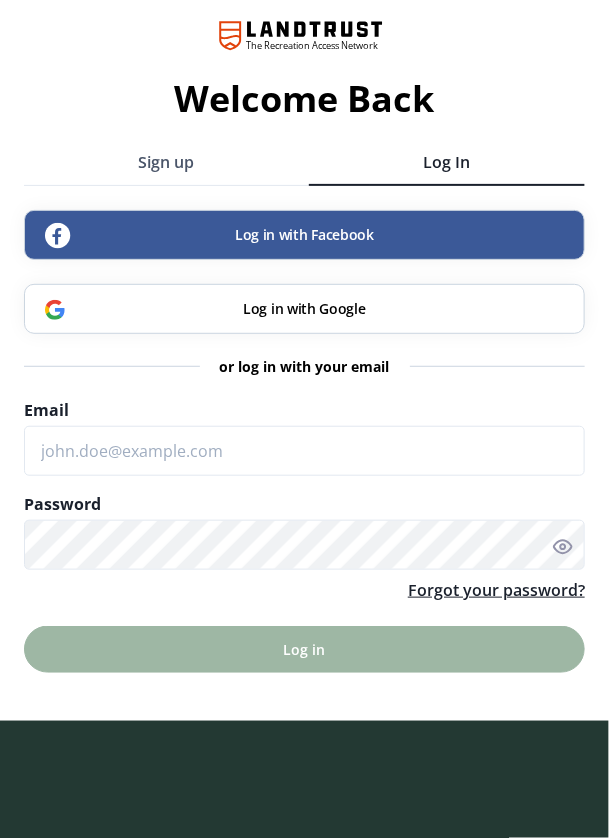 click on "Log in with Google" at bounding box center [304, 308] 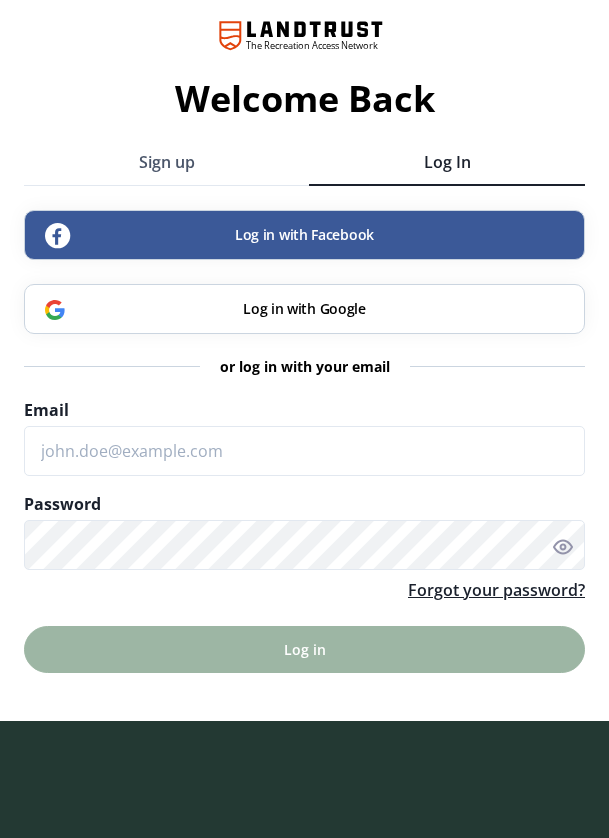scroll, scrollTop: 0, scrollLeft: 0, axis: both 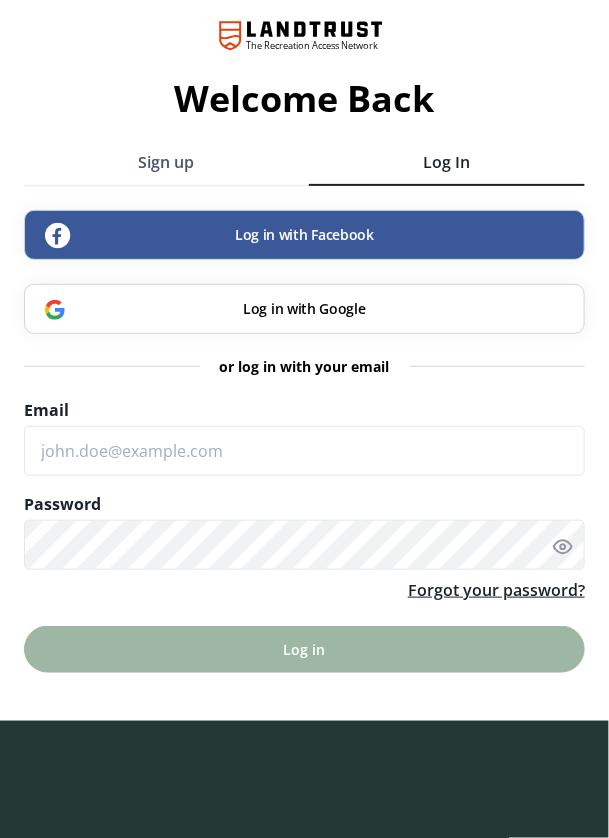 click on "Log in with Facebook" at bounding box center [304, 235] 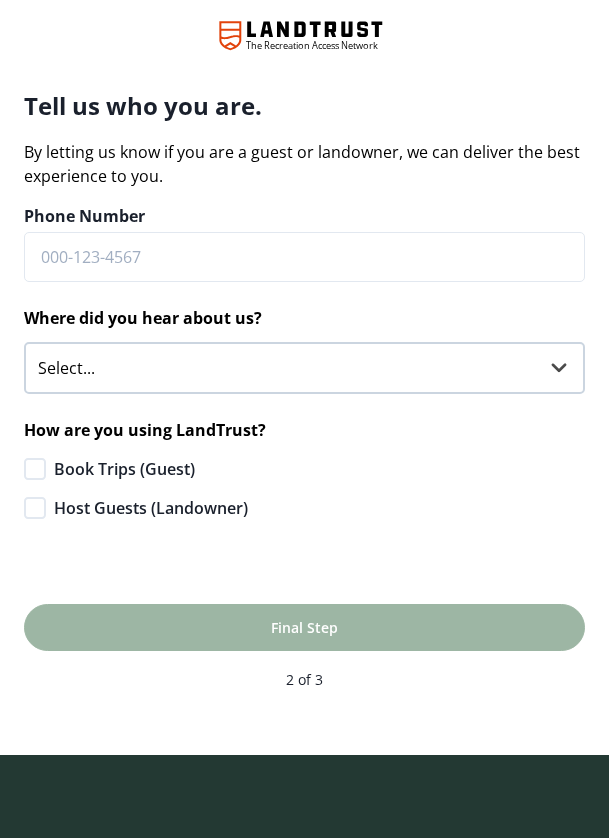 scroll, scrollTop: 0, scrollLeft: 0, axis: both 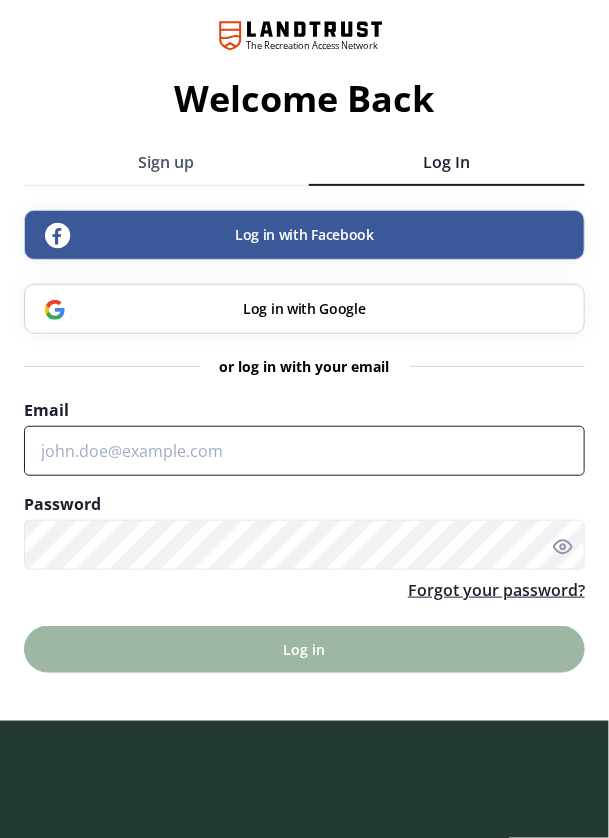 click on "Email" at bounding box center [304, 451] 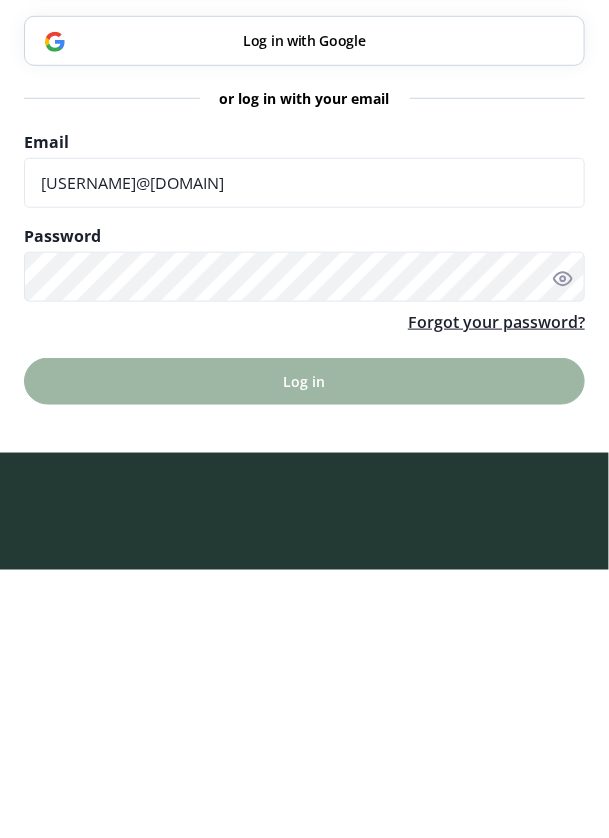 click on "show password@4x Password" at bounding box center (304, 531) 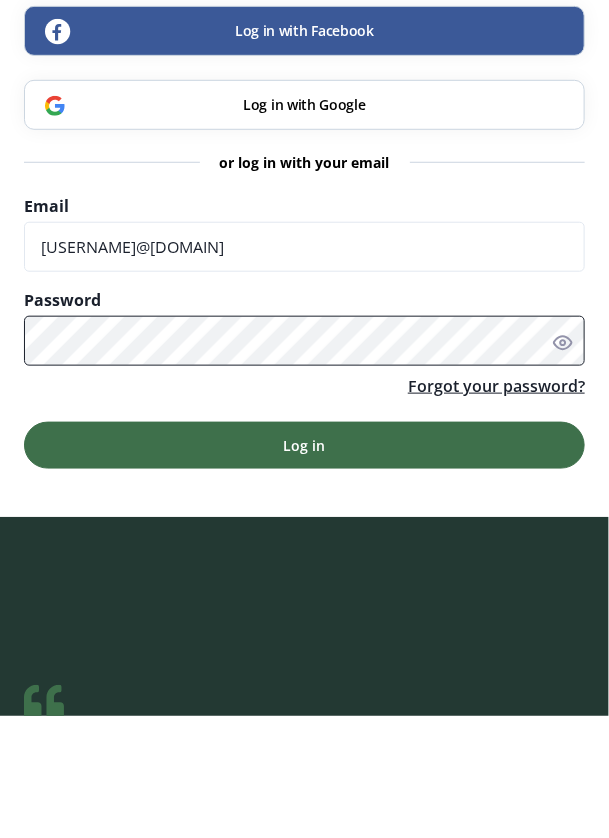 scroll, scrollTop: 0, scrollLeft: 0, axis: both 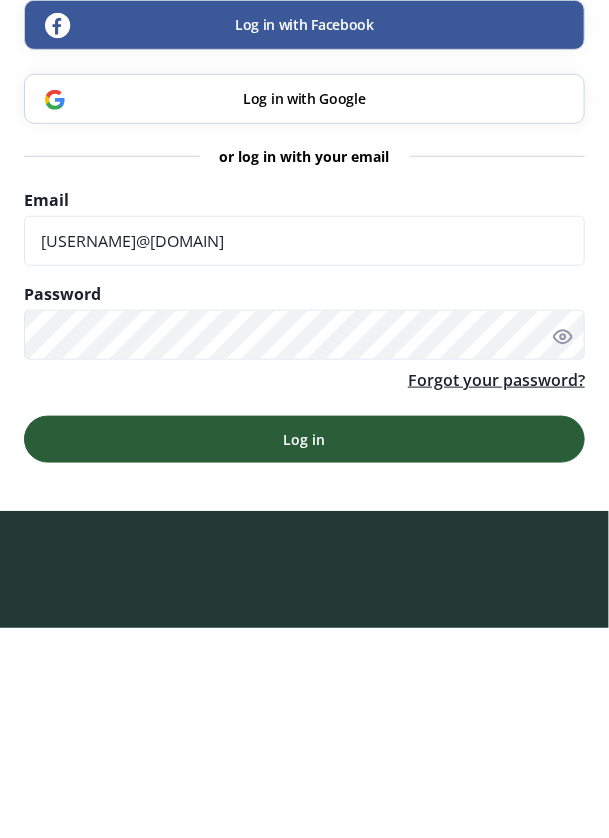 click on "Log in" at bounding box center (304, 649) 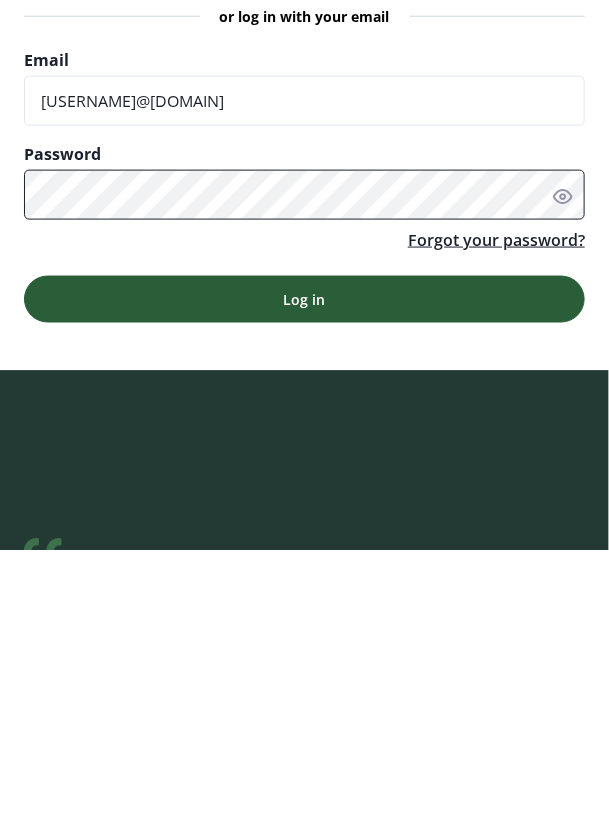 scroll, scrollTop: 64, scrollLeft: 0, axis: vertical 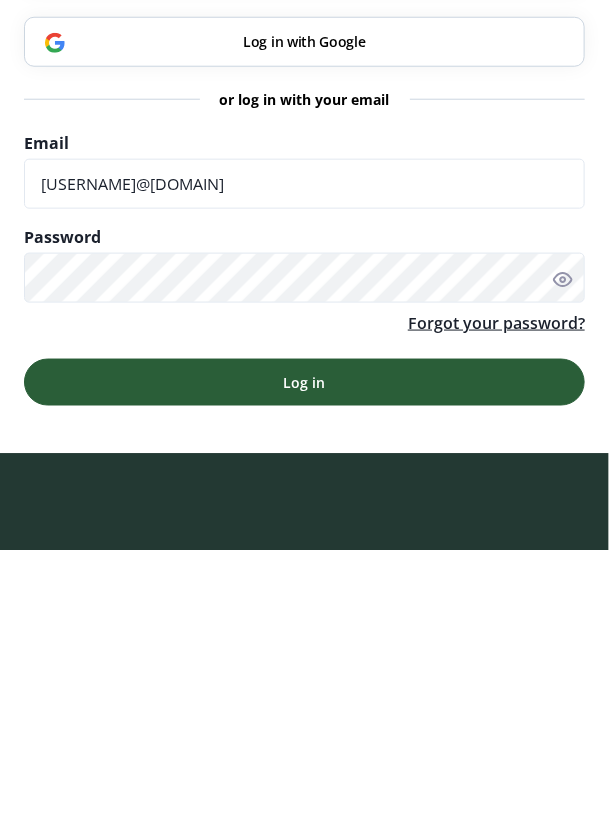 click on "Log in" at bounding box center [304, 669] 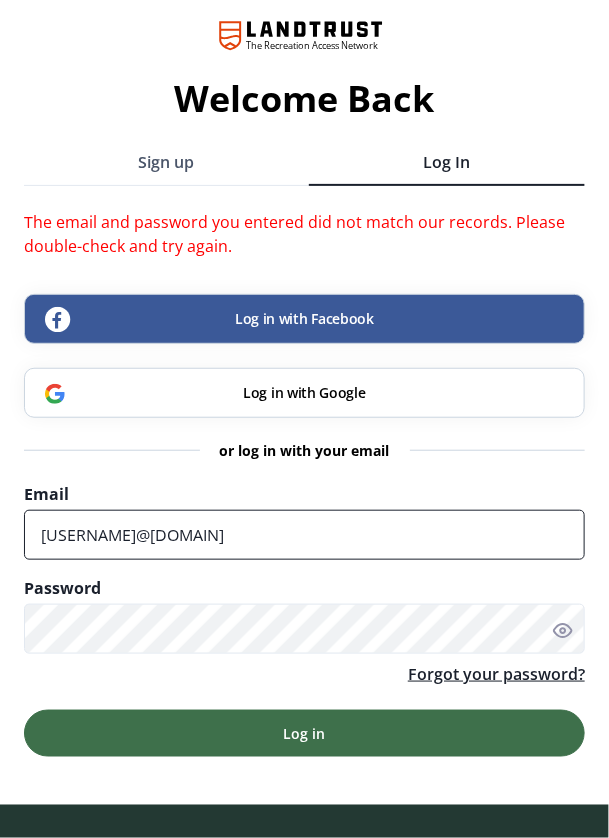 click on "[EMAIL]" at bounding box center [304, 535] 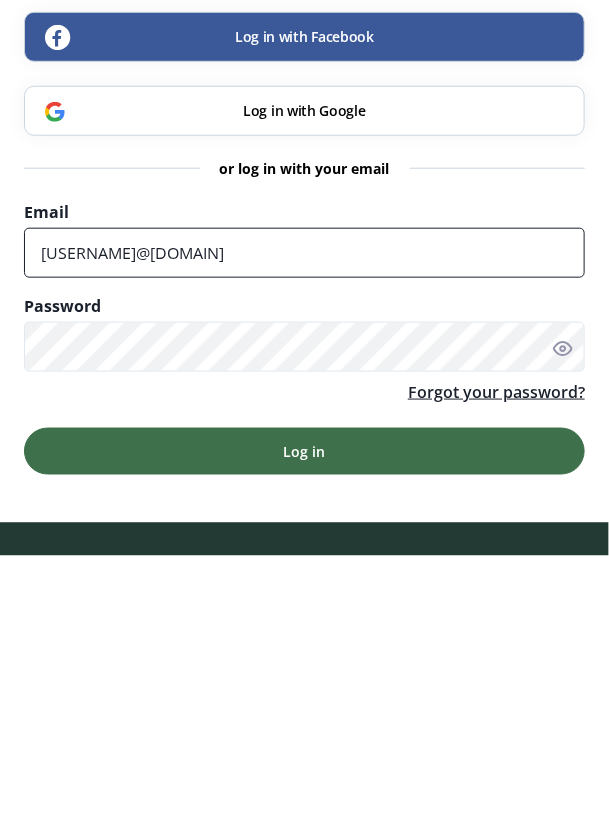 scroll, scrollTop: 82, scrollLeft: 0, axis: vertical 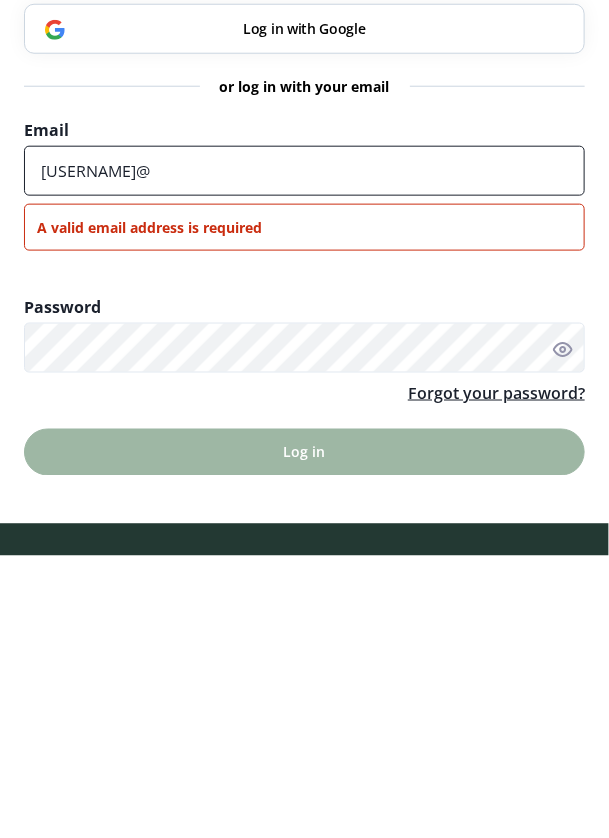 type on "mbrownljdc" 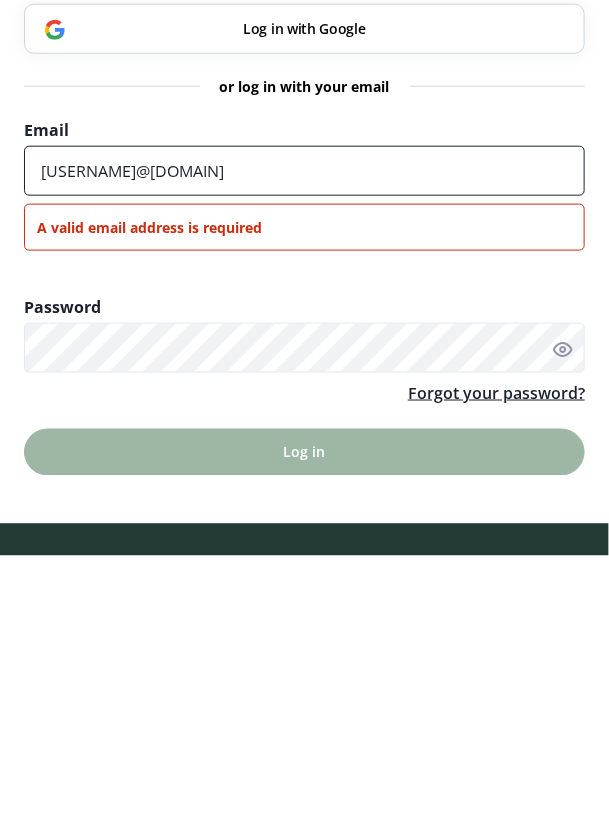 type on "[EMAIL]" 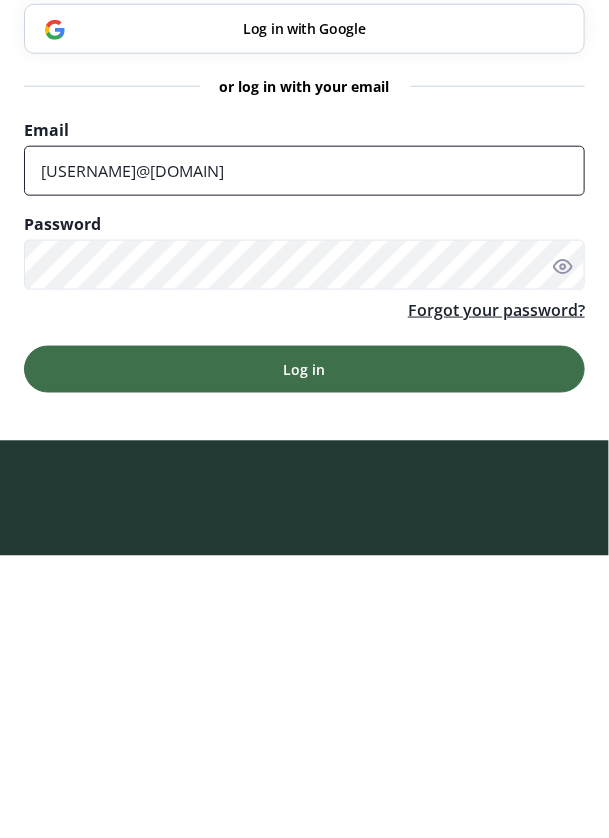 scroll, scrollTop: 0, scrollLeft: 0, axis: both 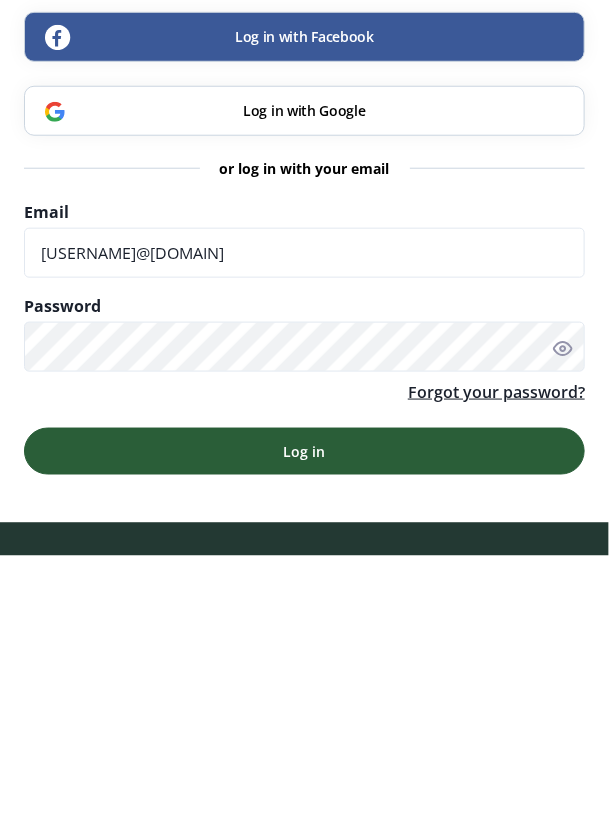 click on "Log in" at bounding box center [304, 733] 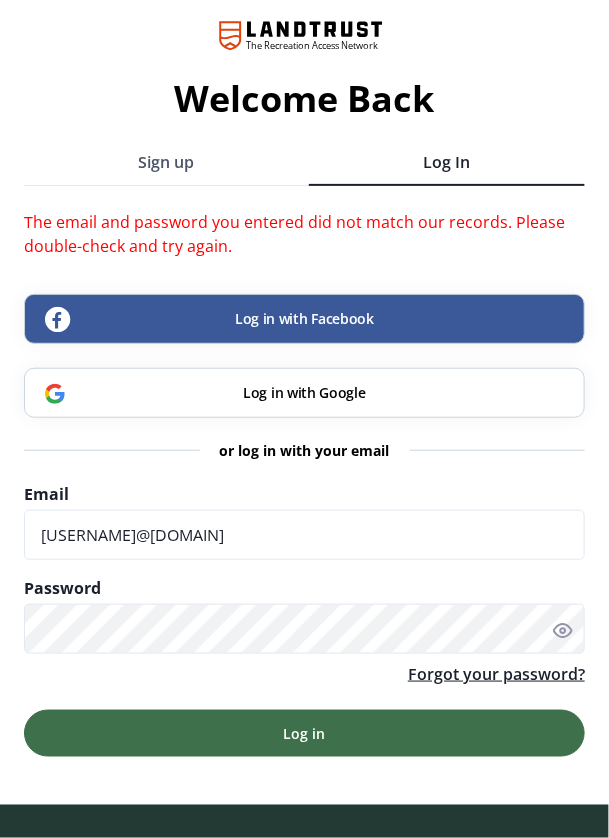 click on "Log in with Facebook" at bounding box center [304, 319] 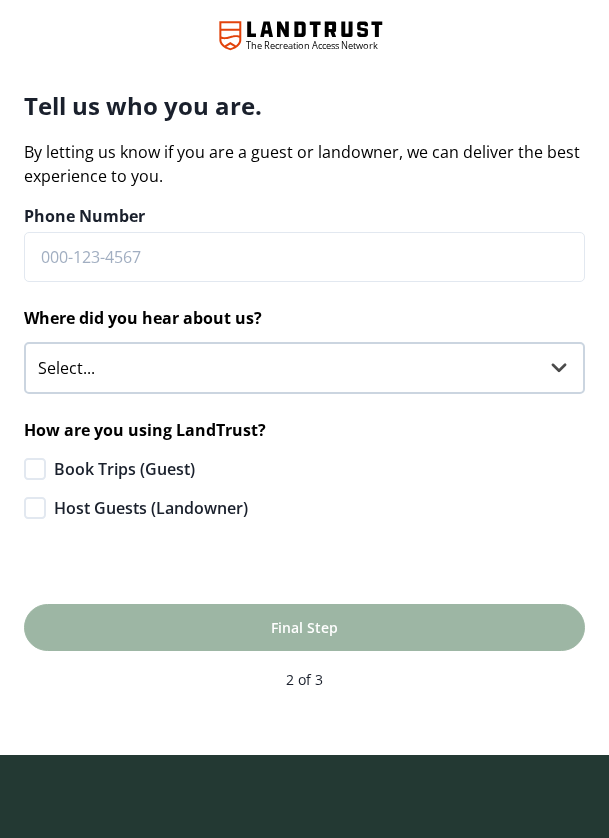 scroll, scrollTop: 0, scrollLeft: 0, axis: both 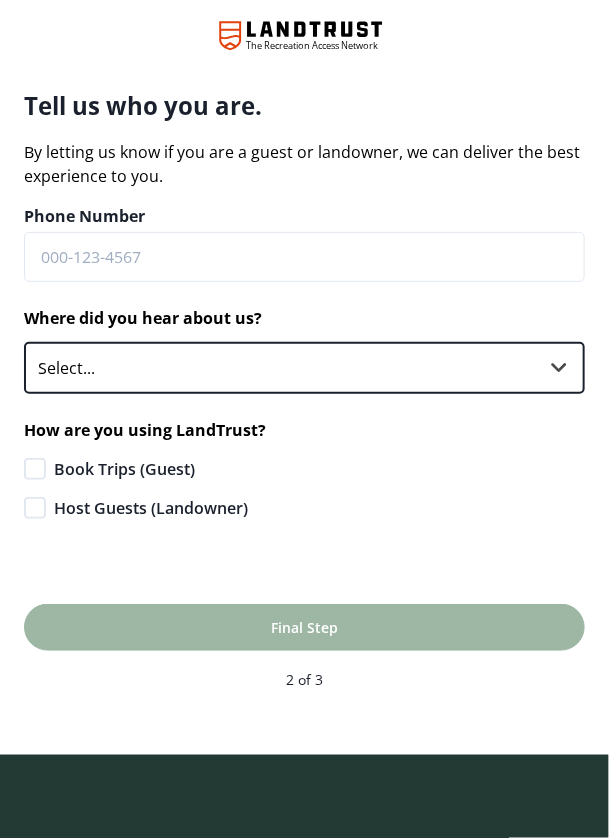 click on "Select... Influencer/LandTrust Partner Agricultural Organization Conservation Group Email Family, Friends, or Neighbors In Person Event LandTrust Podcast LandTrust Trip Guest Online Forum Podcast or Radio Print Media Social Media Web Ad Other" at bounding box center (304, 368) 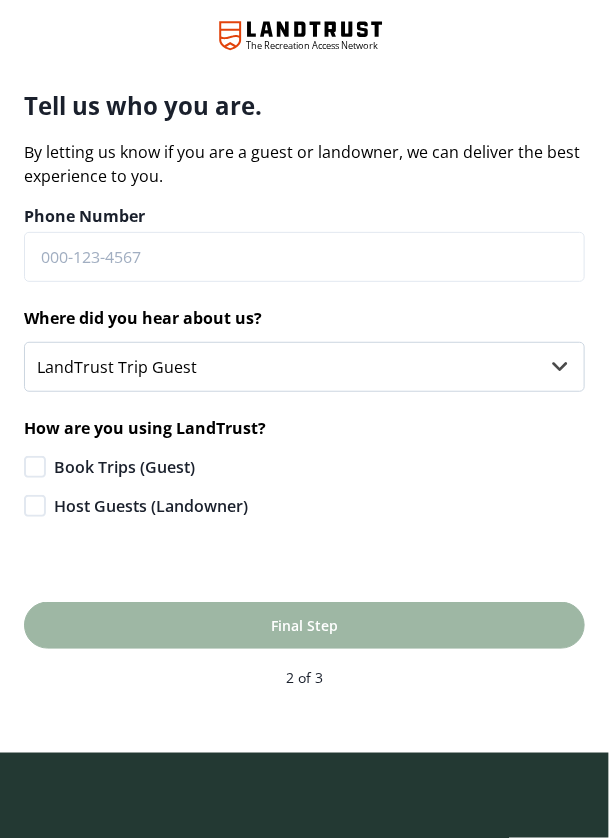 click 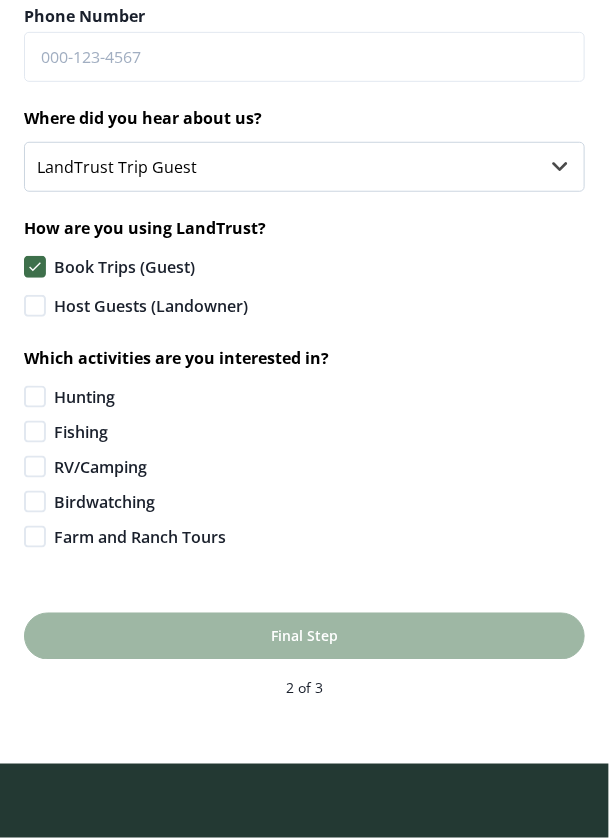 scroll, scrollTop: 202, scrollLeft: 0, axis: vertical 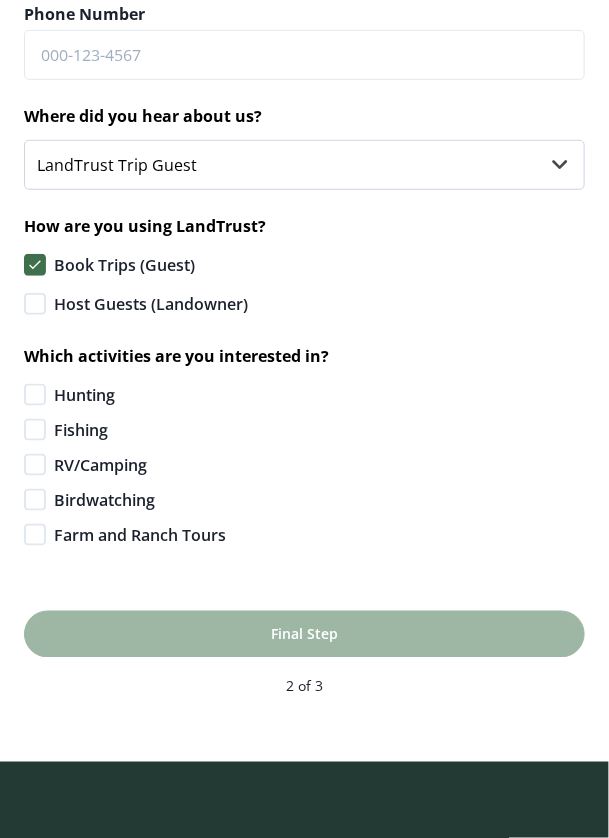 click at bounding box center [35, 395] 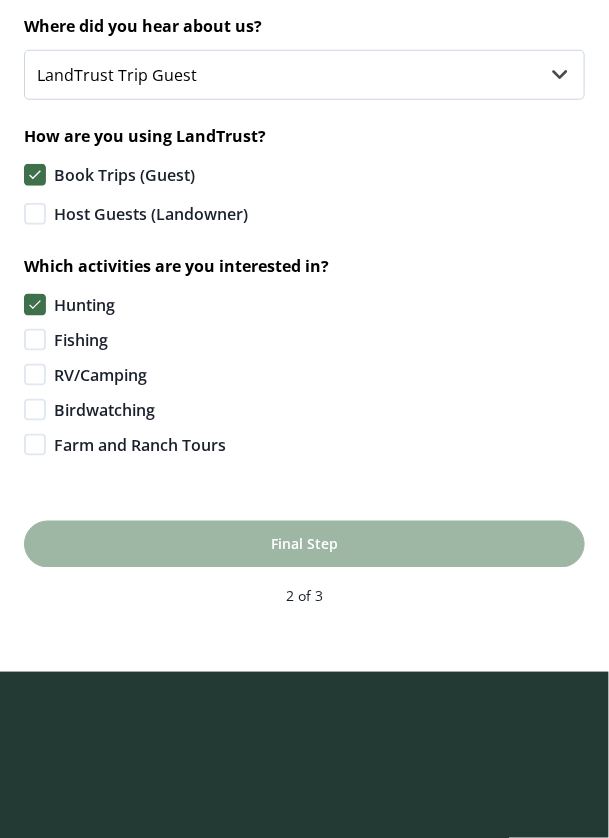 scroll, scrollTop: 332, scrollLeft: 0, axis: vertical 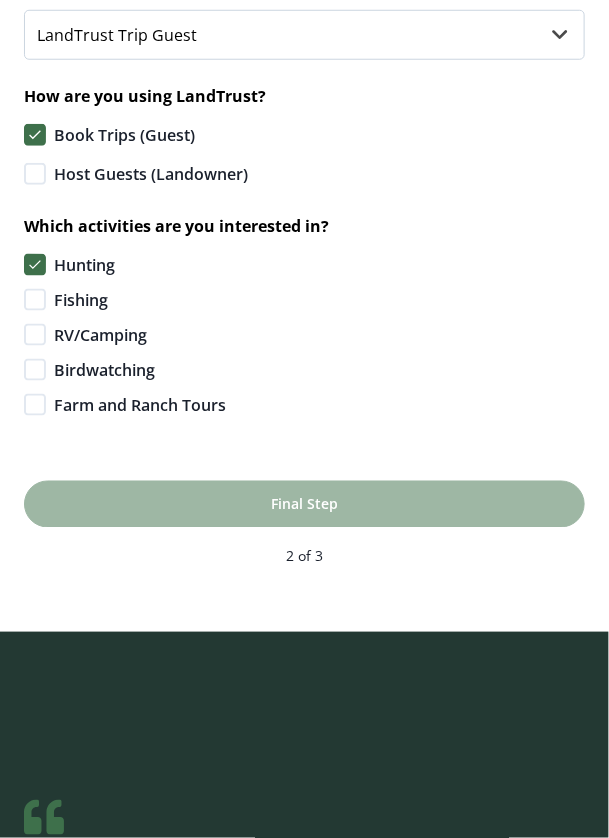 click on "Final Step 2 of 3" at bounding box center (304, 532) 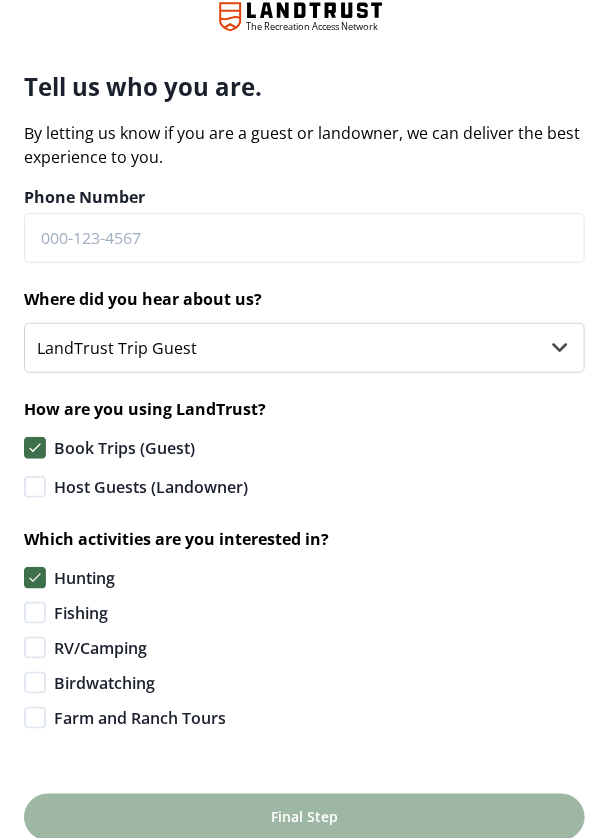 scroll, scrollTop: 0, scrollLeft: 0, axis: both 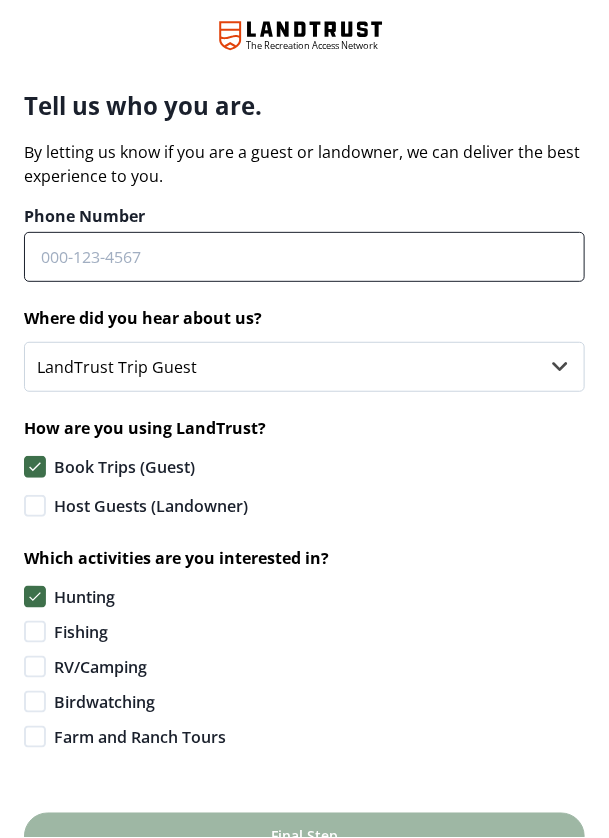 click on "Phone Number" at bounding box center [304, 257] 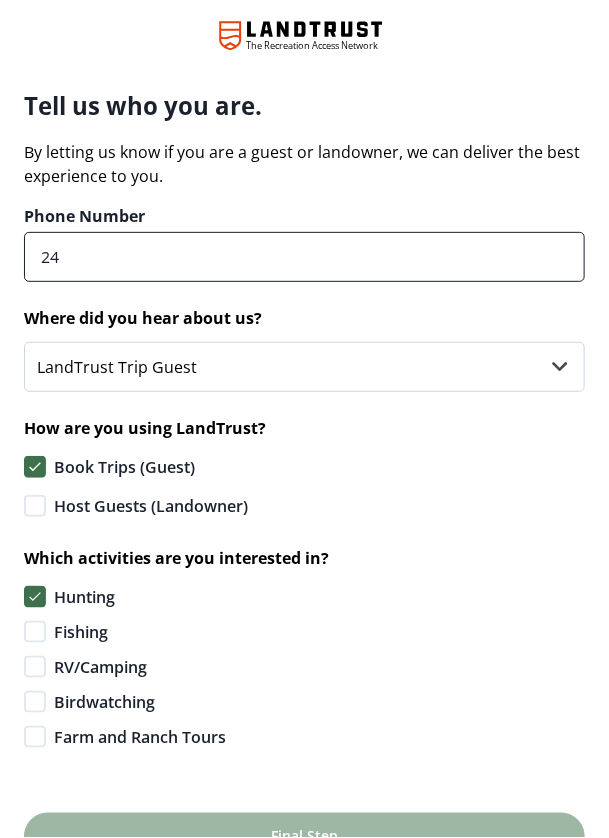type on "248" 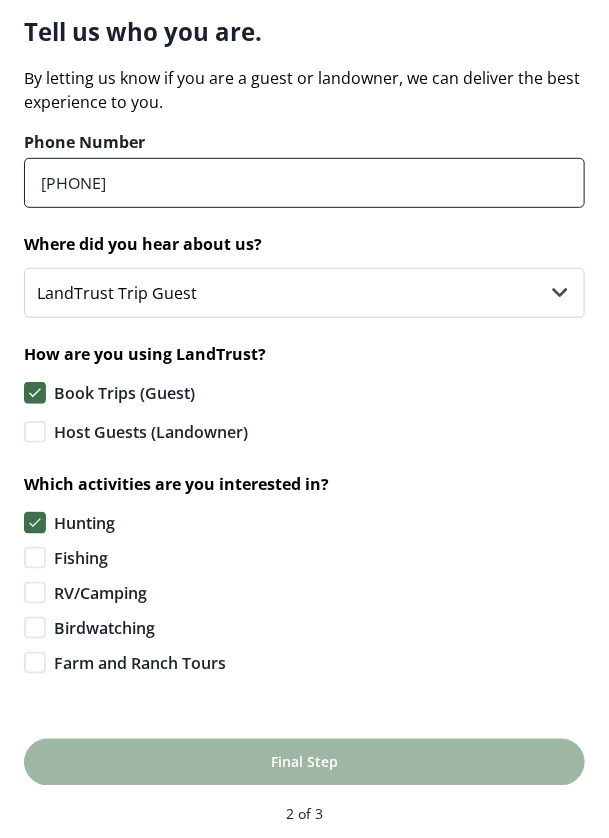 scroll, scrollTop: 73, scrollLeft: 0, axis: vertical 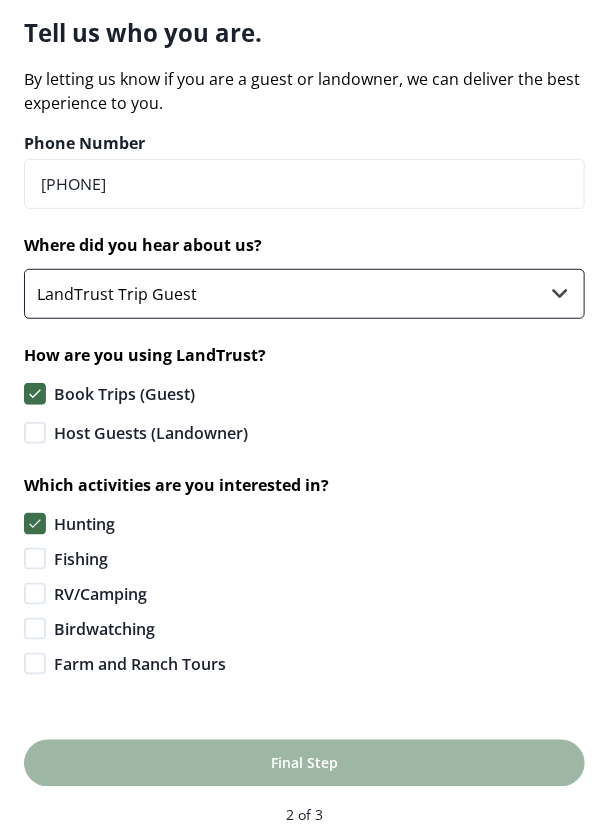 click on "Phone Number (248) 521-740 Where did you hear about us? Select... Influencer/LandTrust Partner Agricultural Organization Conservation Group Email Family, Friends, or Neighbors In Person Event LandTrust Podcast LandTrust Trip Guest Online Forum Podcast or Radio Print Media Social Media Web Ad Other How are you using LandTrust? Book Trips (Guest) Host Guests (Landowner) Which activities are you interested in? Hunting Fishing RV/Camping Birdwatching Farm and Ranch Tours" at bounding box center [304, 405] 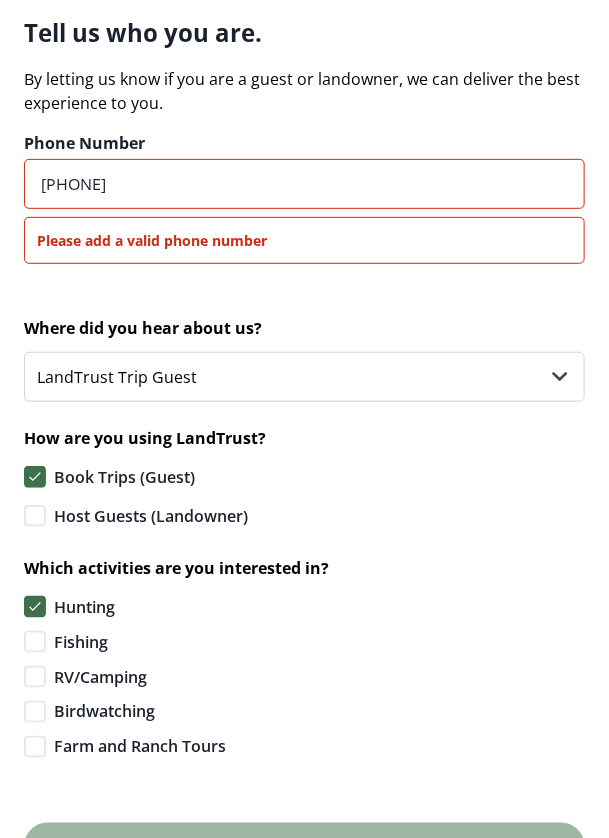 click on "Host Guests (Landowner)" at bounding box center (304, 516) 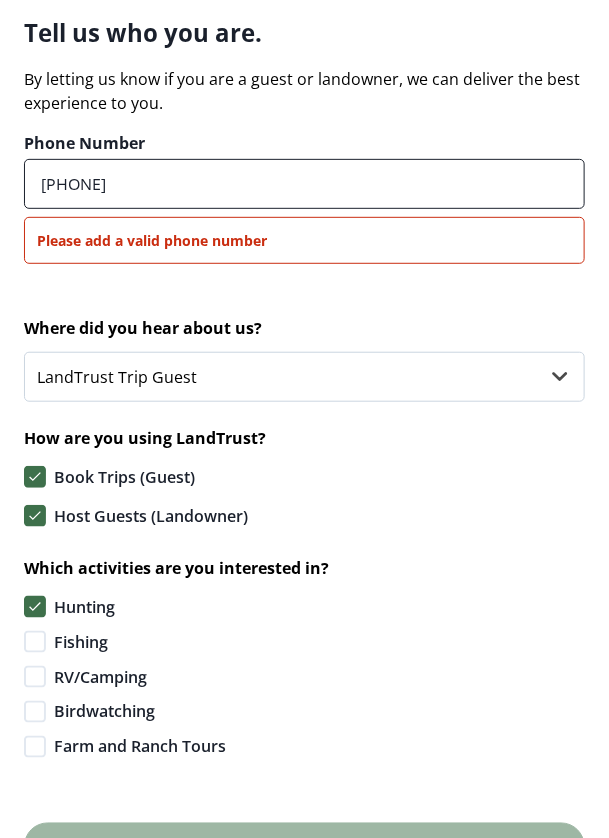 click on "(248) 521-740" at bounding box center (304, 184) 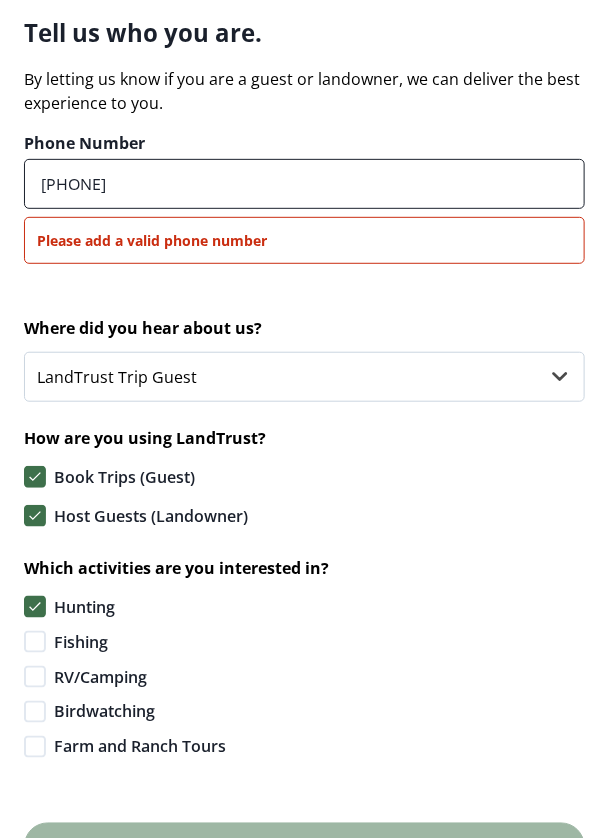 type on "(248) 521-7404" 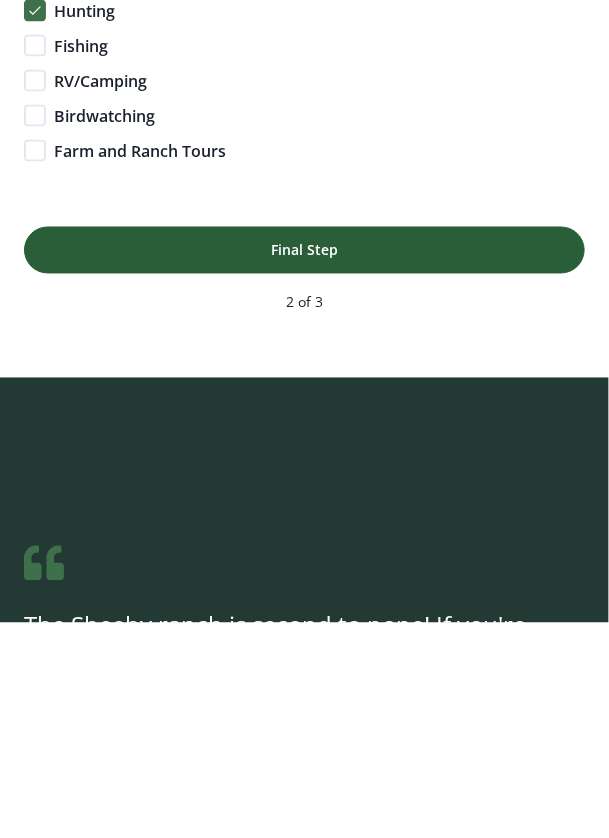 click on "Final Step" at bounding box center [304, 465] 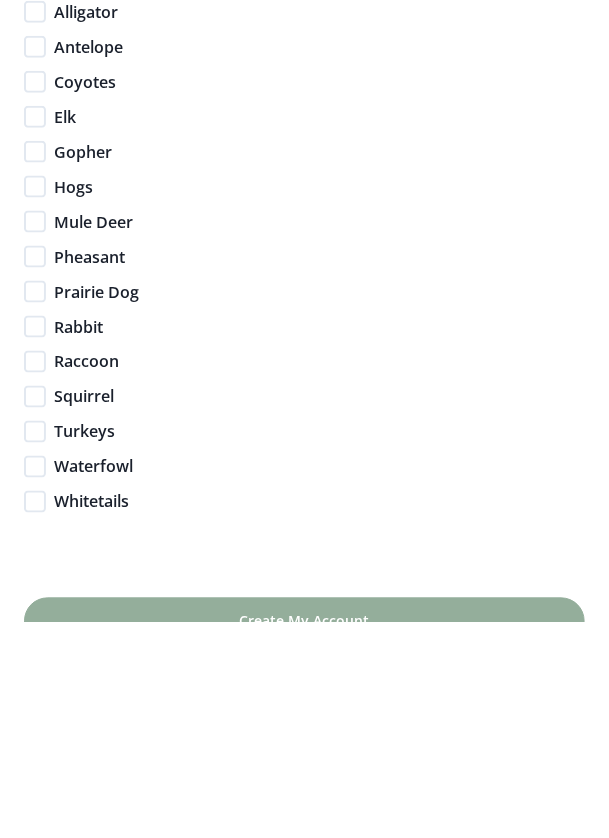 scroll, scrollTop: 208, scrollLeft: 0, axis: vertical 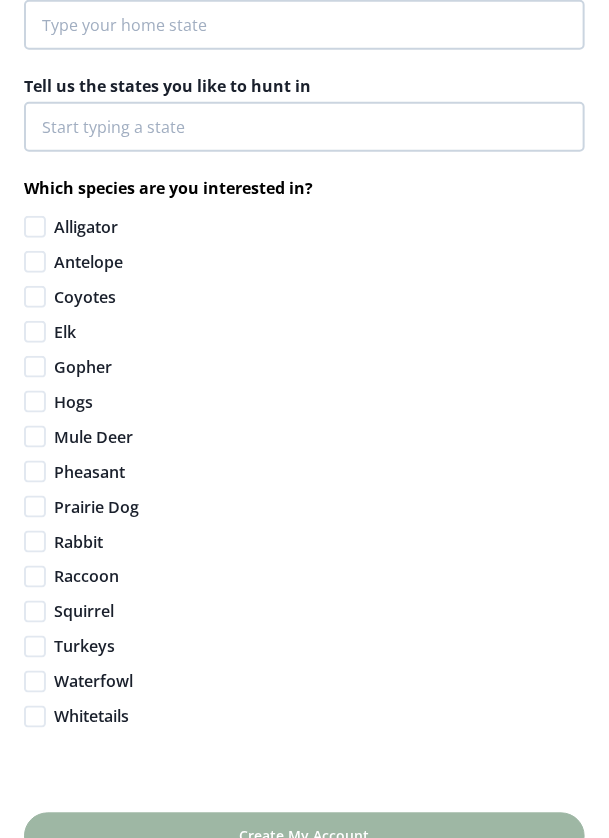 click 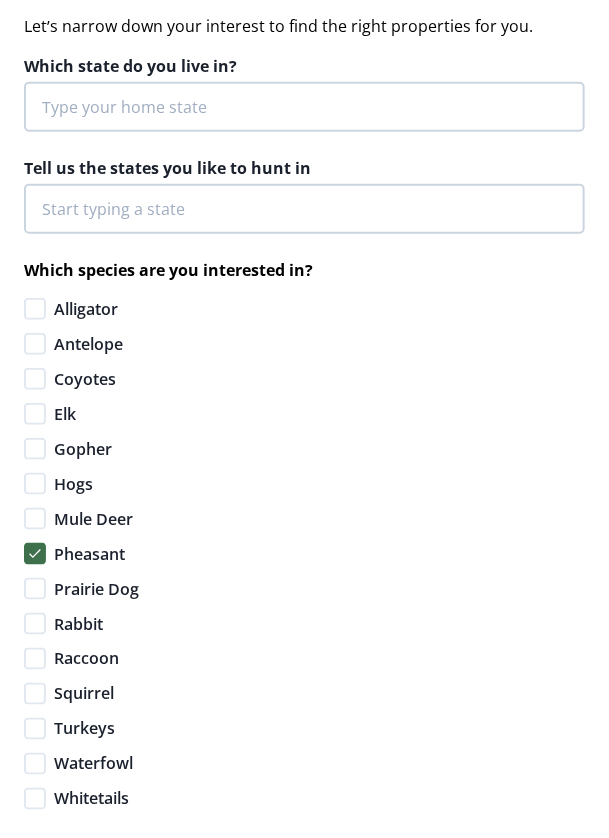 scroll, scrollTop: 0, scrollLeft: 0, axis: both 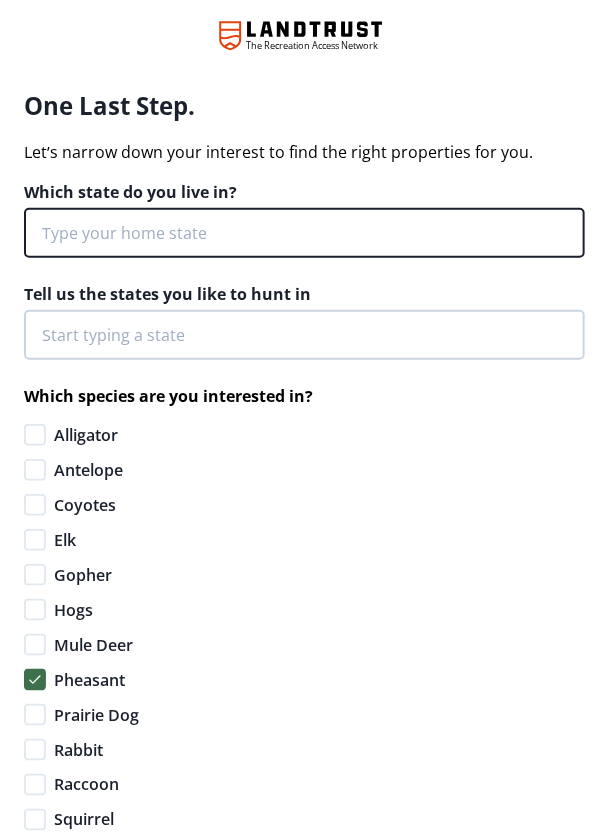 click at bounding box center [304, 233] 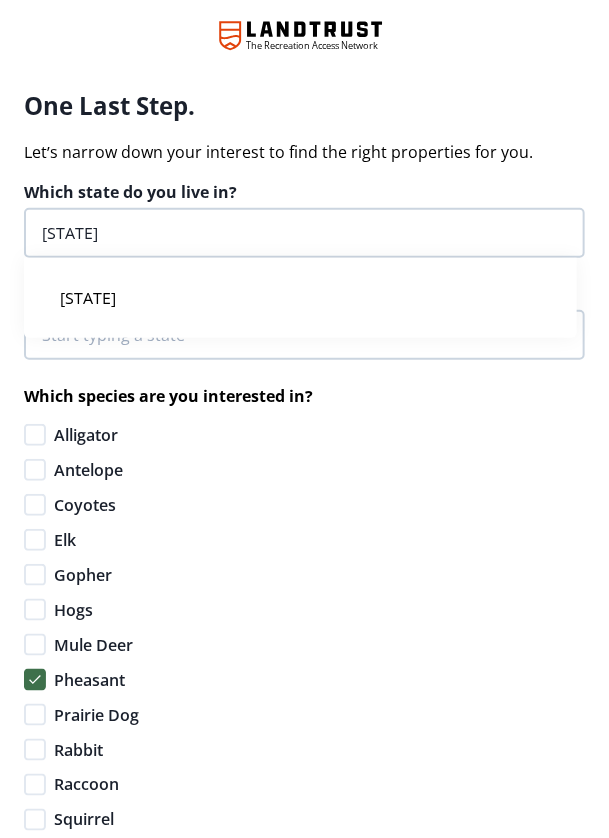 type on "Michigan" 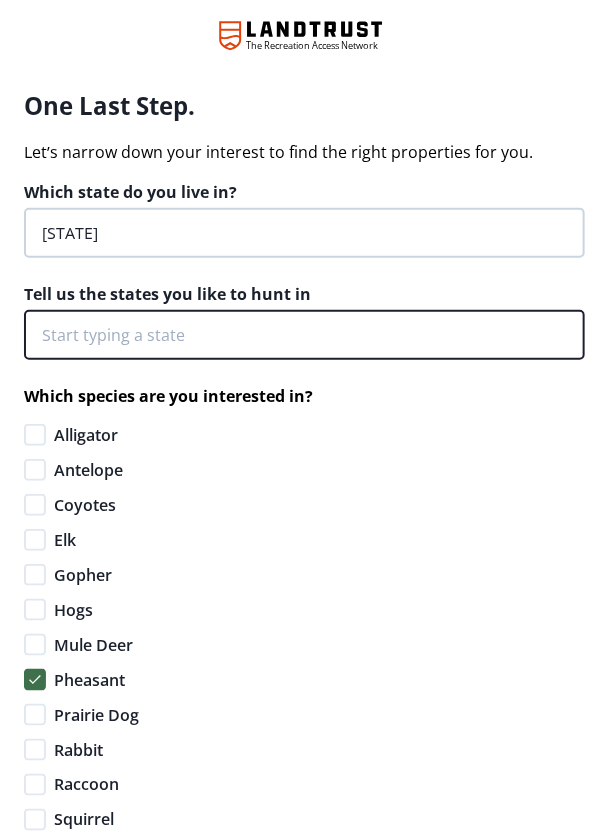 click at bounding box center (304, 335) 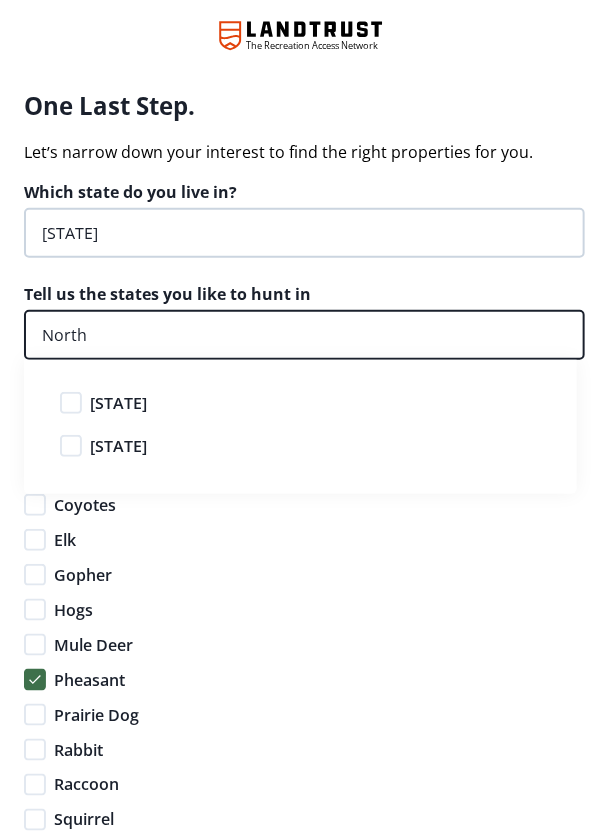 type on "North" 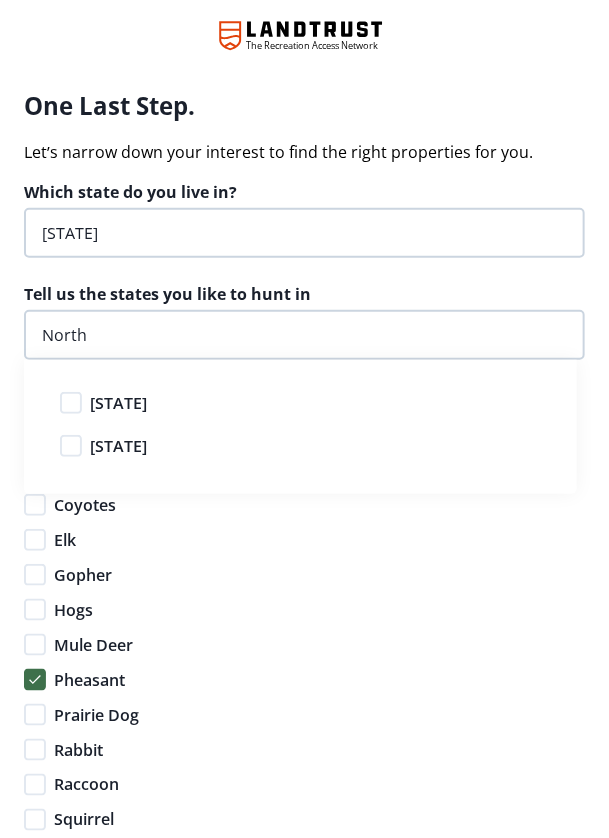 type 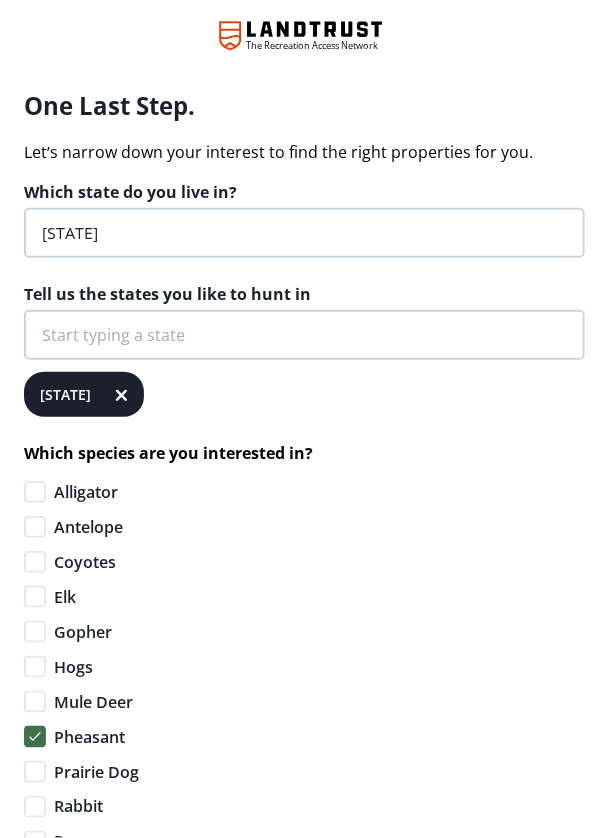 click on "North Dakota" at bounding box center [65, 394] 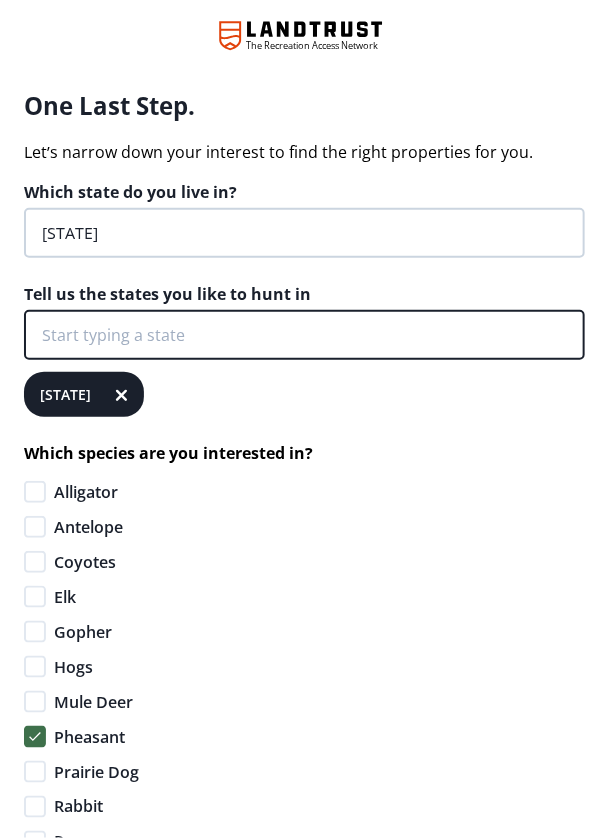 click at bounding box center [304, 335] 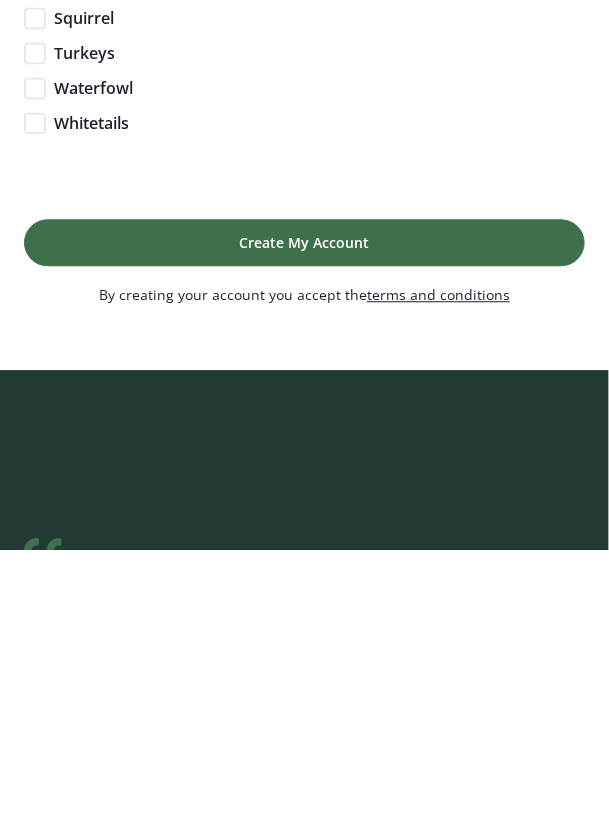 scroll, scrollTop: 579, scrollLeft: 0, axis: vertical 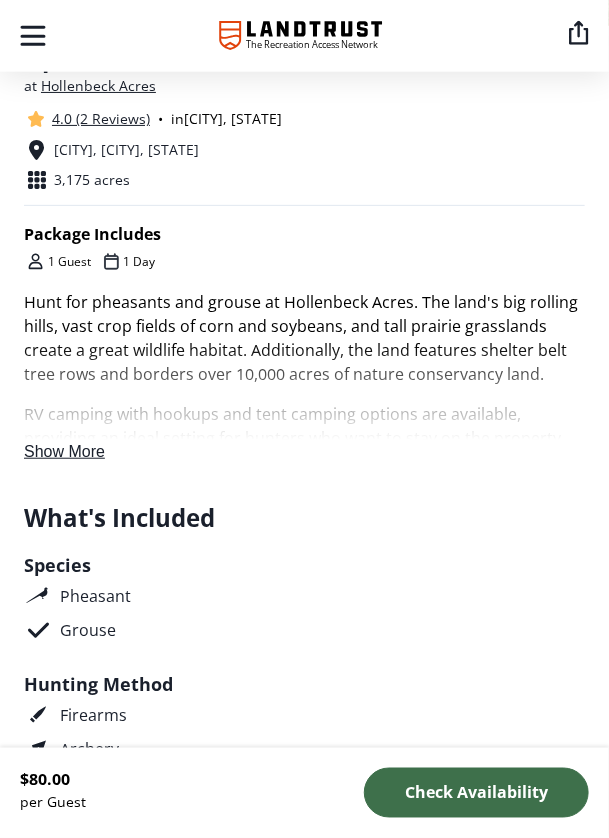 click on "Show More" at bounding box center [64, 451] 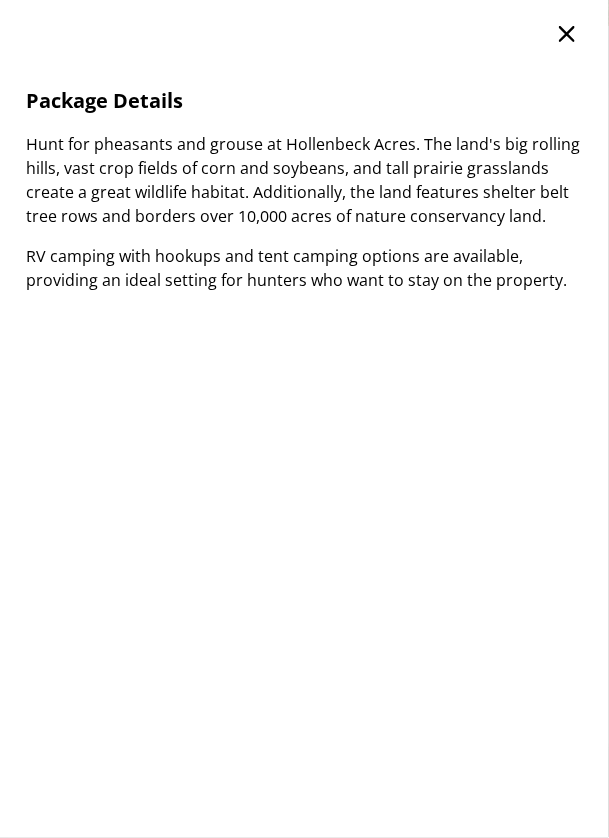 click 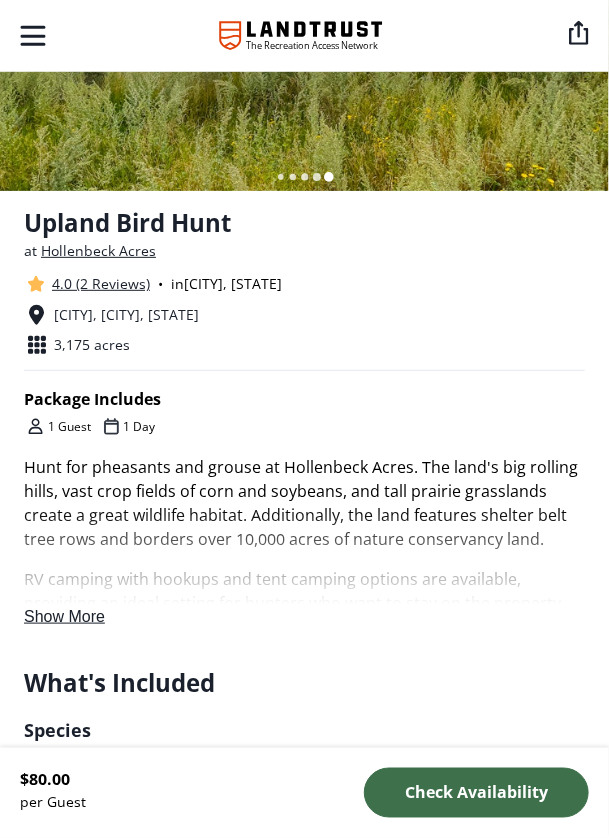 scroll, scrollTop: 296, scrollLeft: 0, axis: vertical 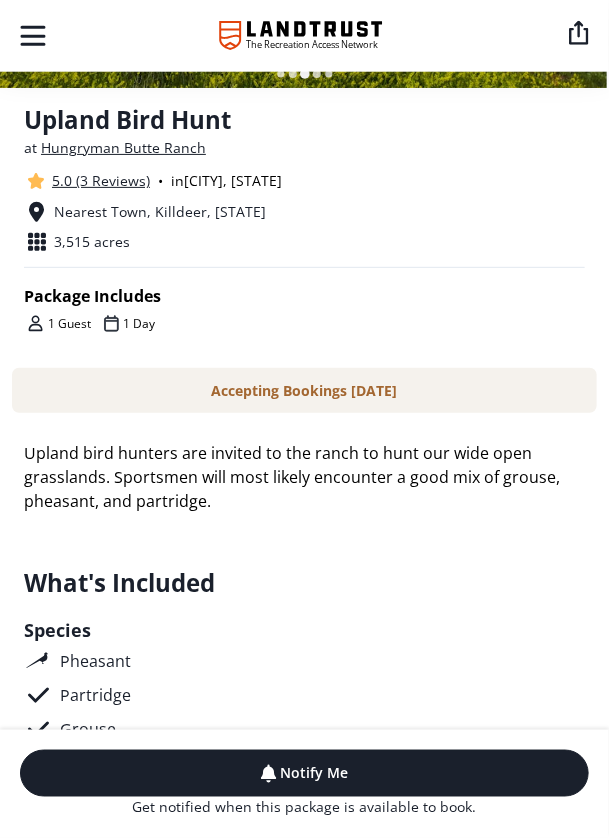 click on "Accepting Bookings [DATE]" at bounding box center (304, 390) 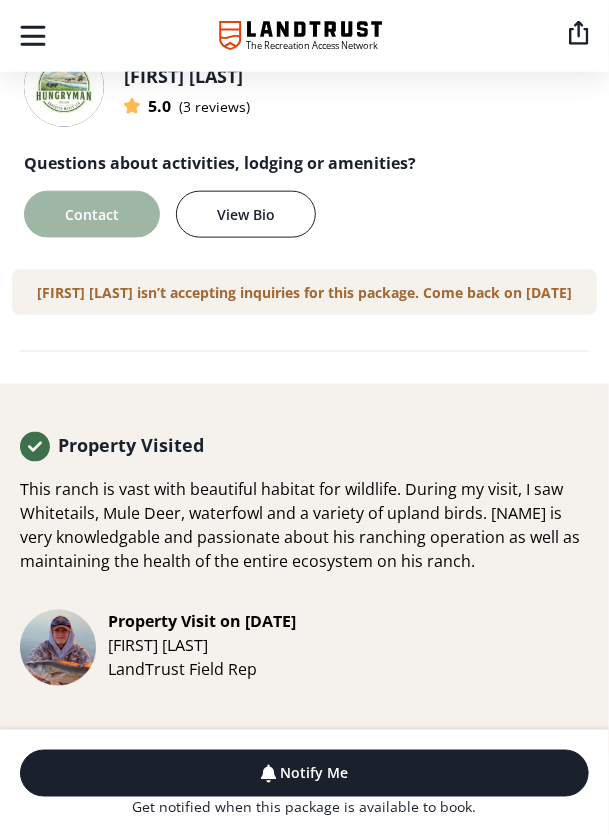 scroll, scrollTop: 3470, scrollLeft: 0, axis: vertical 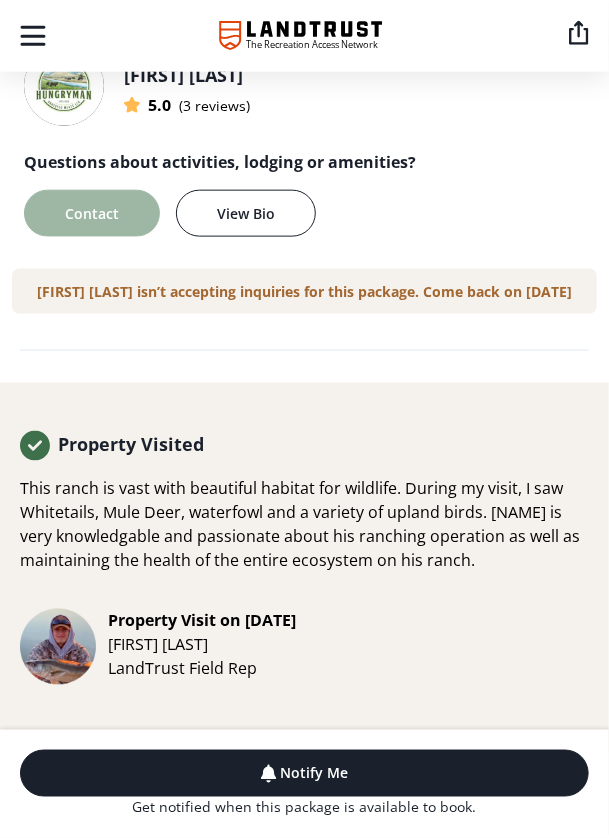 click on "Questions about activities, lodging or amenities? Contact View Bio" at bounding box center (304, 181) 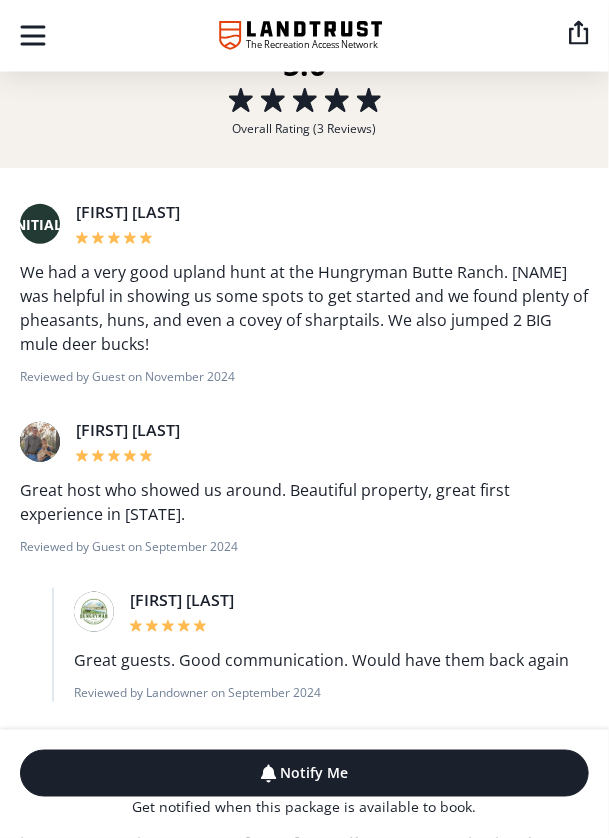 scroll, scrollTop: 5350, scrollLeft: 0, axis: vertical 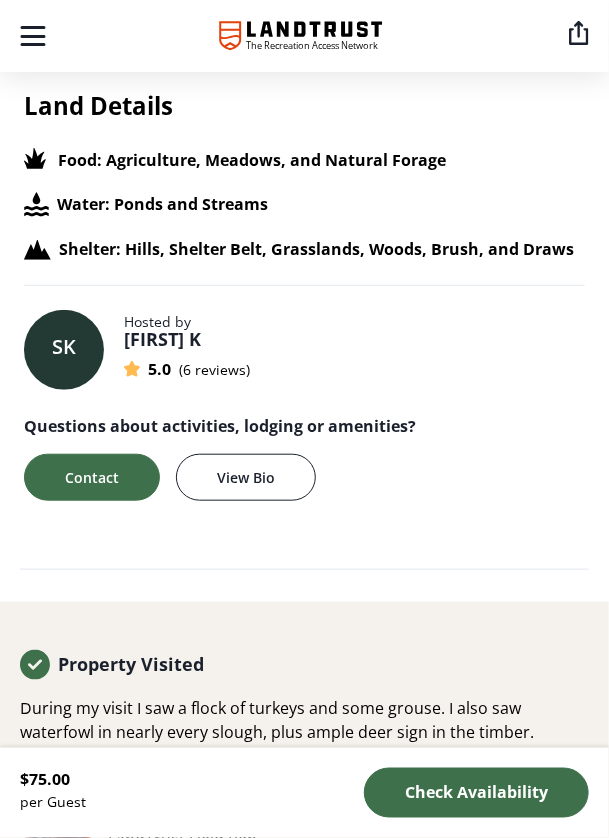 click on "[FIRST] K" at bounding box center [162, 339] 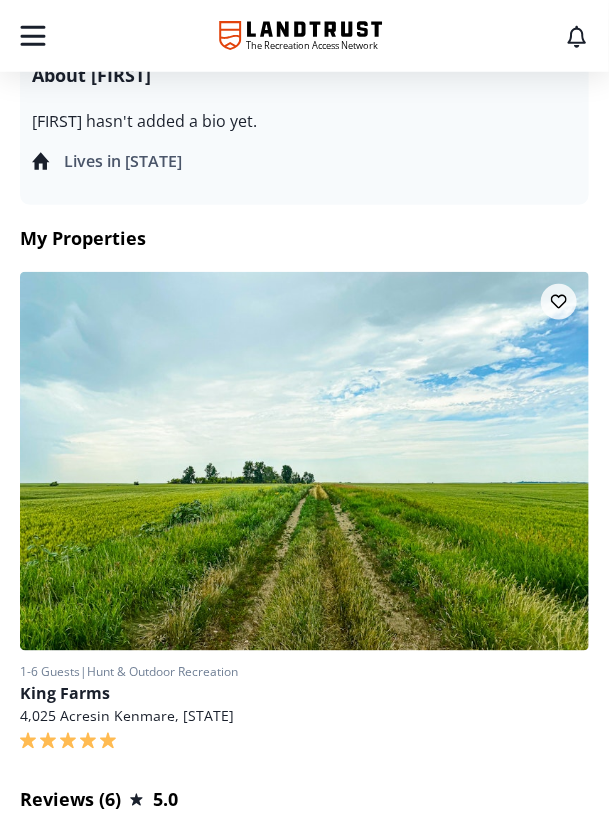 scroll, scrollTop: 304, scrollLeft: 0, axis: vertical 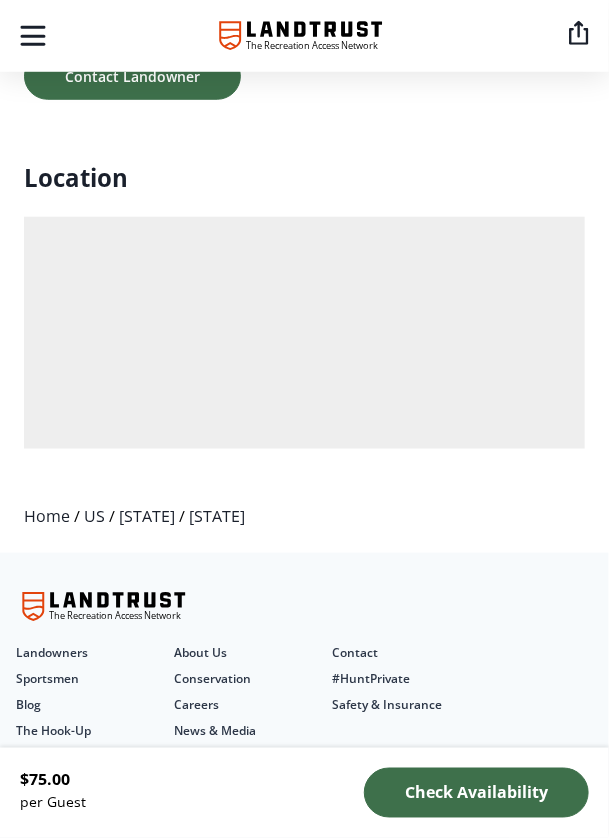 click at bounding box center (305, 230) 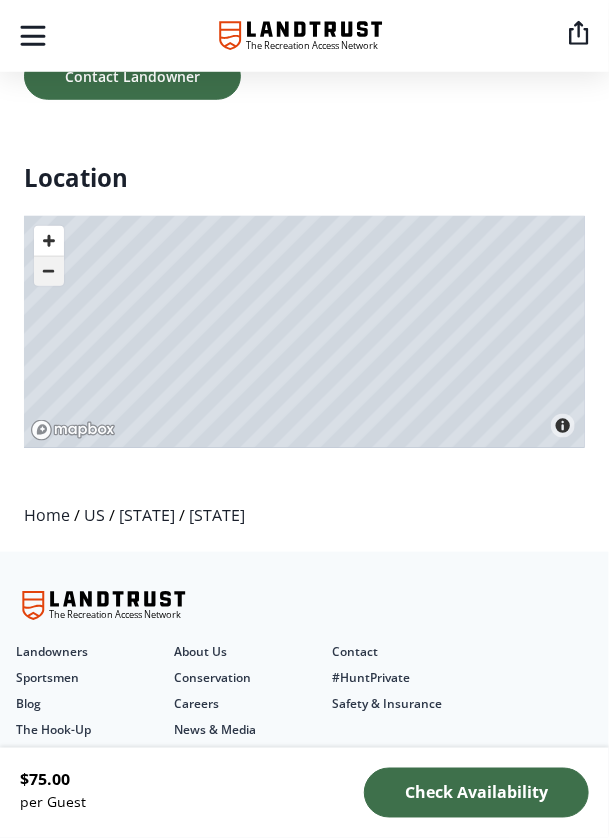 click at bounding box center (49, 271) 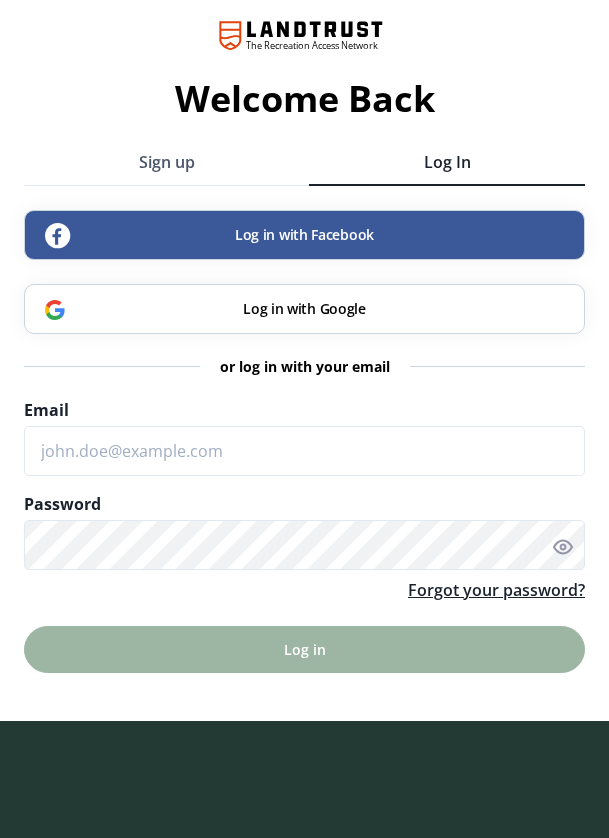 scroll, scrollTop: 0, scrollLeft: 0, axis: both 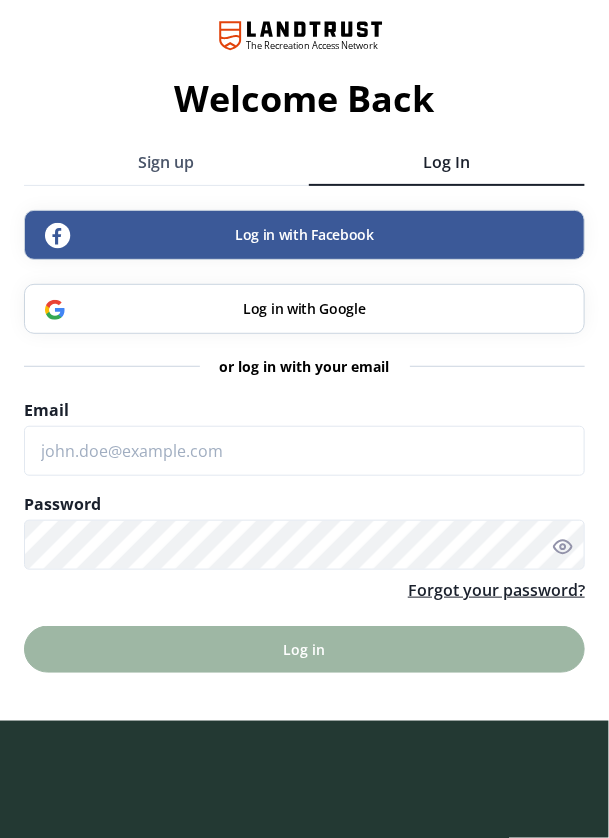 click 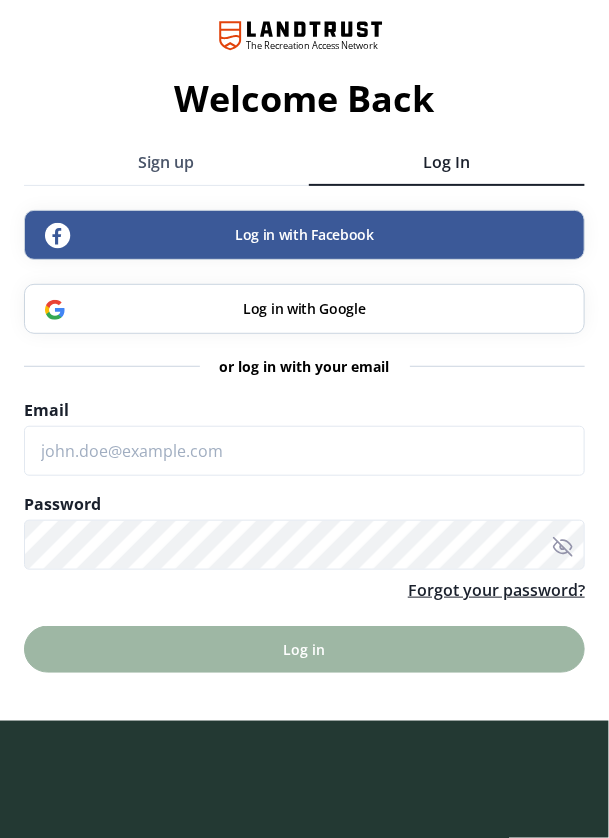 click on "Log in with Google" at bounding box center [304, 309] 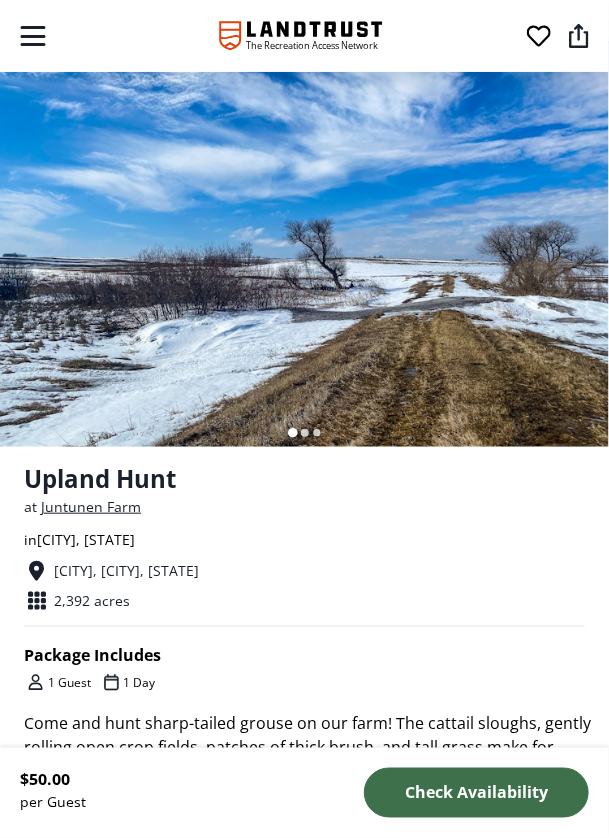 scroll, scrollTop: 28, scrollLeft: 0, axis: vertical 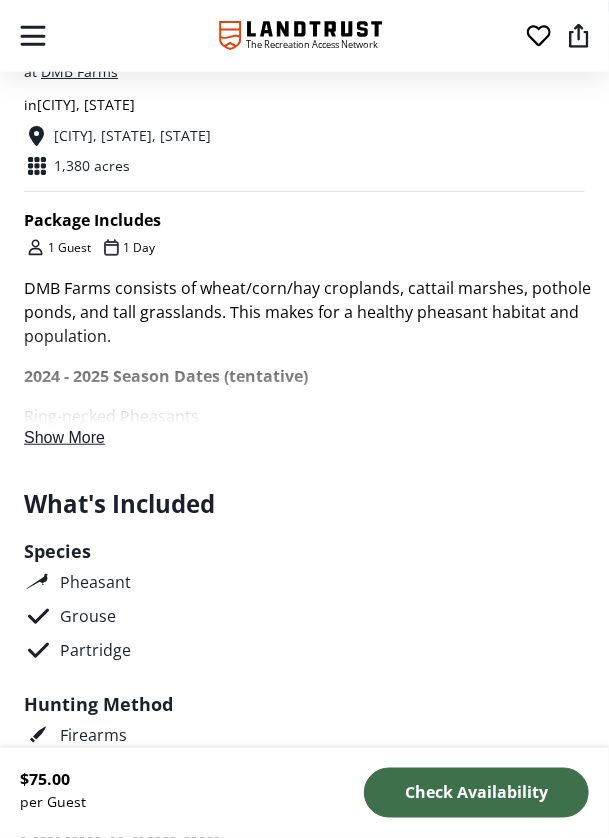 click on "Show More" at bounding box center [64, 437] 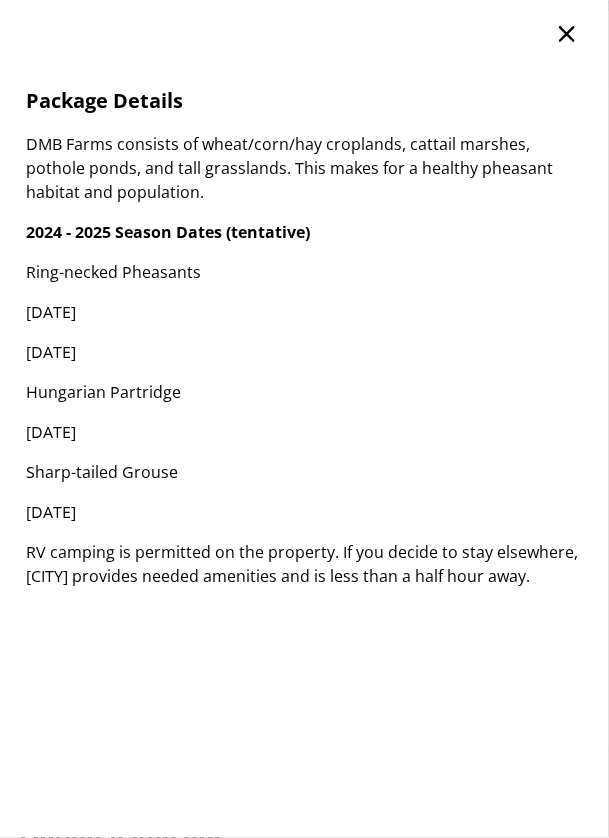scroll, scrollTop: 0, scrollLeft: 0, axis: both 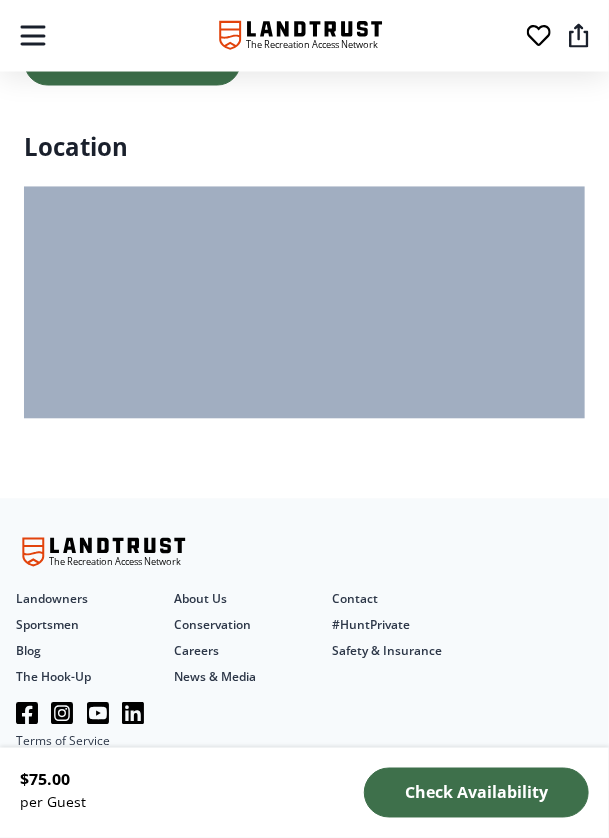 click at bounding box center (305, 200) 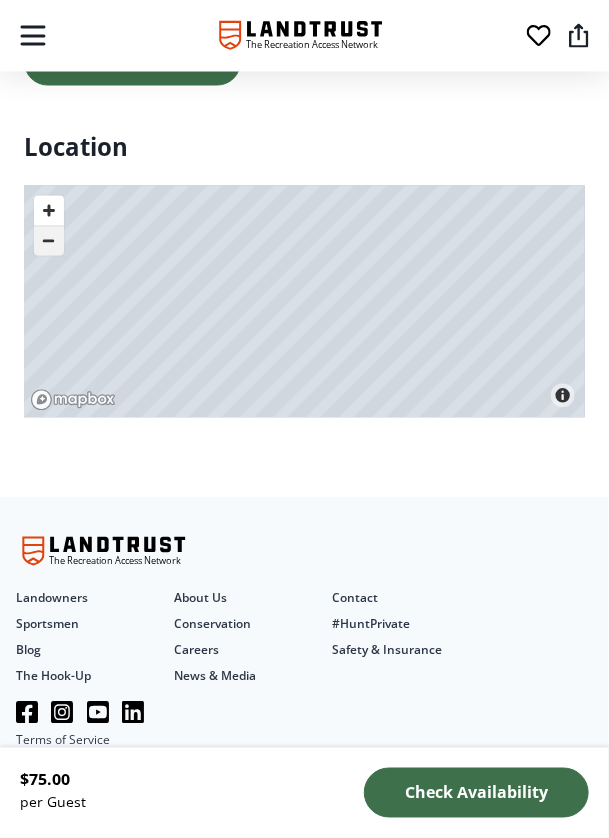 click at bounding box center [49, 241] 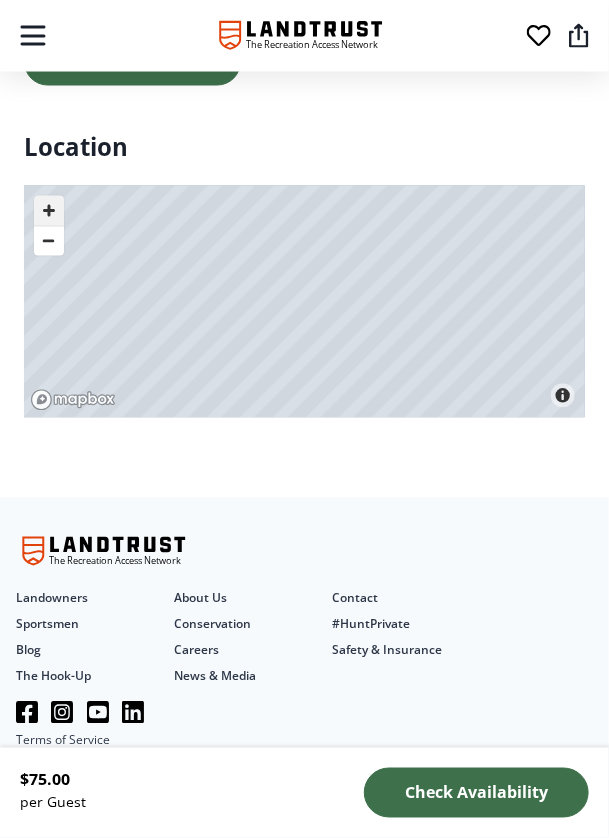 click at bounding box center (49, 211) 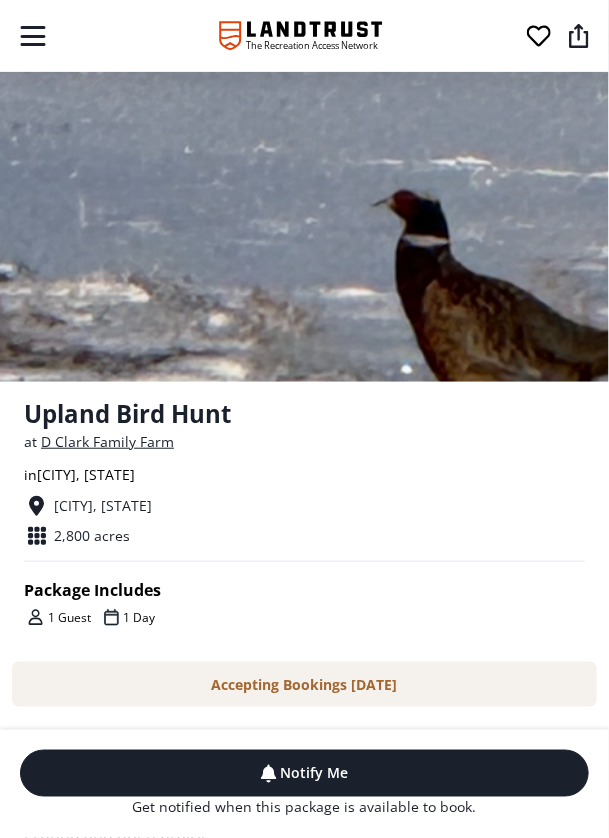 scroll, scrollTop: 83, scrollLeft: 0, axis: vertical 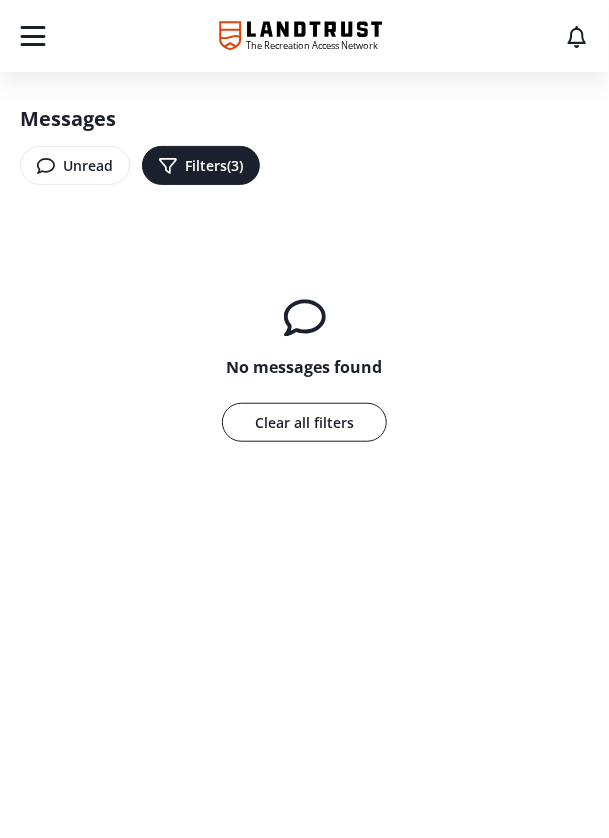 click on "Filters  (3)" at bounding box center (214, 165) 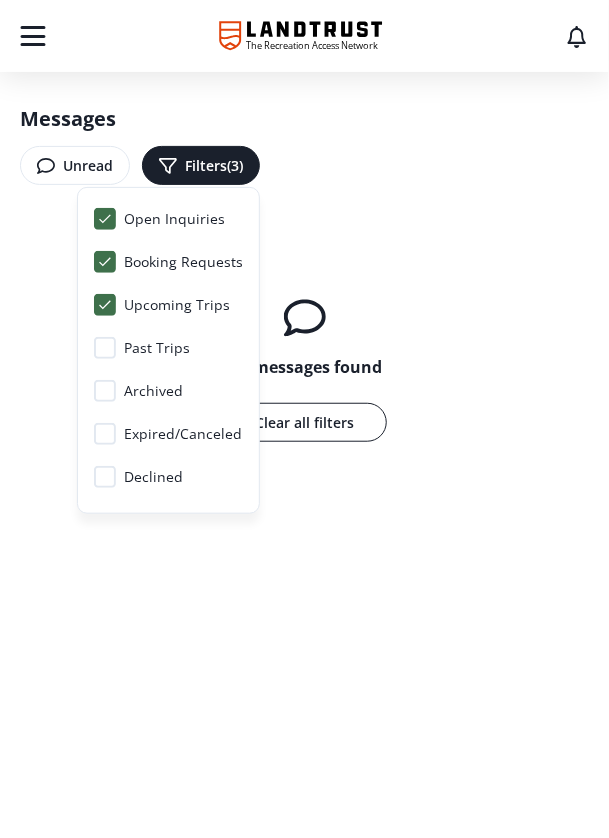 click on "No messages found Clear all filters" at bounding box center [304, 406] 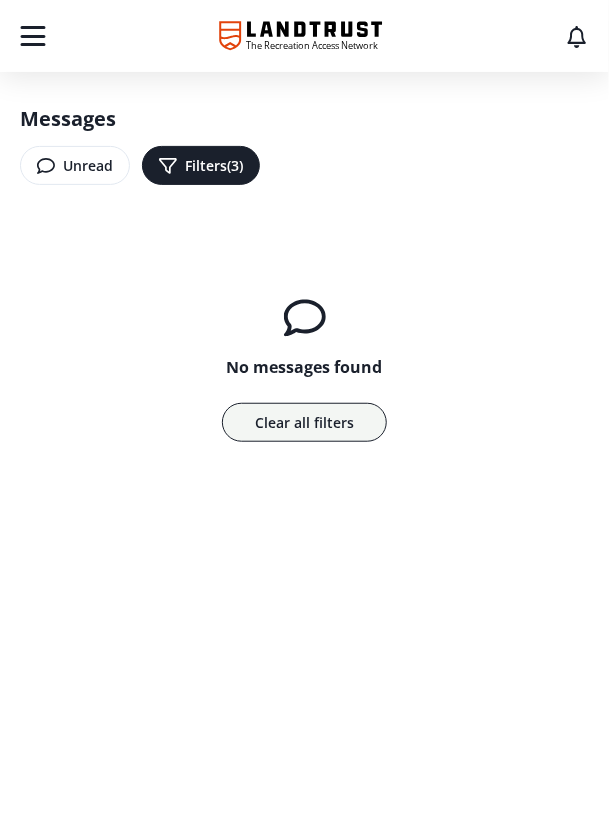 click on "Clear all filters" at bounding box center [304, 422] 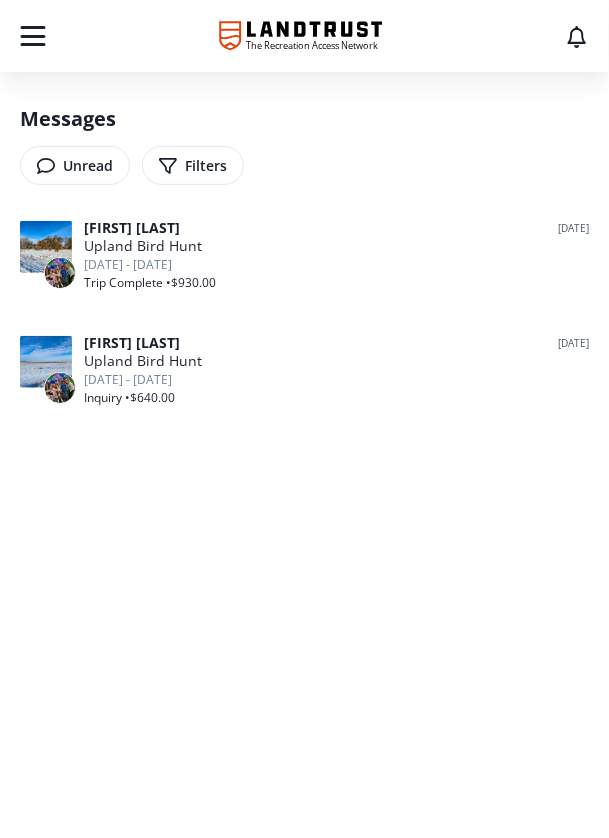 scroll, scrollTop: 0, scrollLeft: 0, axis: both 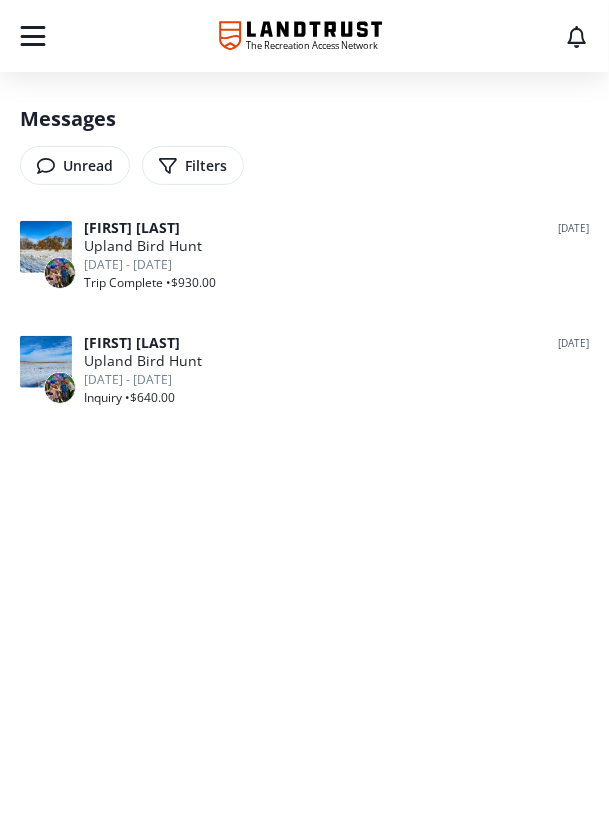 click 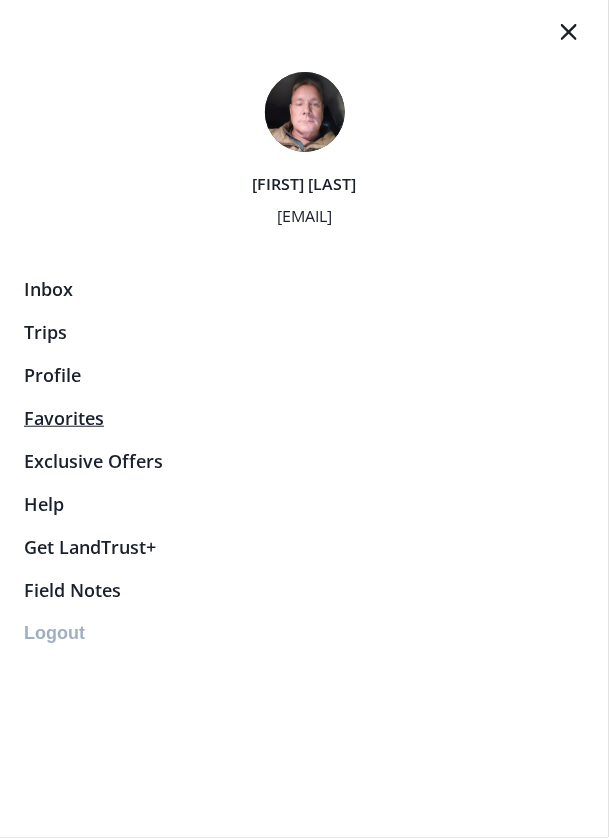 click on "Favorites" at bounding box center (64, 418) 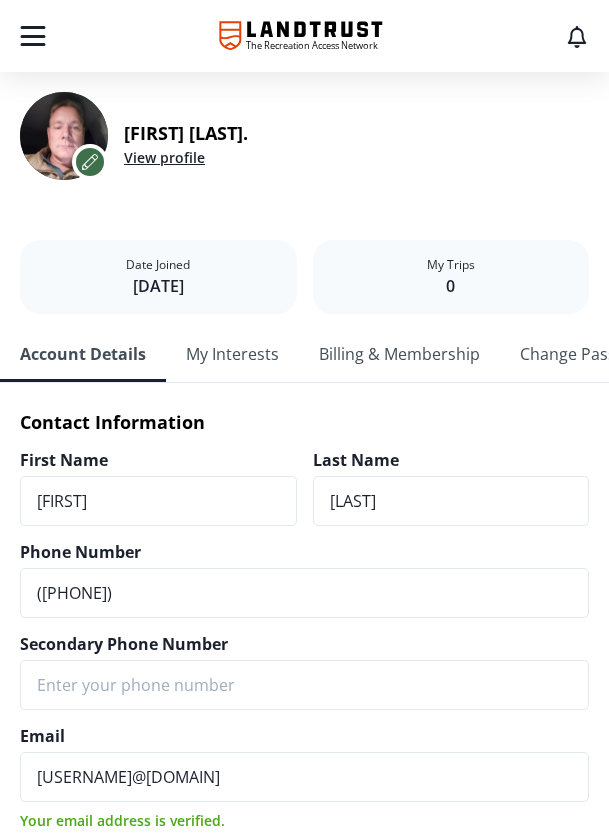 scroll, scrollTop: 0, scrollLeft: 0, axis: both 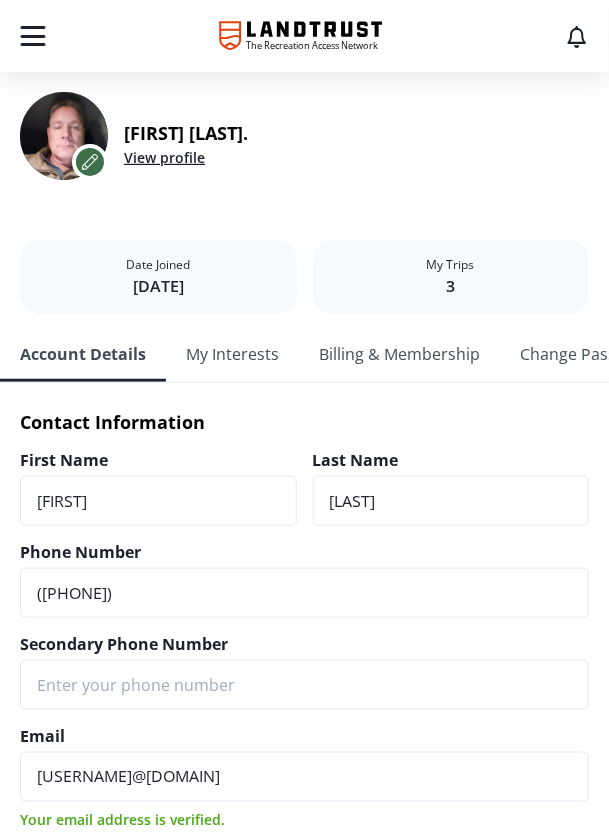 click 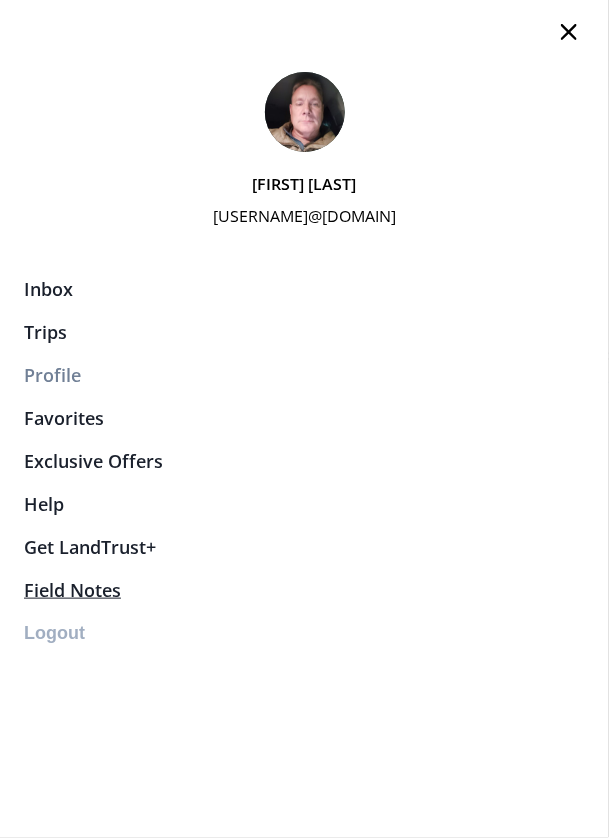 click on "Field Notes" at bounding box center [72, 590] 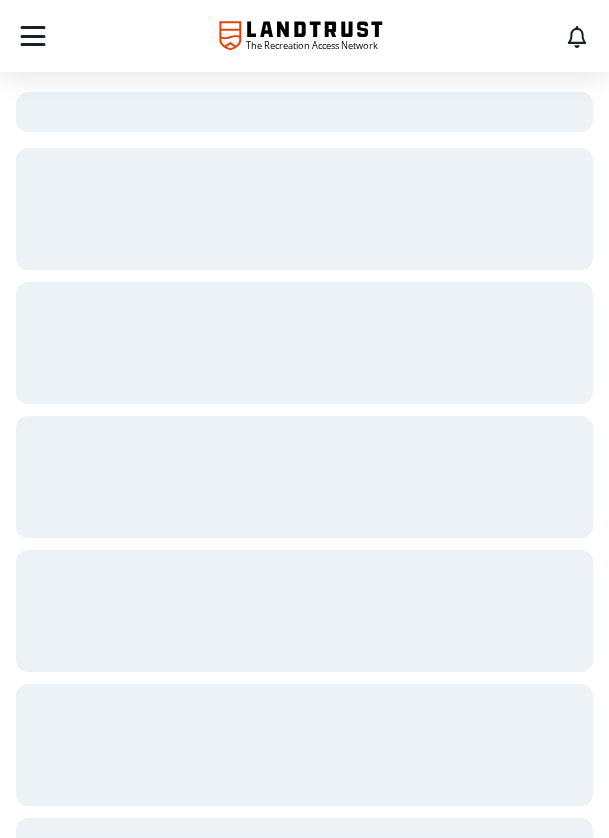 scroll, scrollTop: 0, scrollLeft: 0, axis: both 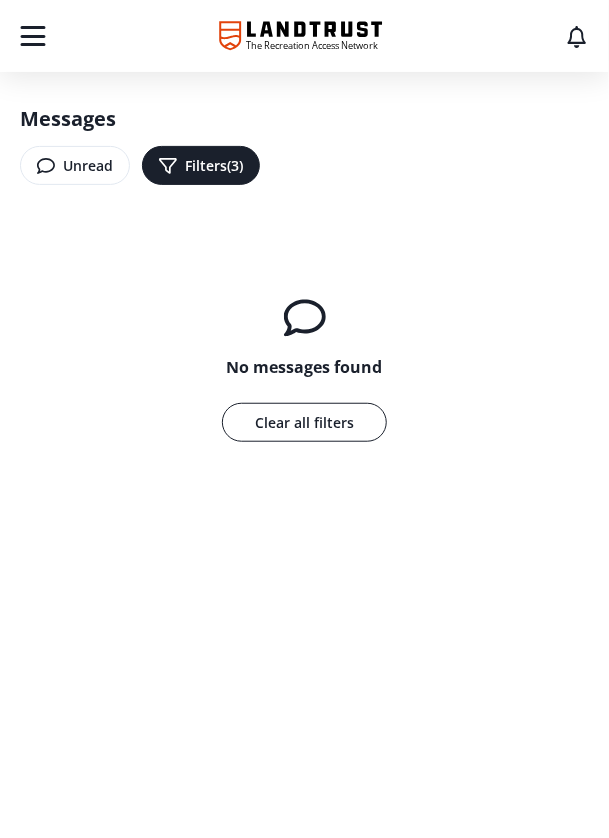 click 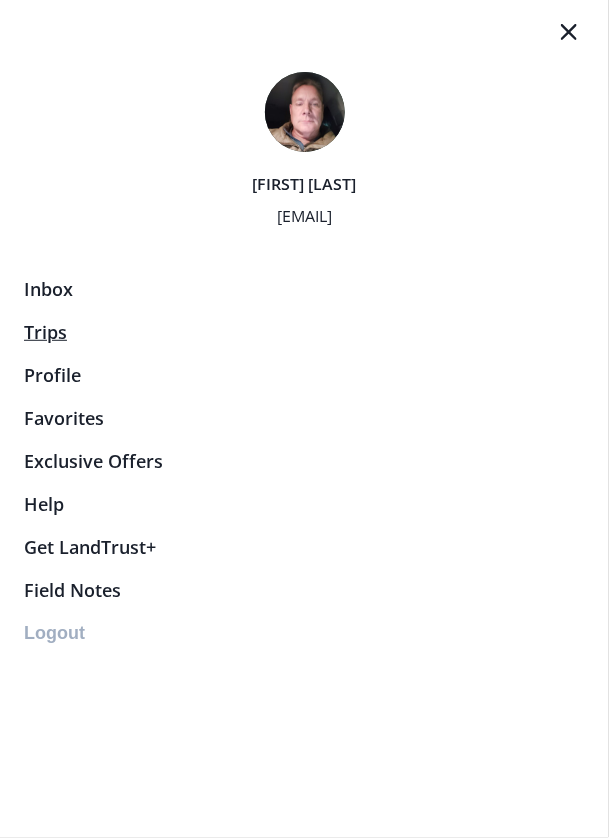 click on "Trips" at bounding box center (45, 332) 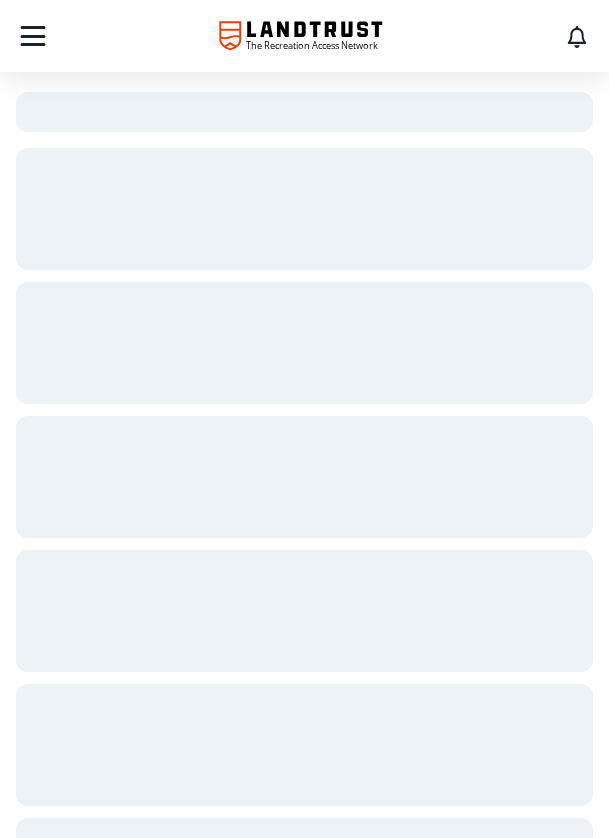 scroll, scrollTop: 0, scrollLeft: 0, axis: both 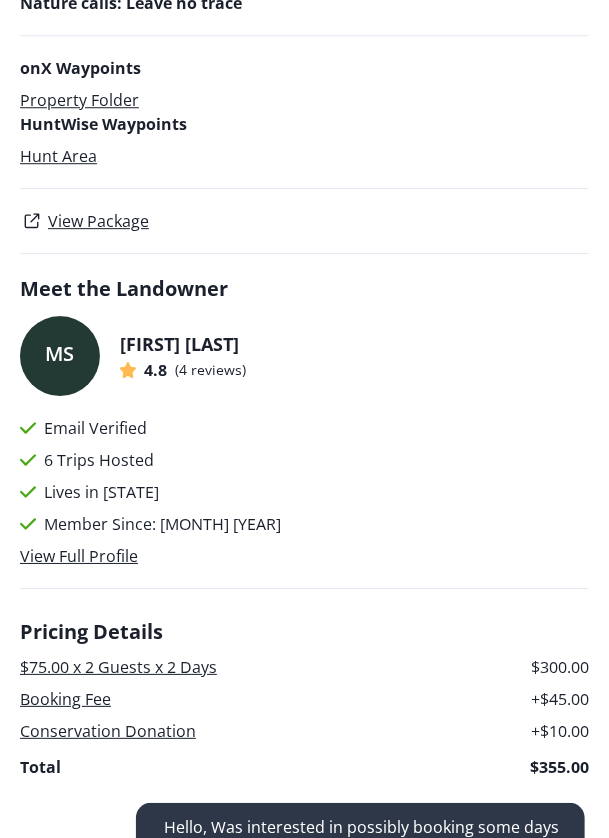 click on "Mike S" at bounding box center [183, 344] 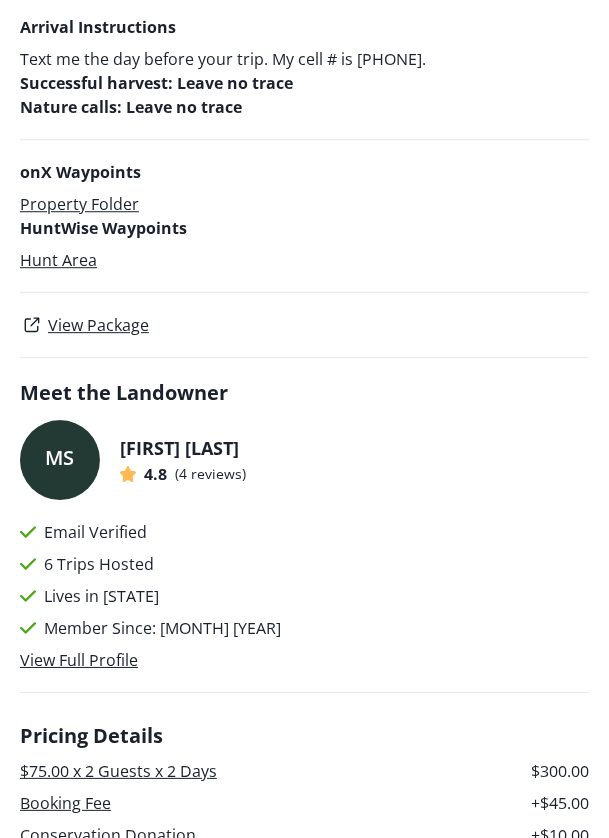 scroll, scrollTop: 982, scrollLeft: 0, axis: vertical 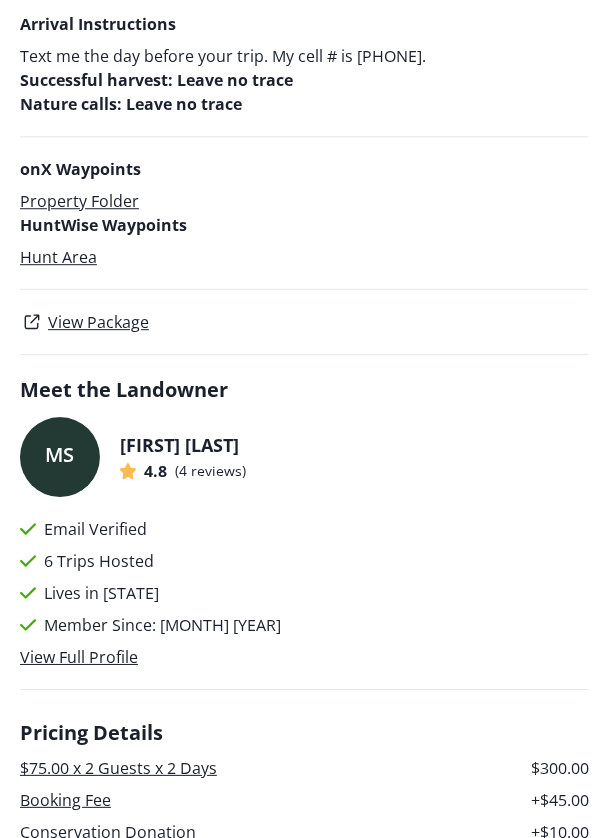 click on "4 reviews" at bounding box center (210, 470) 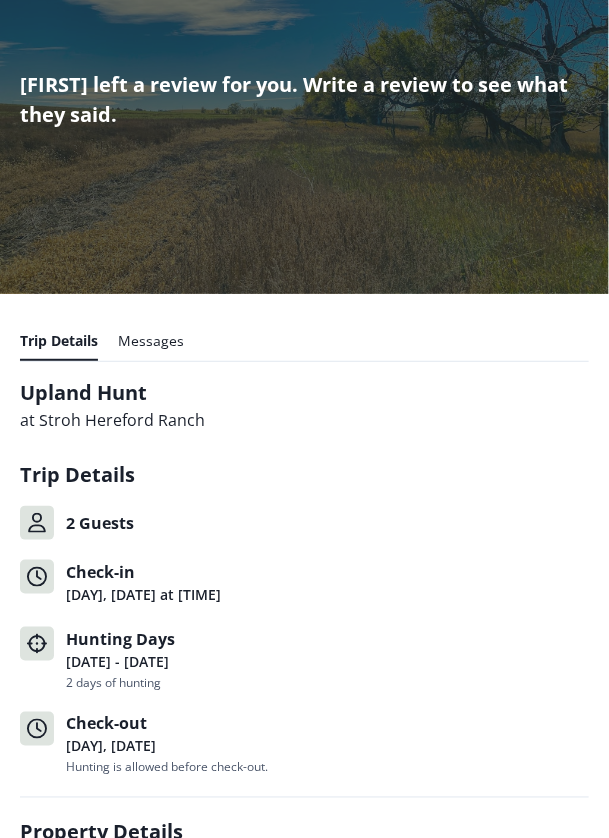 scroll, scrollTop: 0, scrollLeft: 0, axis: both 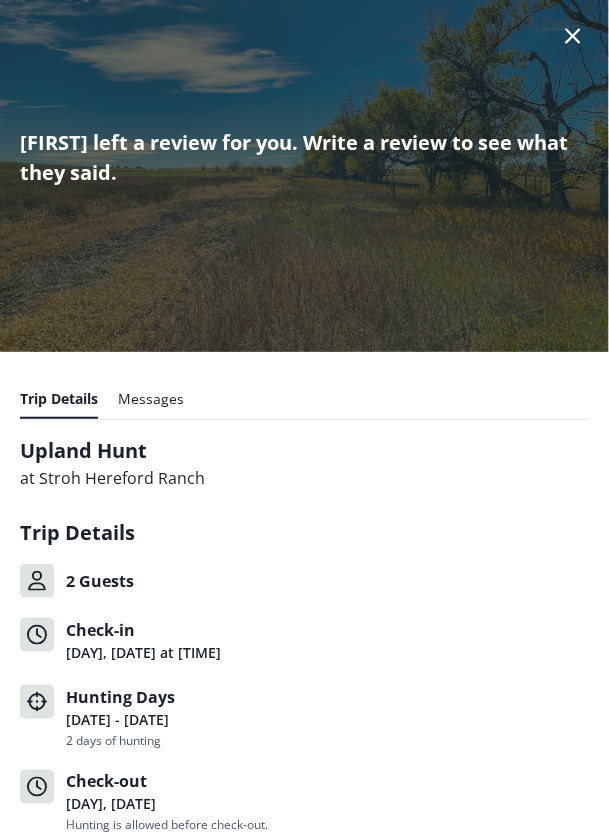 click on "Messages" at bounding box center (151, 398) 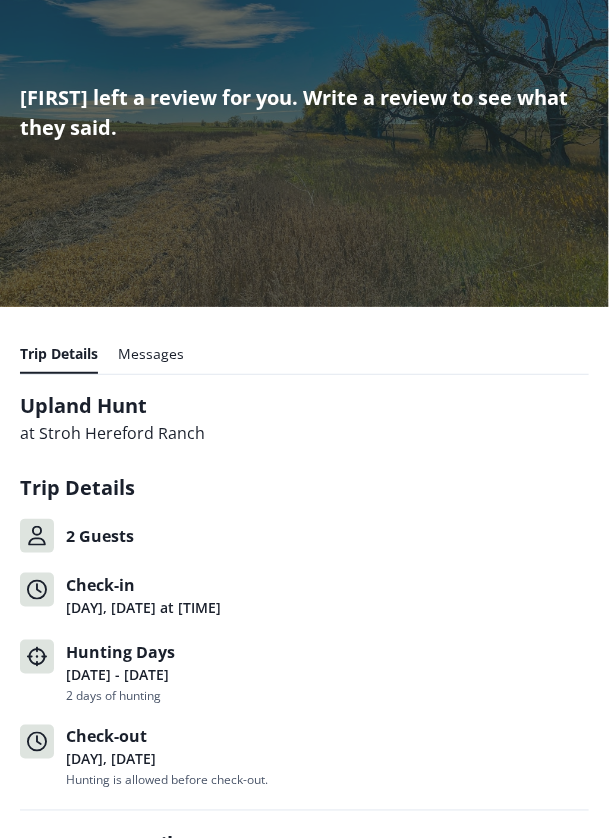 scroll, scrollTop: 64, scrollLeft: 0, axis: vertical 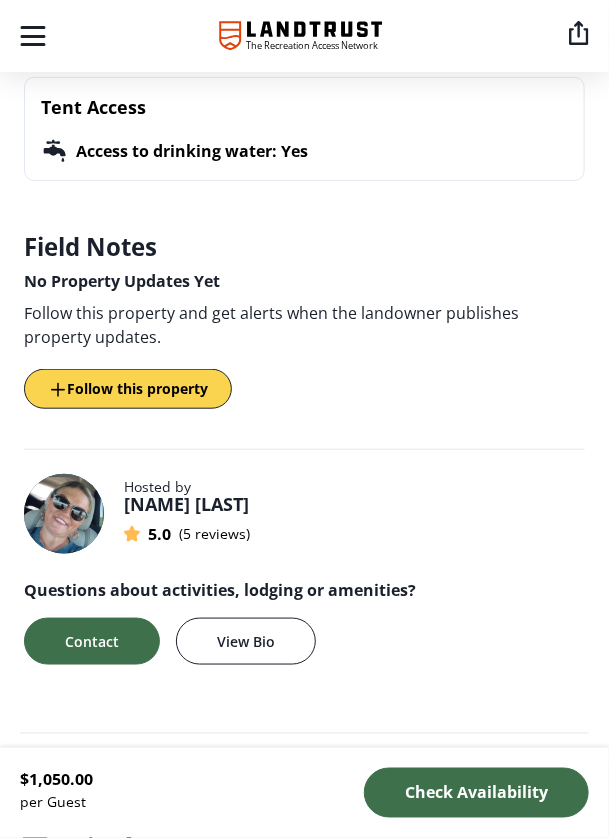 click at bounding box center (64, 514) 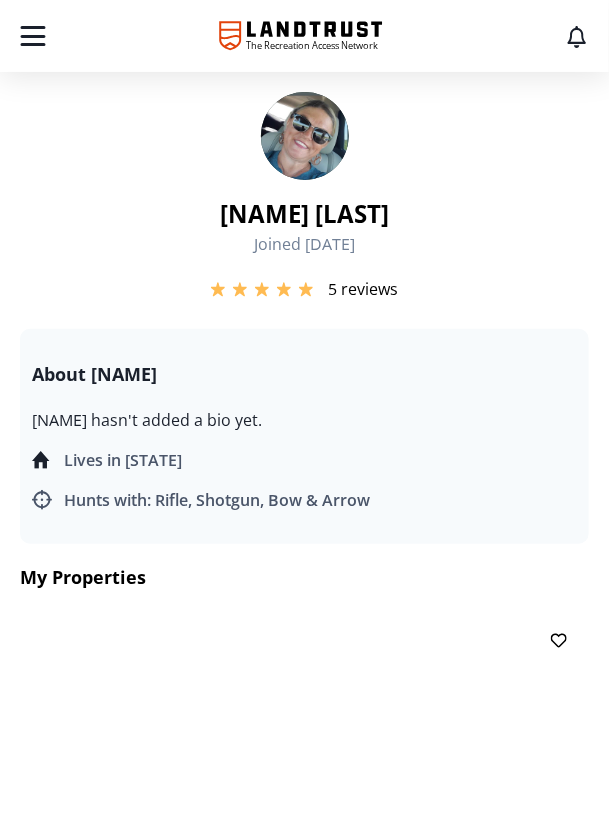 scroll, scrollTop: 0, scrollLeft: 0, axis: both 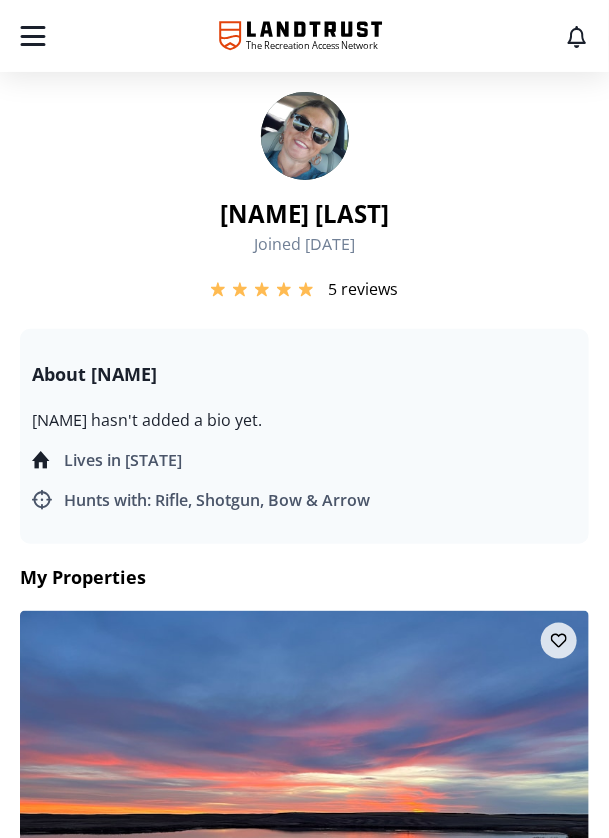 click at bounding box center [305, 136] 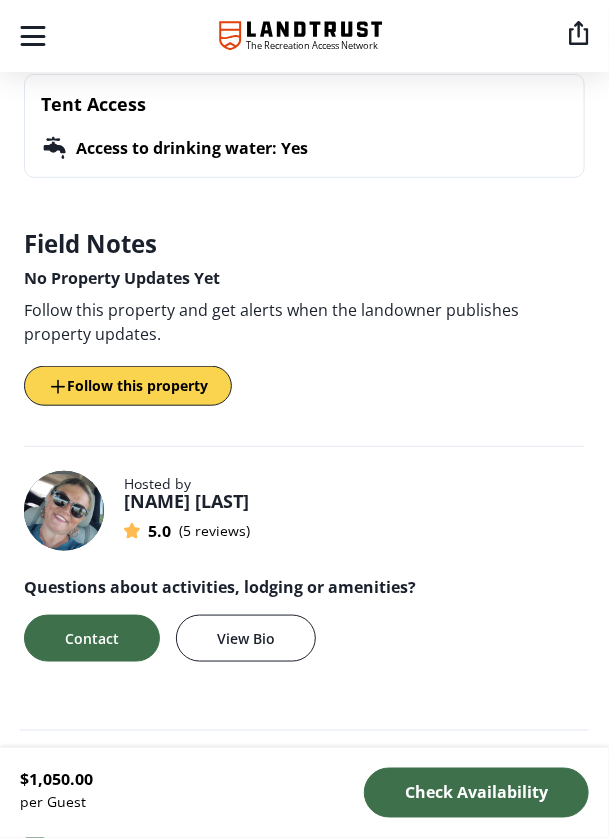 scroll, scrollTop: 1613, scrollLeft: 0, axis: vertical 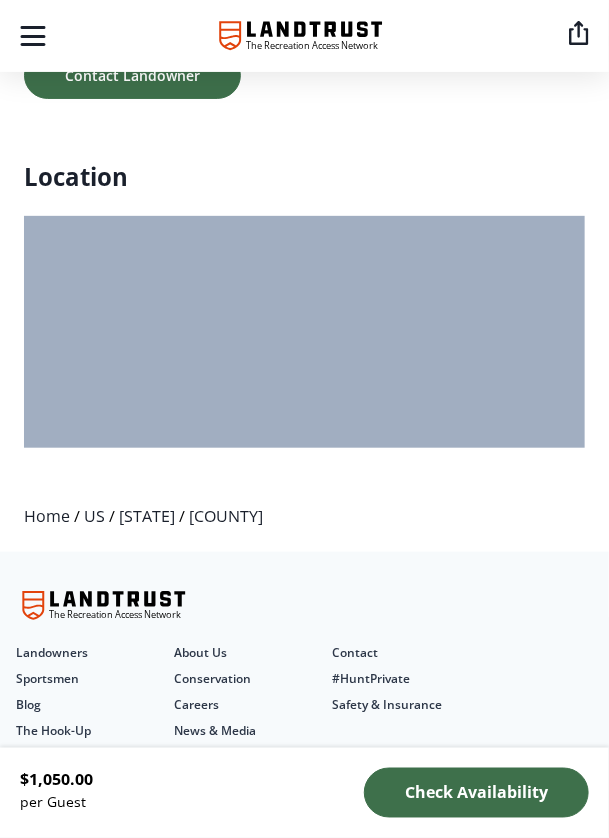 click at bounding box center [305, 229] 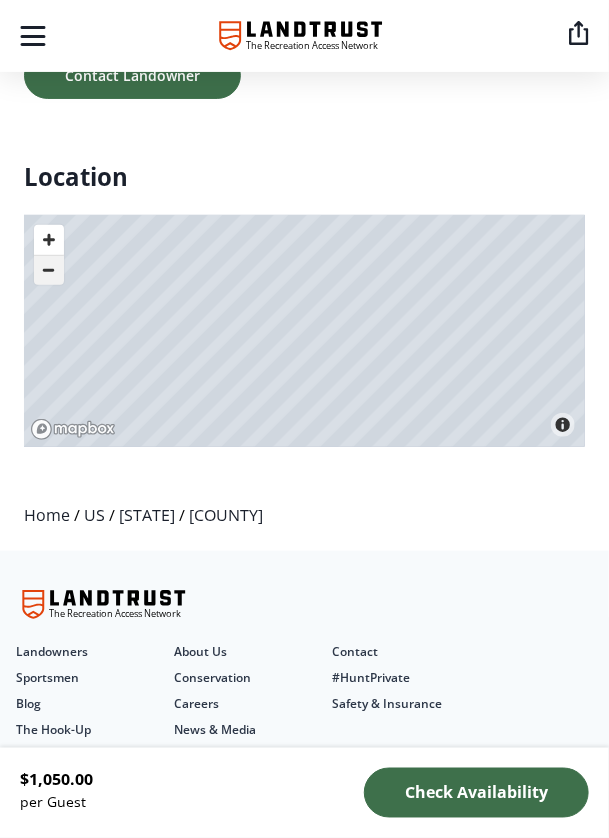 click at bounding box center (49, 270) 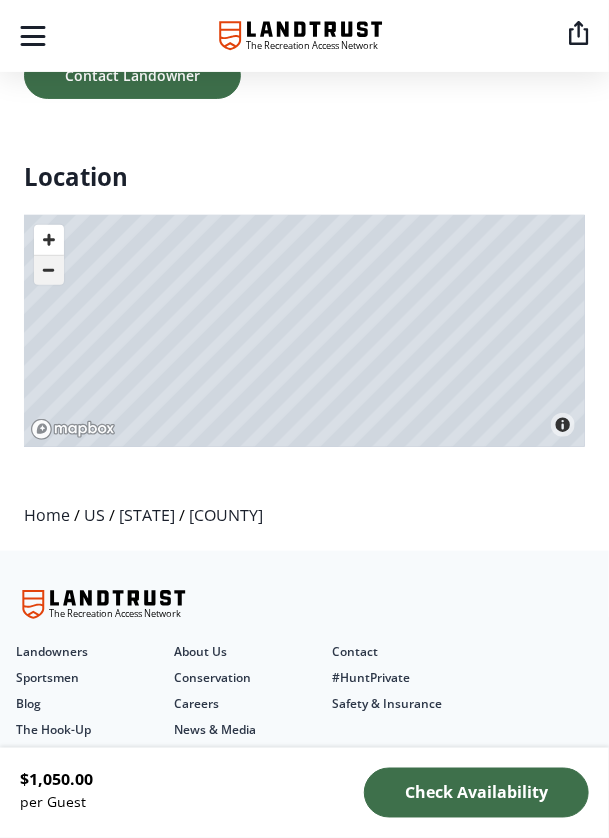 click at bounding box center [49, 270] 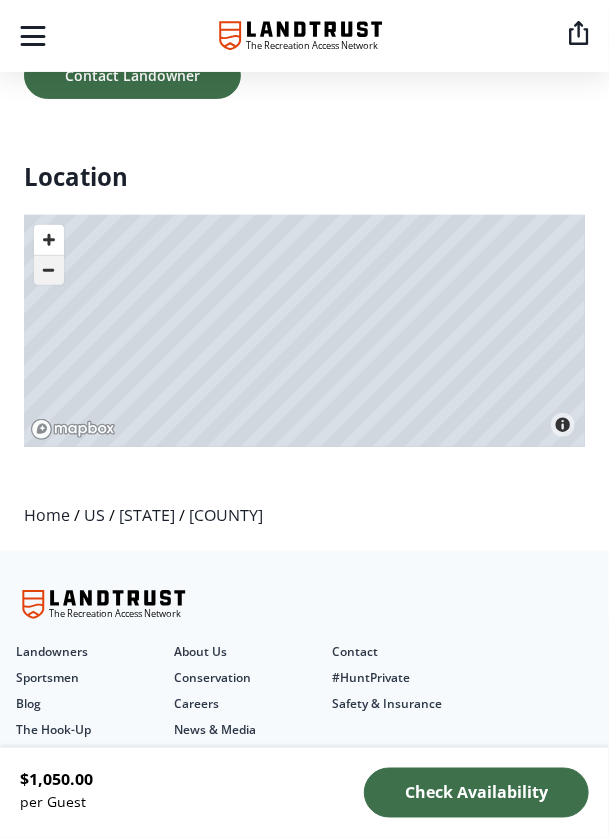 click at bounding box center (49, 270) 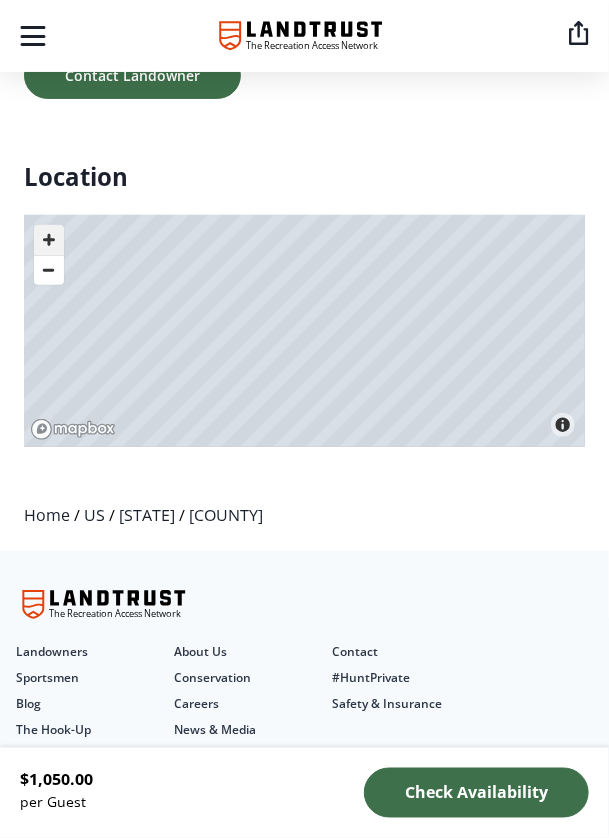 click at bounding box center [49, 240] 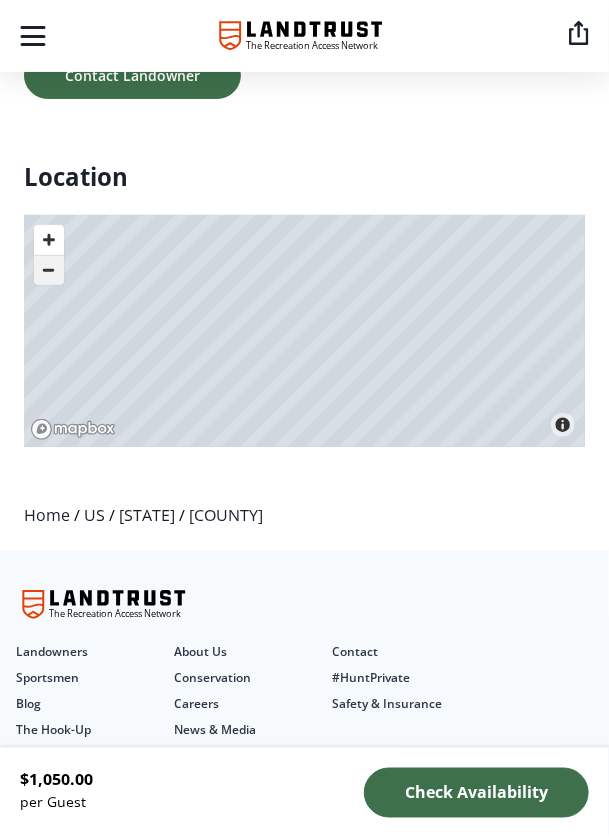 click at bounding box center (49, 270) 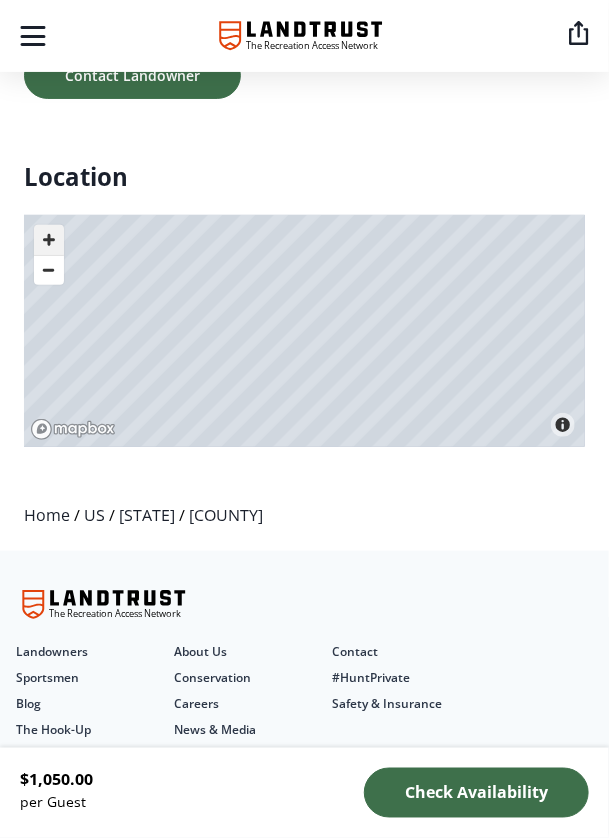 click at bounding box center (49, 240) 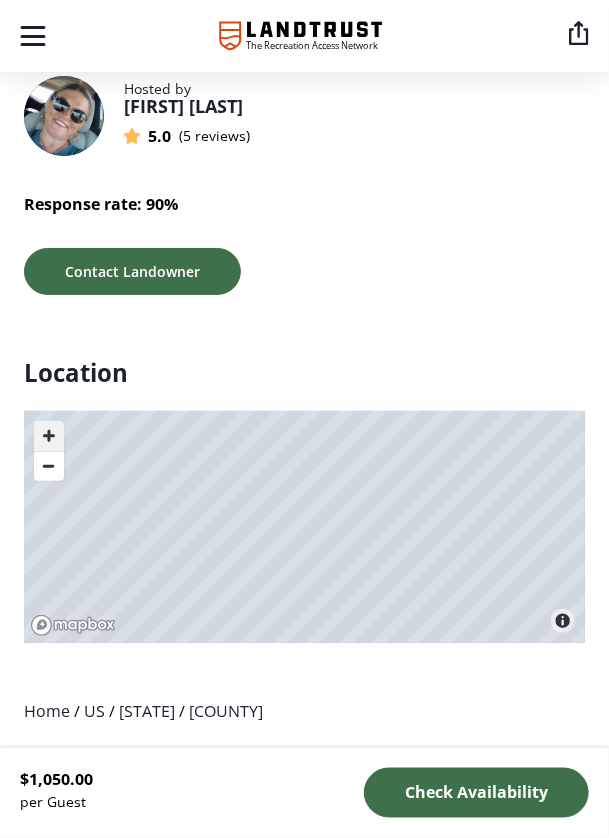 scroll, scrollTop: 4518, scrollLeft: 0, axis: vertical 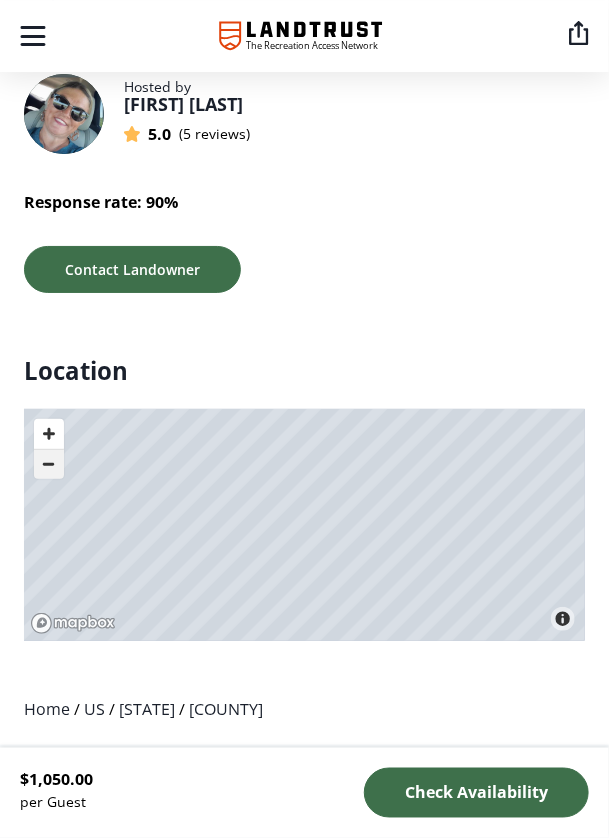 click at bounding box center (49, 464) 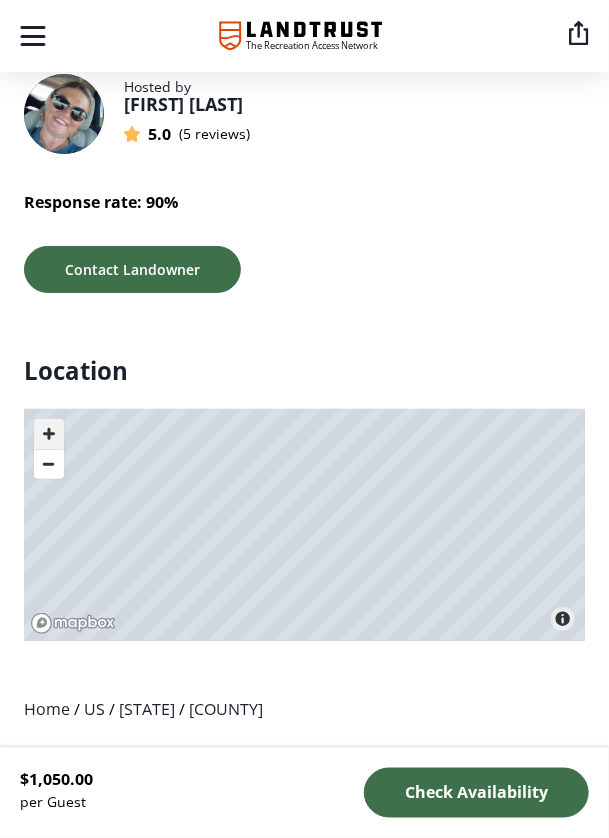 click at bounding box center [49, 434] 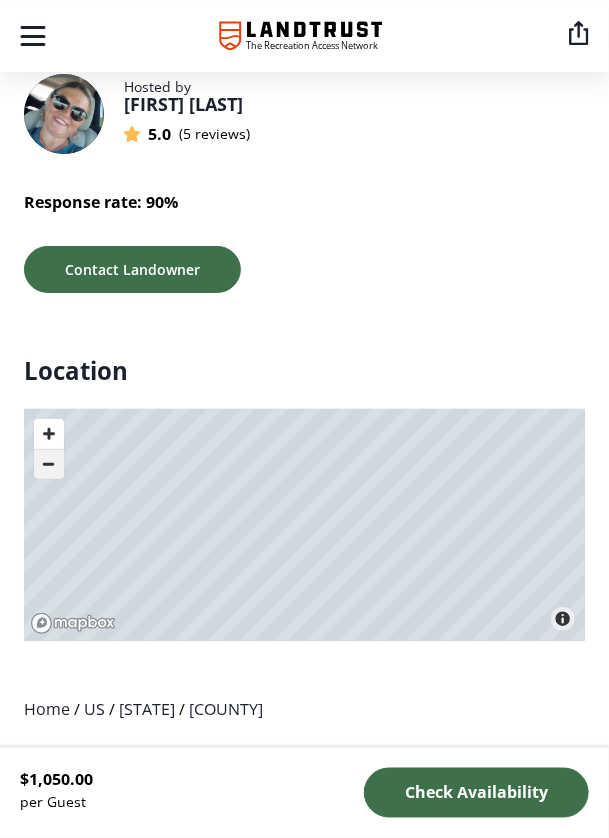 click at bounding box center (49, 464) 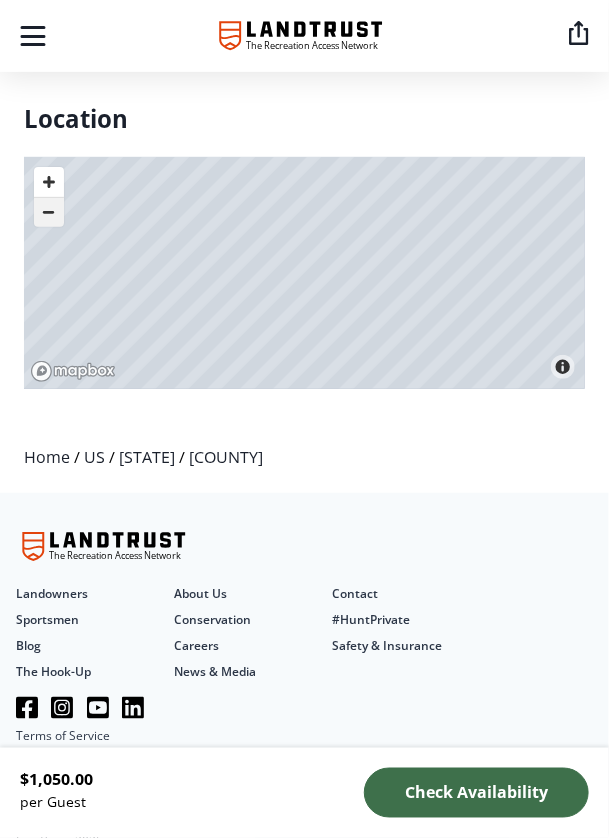 scroll, scrollTop: 4785, scrollLeft: 0, axis: vertical 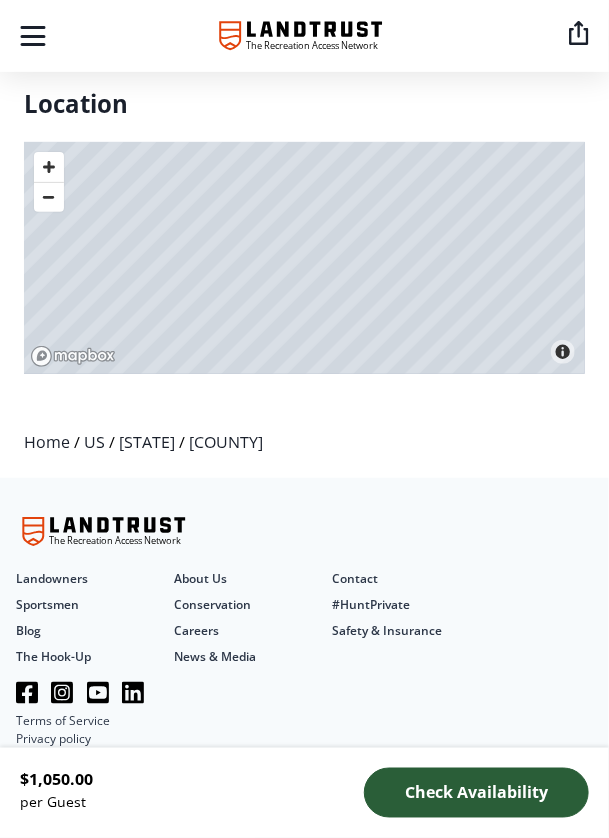 click on "Check Availability" at bounding box center [476, 793] 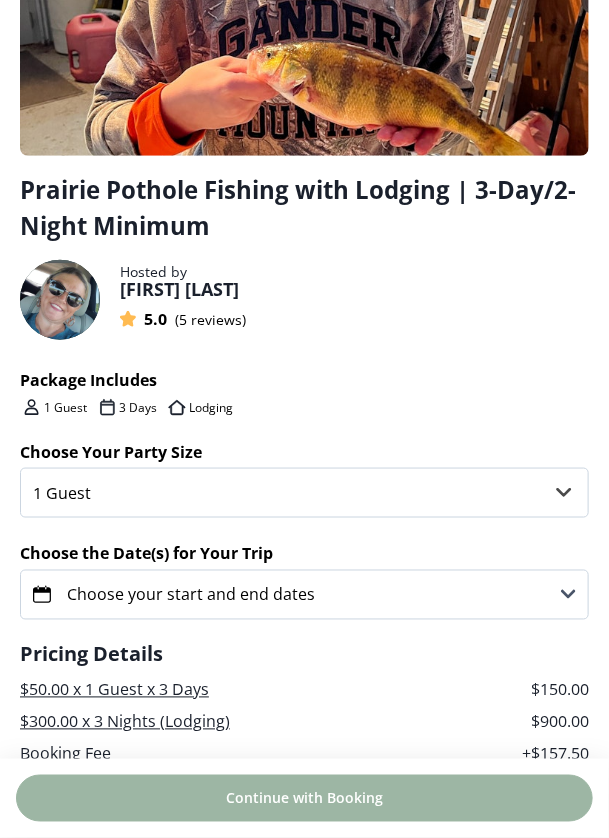 scroll, scrollTop: 281, scrollLeft: 0, axis: vertical 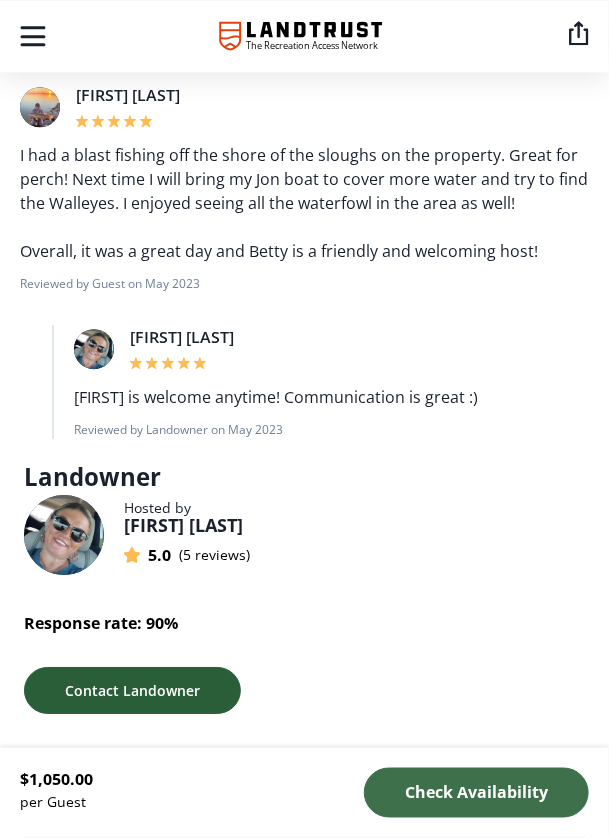 click on "Contact Landowner" at bounding box center (132, 690) 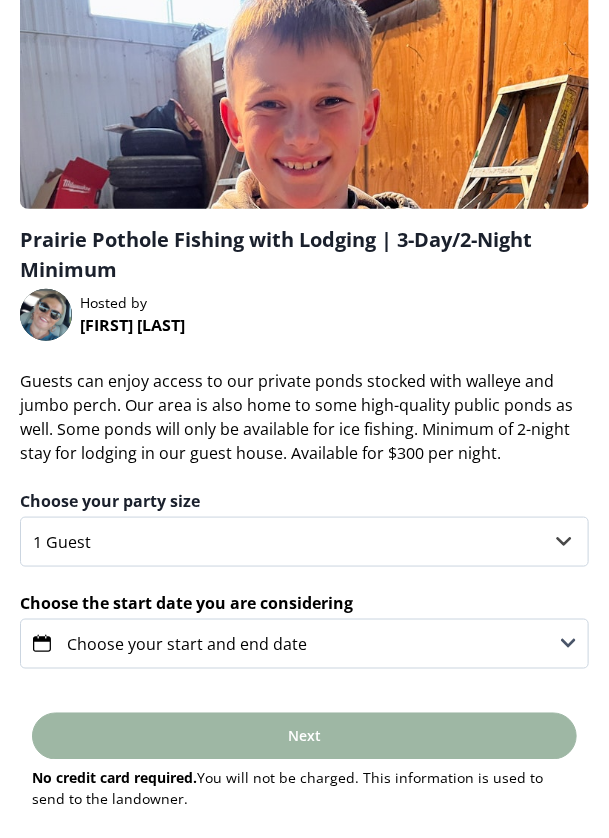 scroll, scrollTop: 123, scrollLeft: 0, axis: vertical 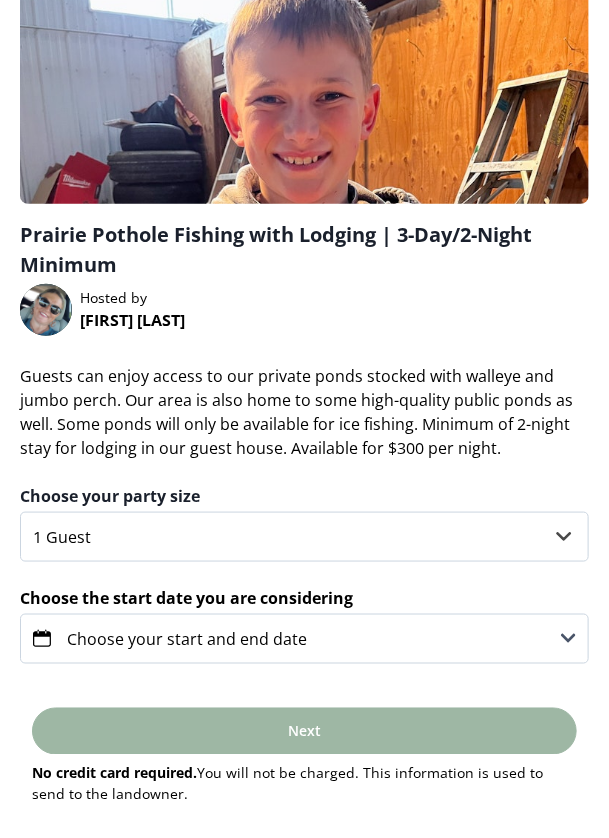 click 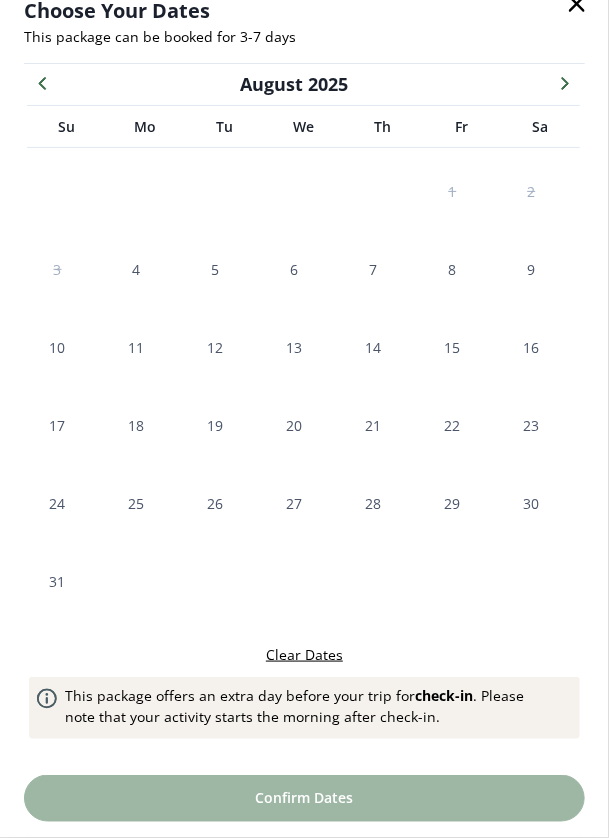 click 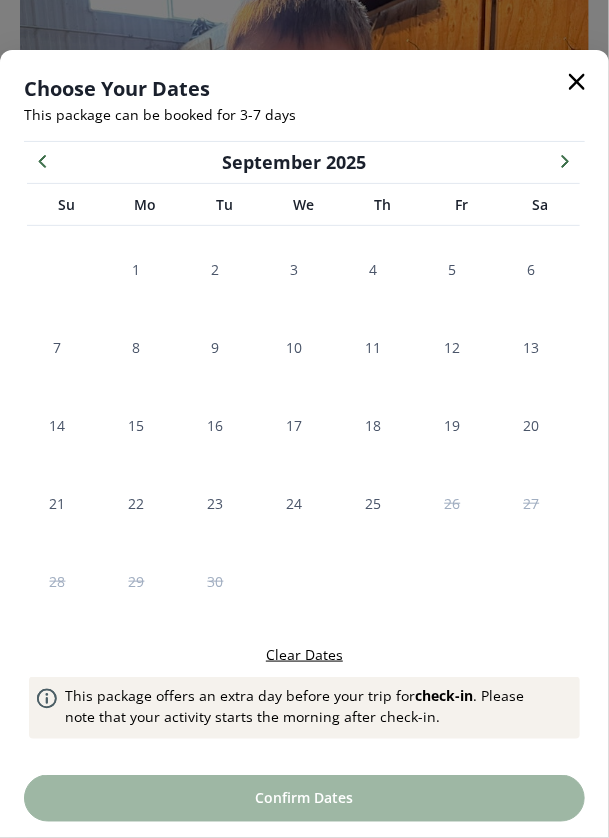 click at bounding box center [565, 160] 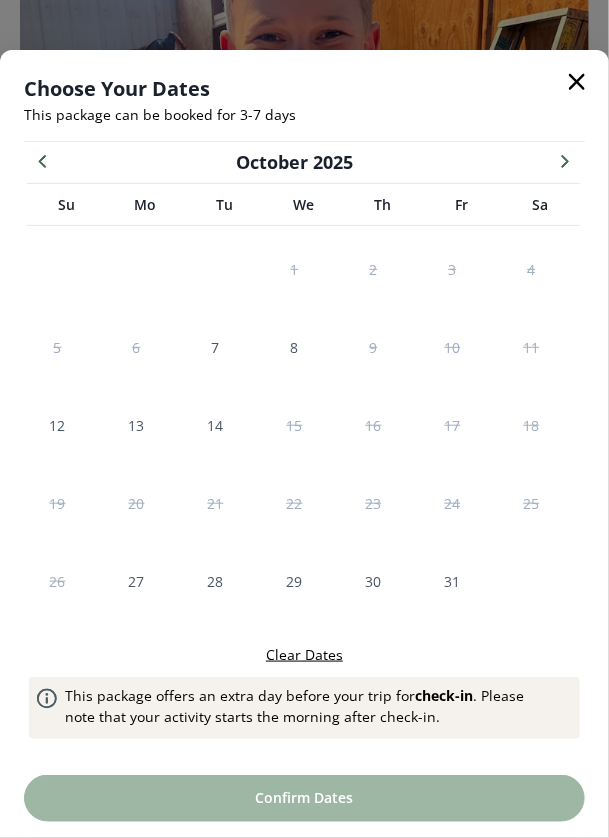 scroll, scrollTop: 190, scrollLeft: 0, axis: vertical 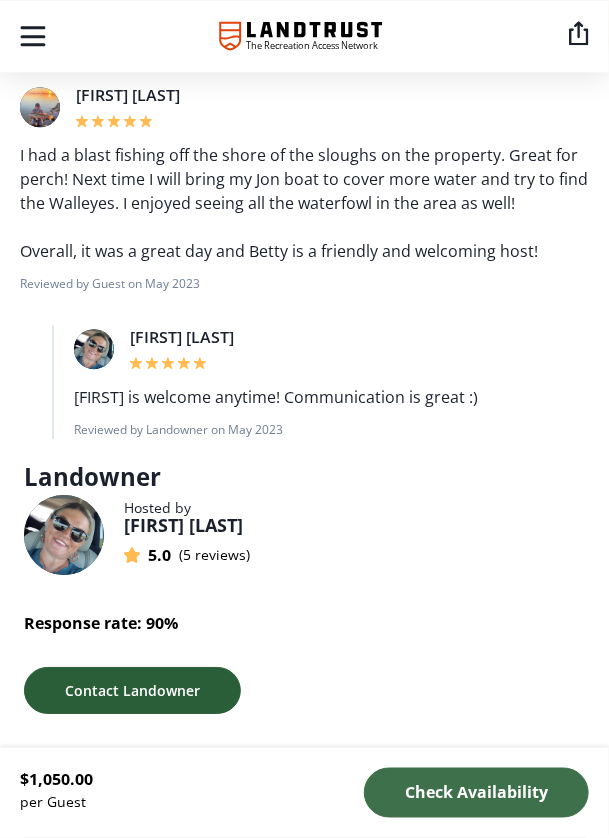 click on "Contact Landowner" at bounding box center (132, 690) 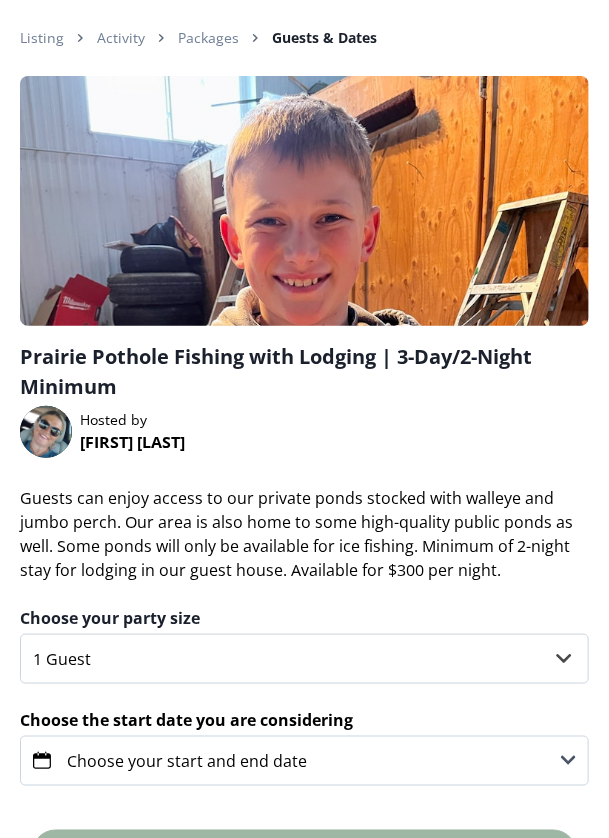 scroll, scrollTop: 0, scrollLeft: 0, axis: both 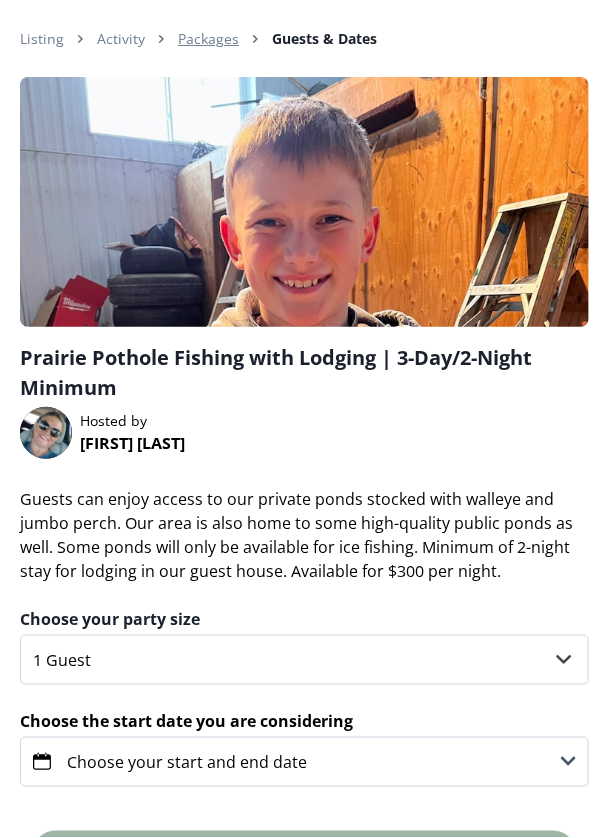 click on "Packages" at bounding box center (208, 38) 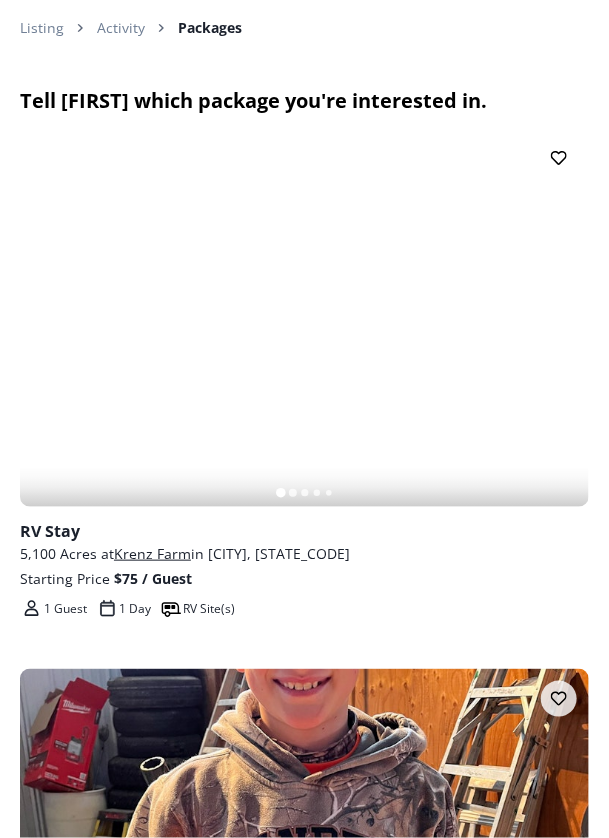 scroll, scrollTop: 0, scrollLeft: 0, axis: both 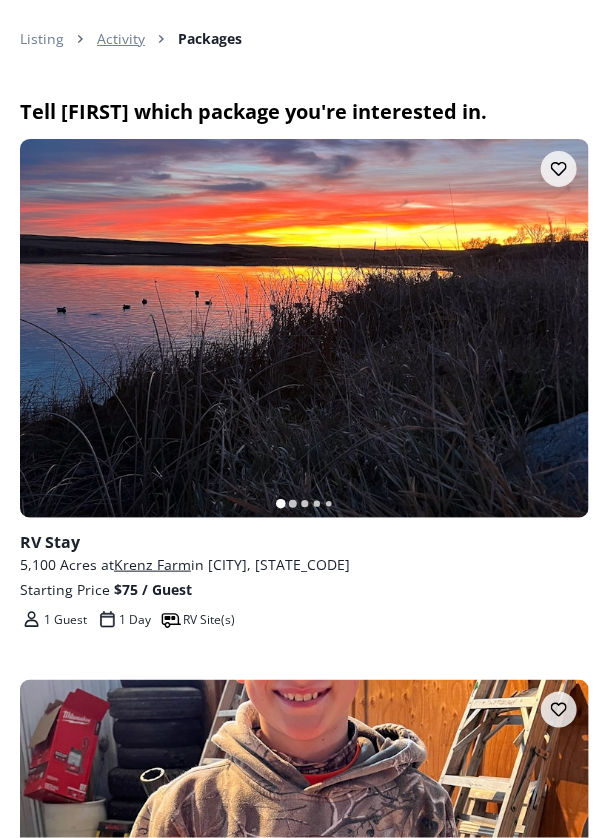 click on "Activity" at bounding box center (121, 38) 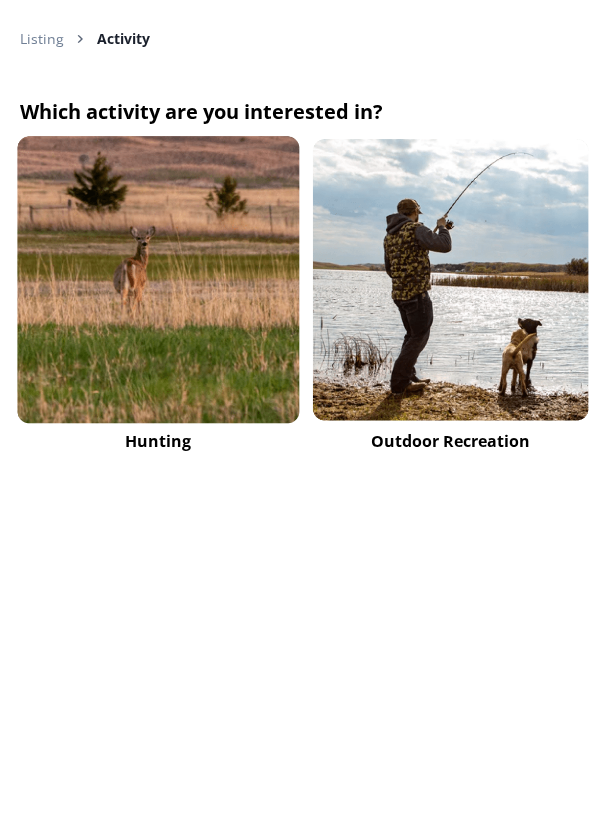 click at bounding box center (158, 280) 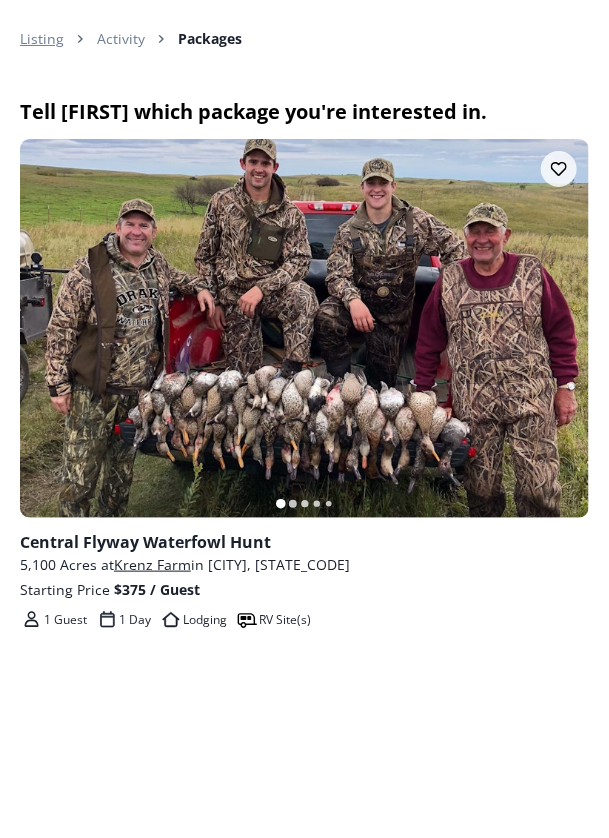 click on "Listing" at bounding box center [42, 38] 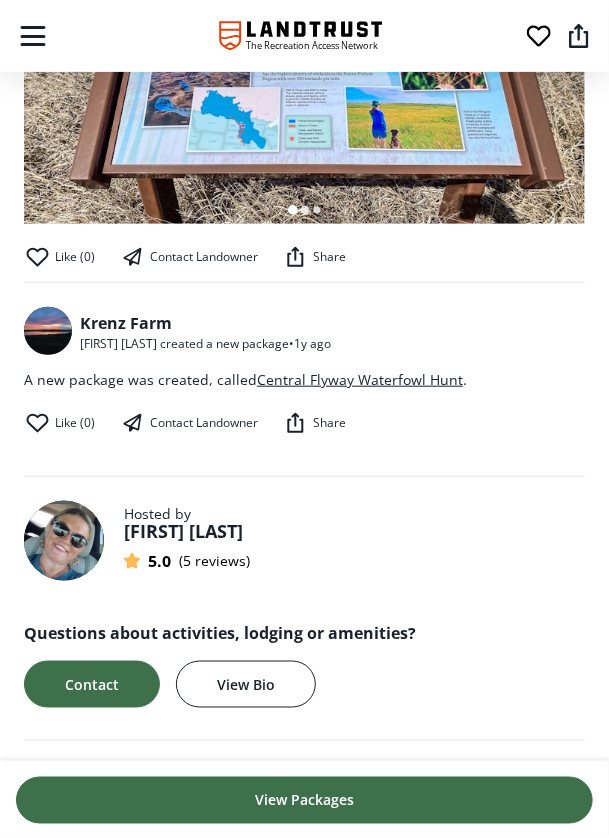 scroll, scrollTop: 1644, scrollLeft: 0, axis: vertical 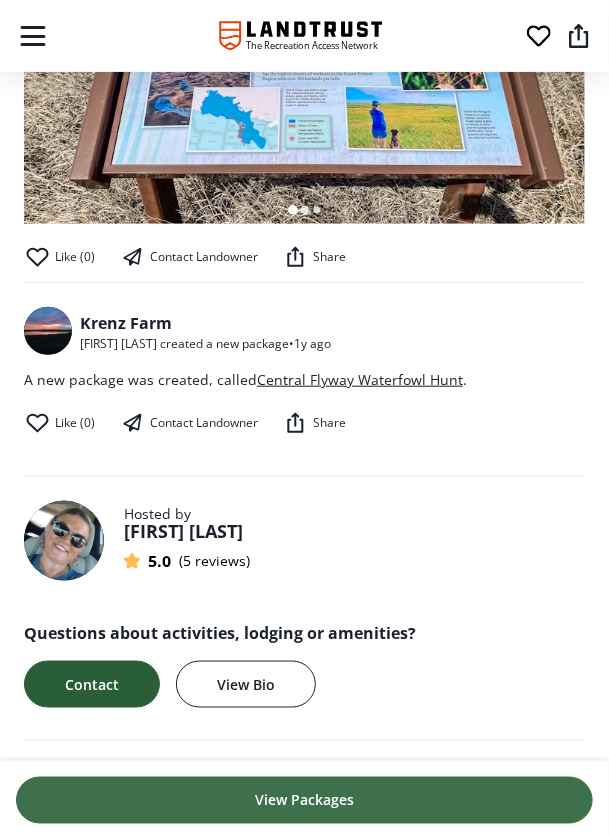 click on "Contact" at bounding box center (92, 684) 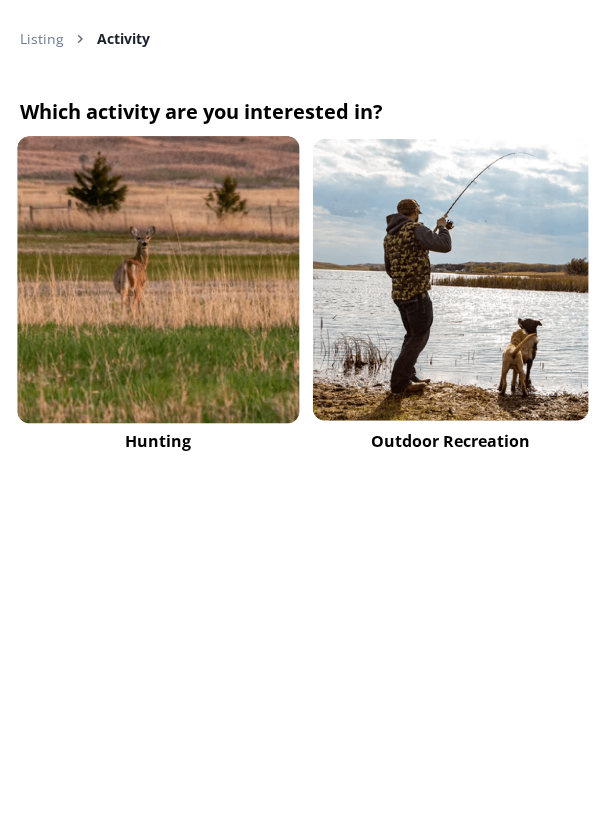 click at bounding box center (158, 280) 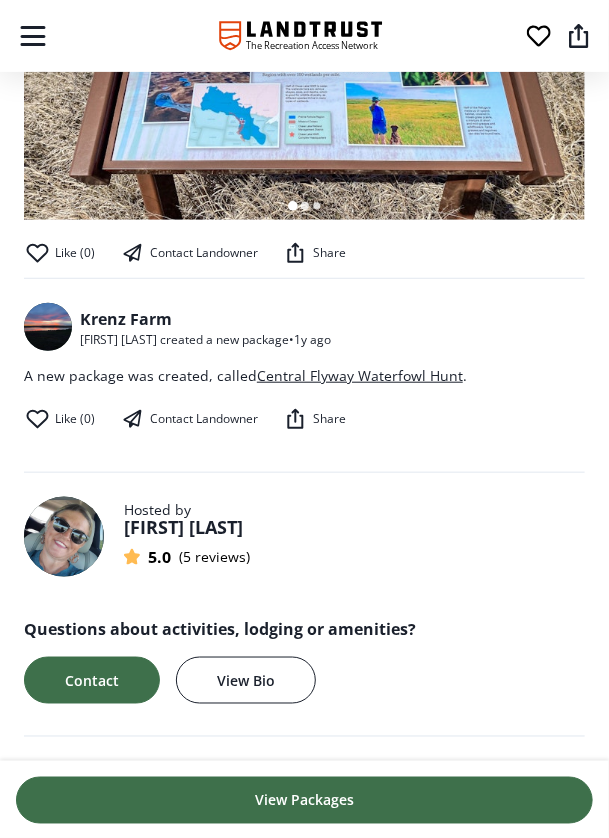 scroll, scrollTop: 1644, scrollLeft: 0, axis: vertical 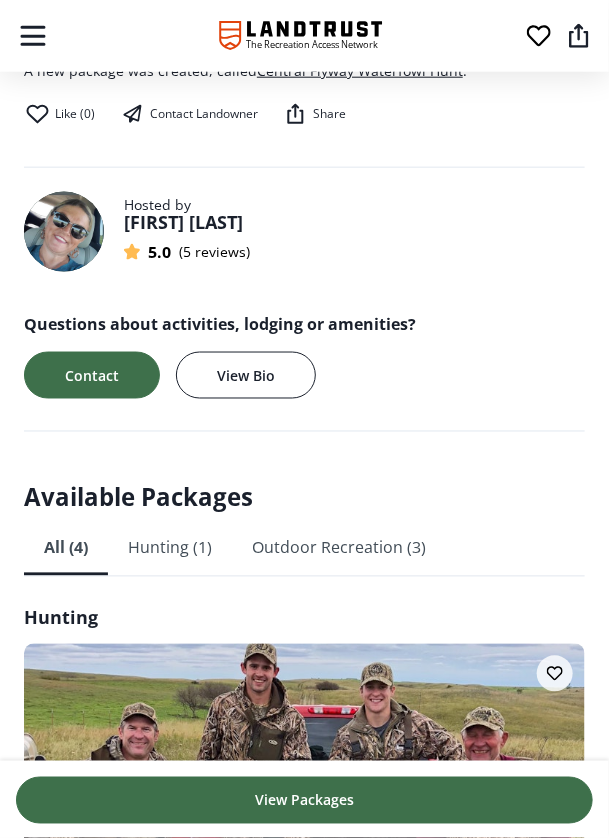 click at bounding box center [64, 232] 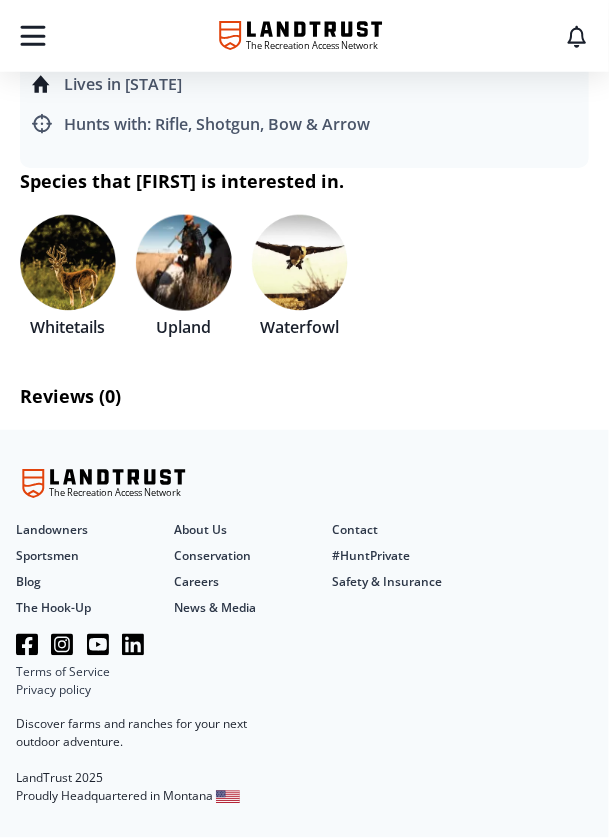 scroll, scrollTop: 0, scrollLeft: 0, axis: both 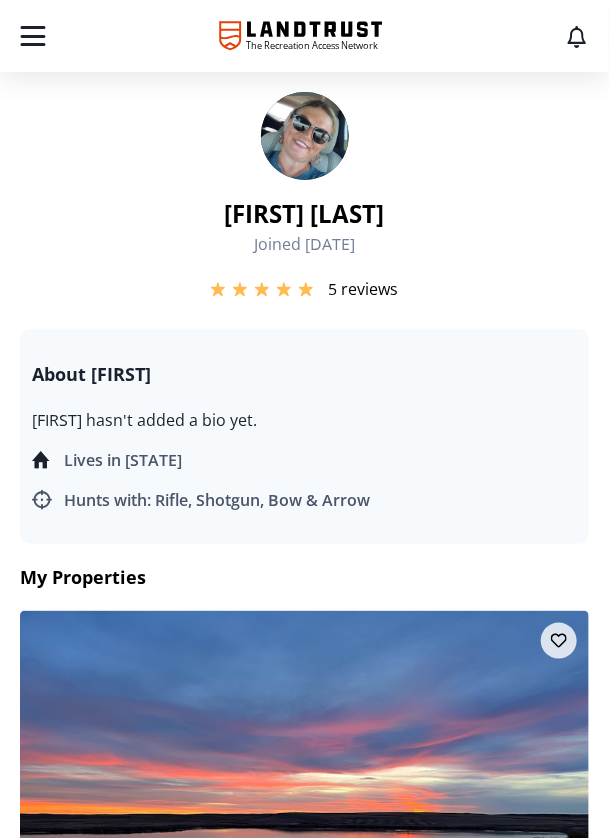 click at bounding box center [305, 136] 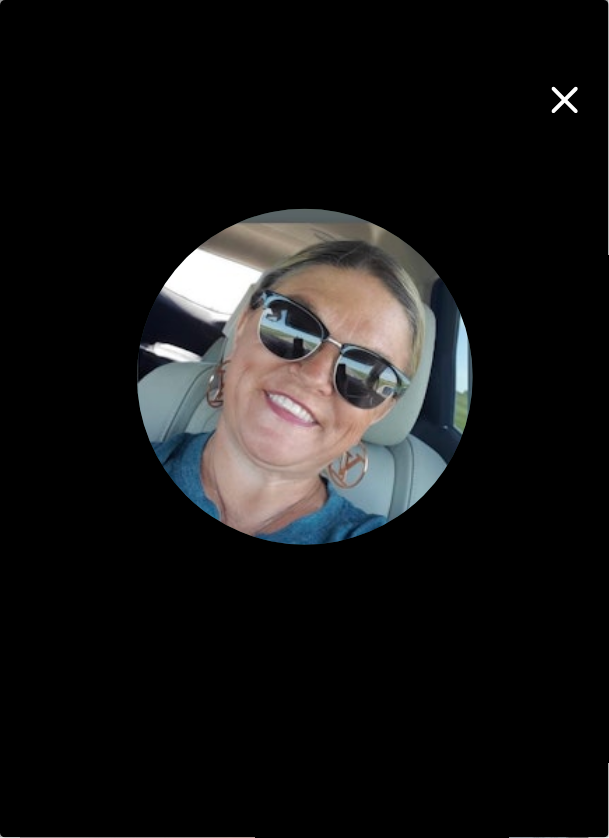click 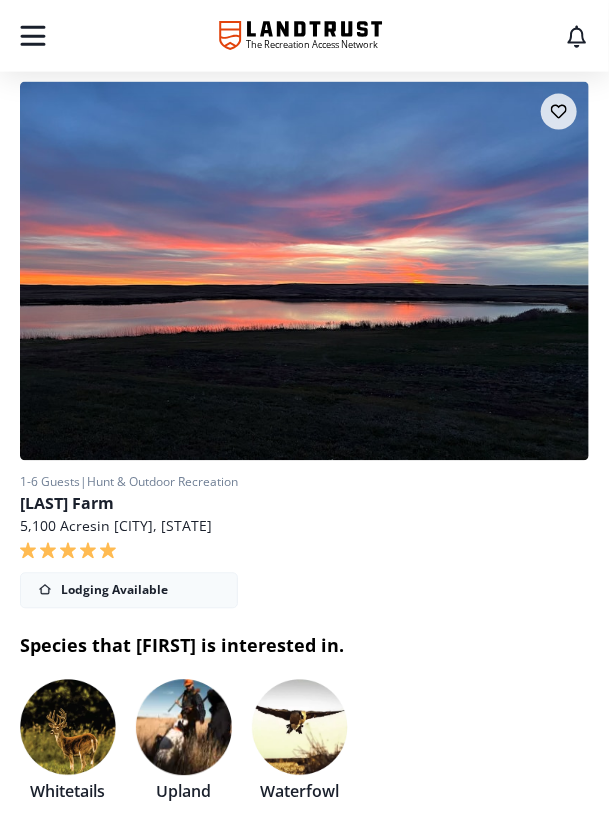 scroll, scrollTop: 0, scrollLeft: 0, axis: both 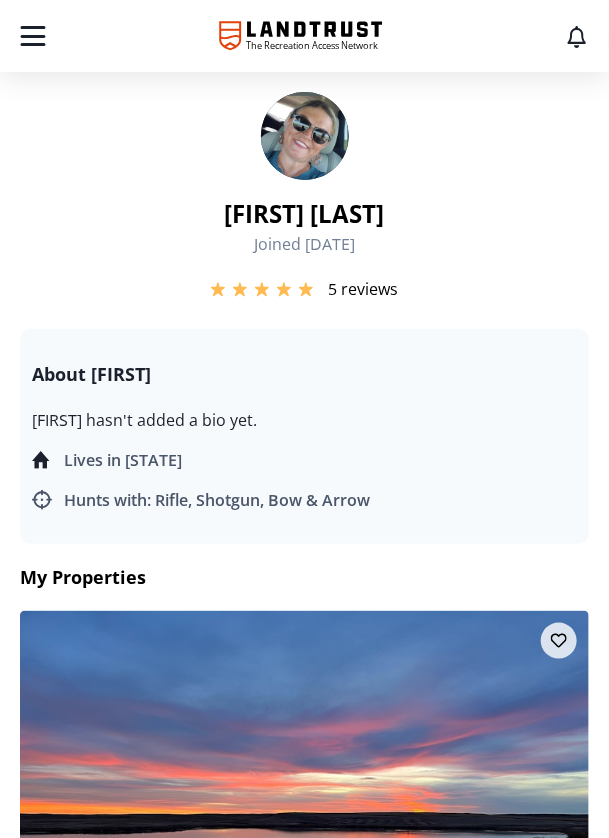click 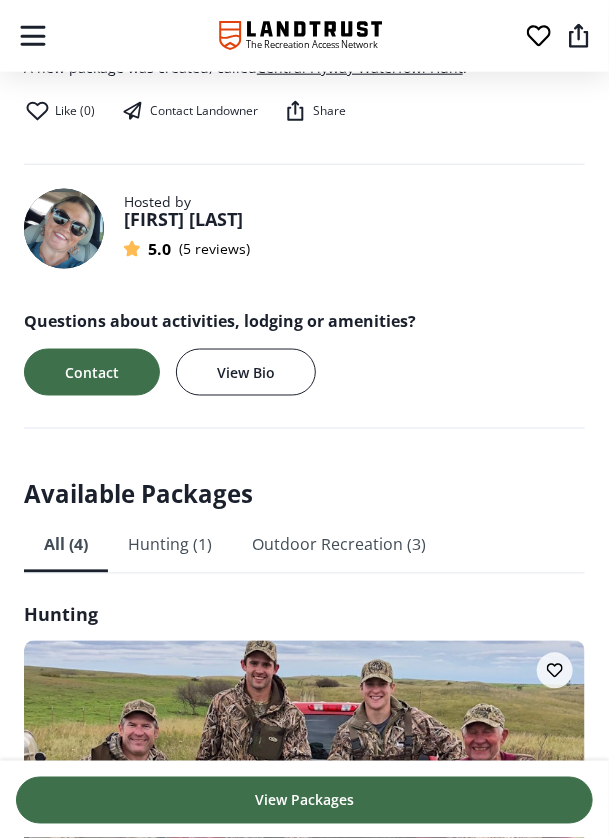 scroll, scrollTop: 1953, scrollLeft: 0, axis: vertical 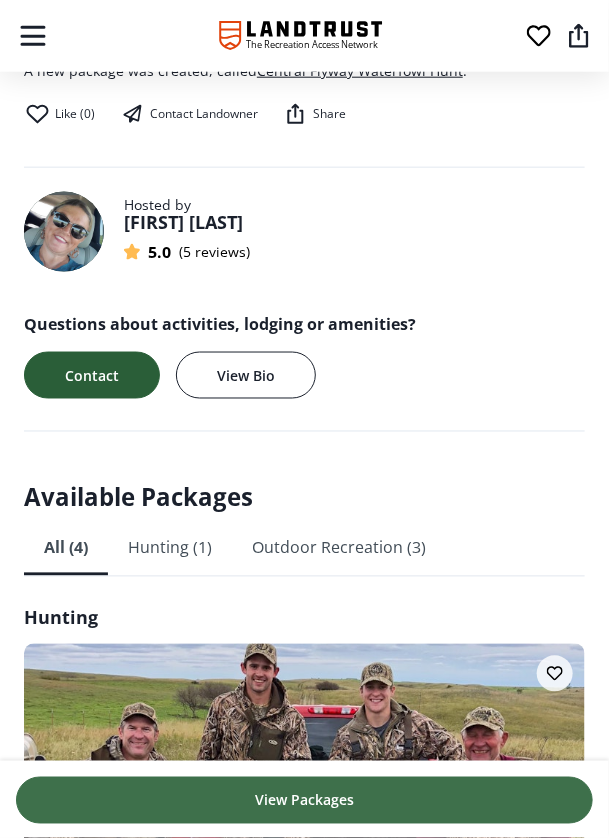 click on "Contact" at bounding box center (92, 375) 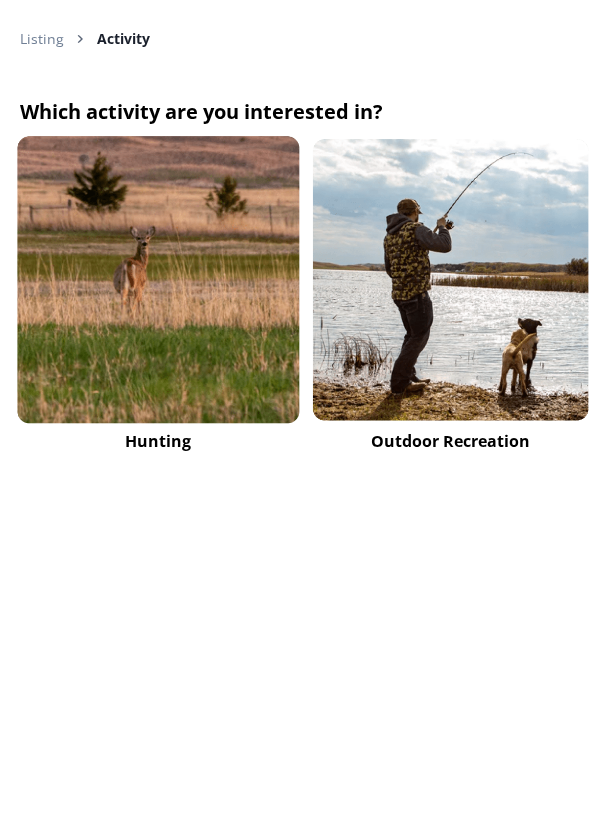 click at bounding box center (158, 280) 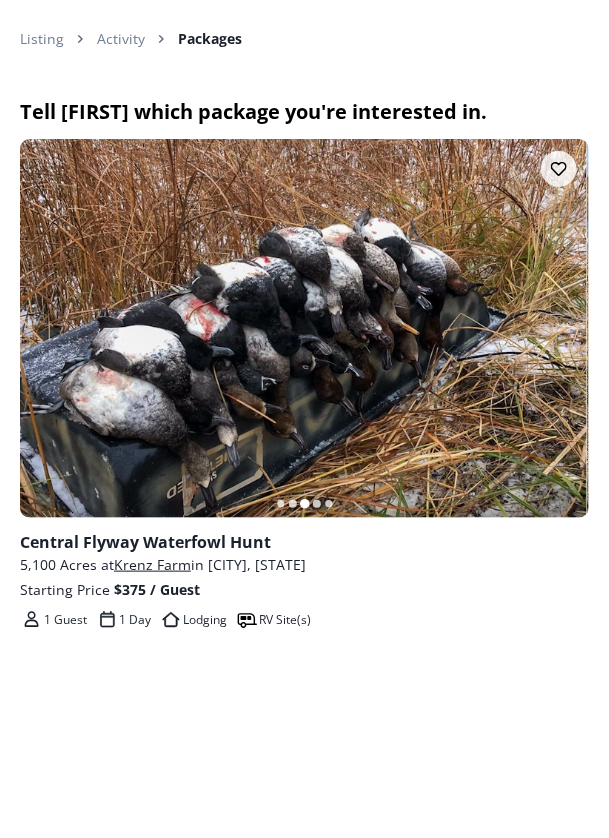 scroll, scrollTop: 0, scrollLeft: 1708, axis: horizontal 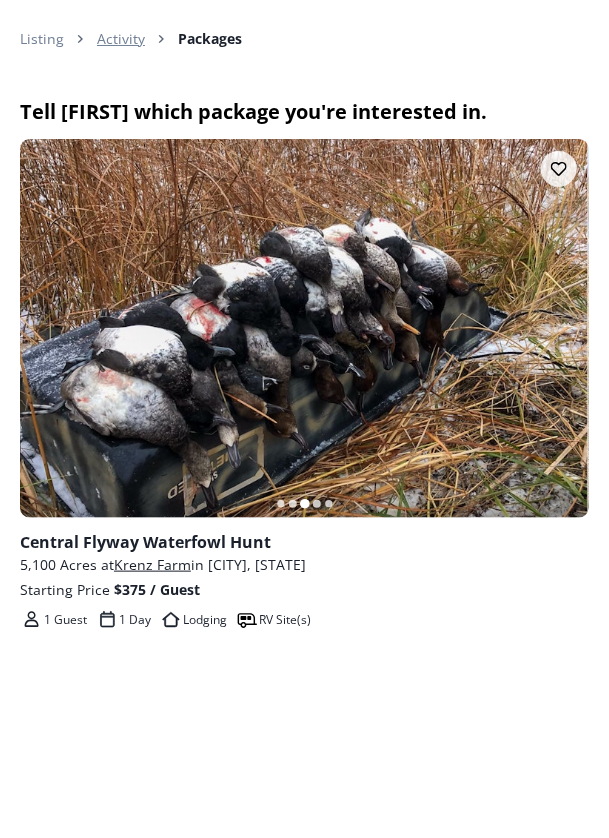 click on "Activity" at bounding box center [121, 38] 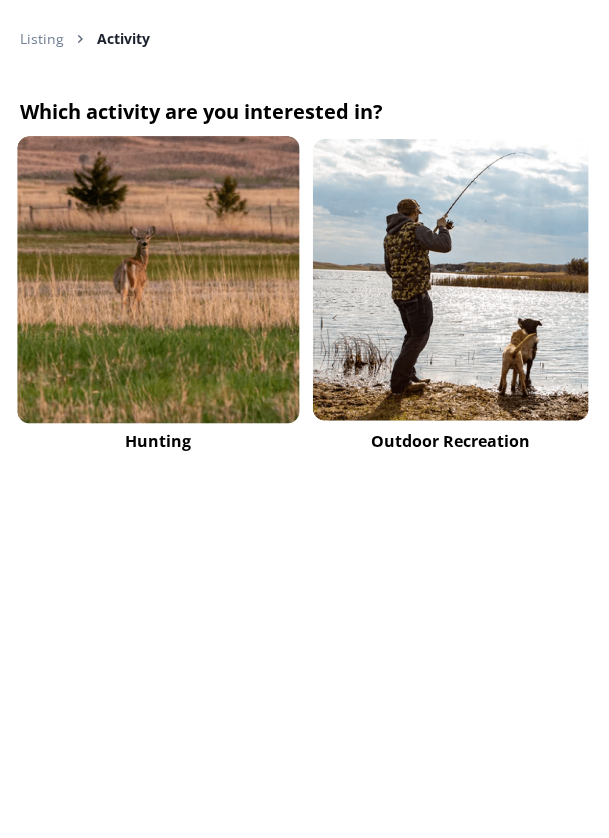 click at bounding box center [158, 280] 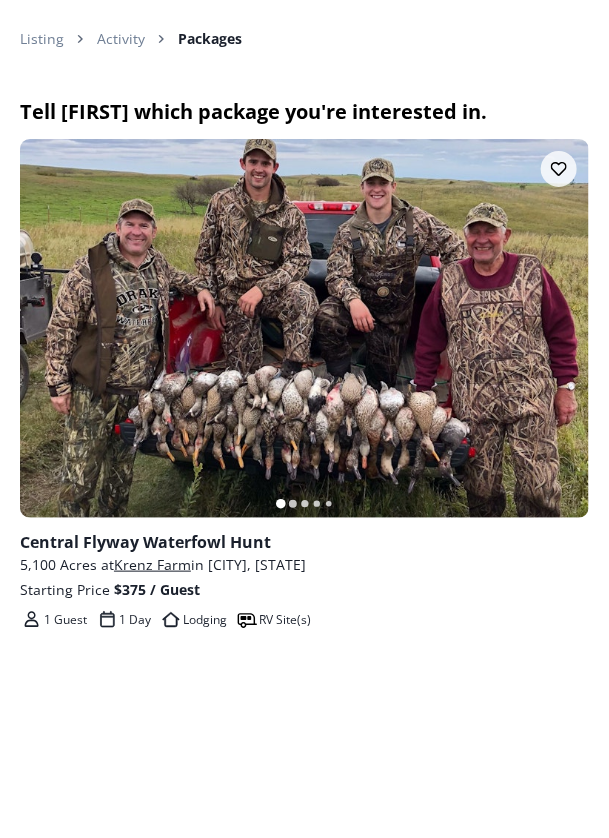click on "Packages" at bounding box center (210, 38) 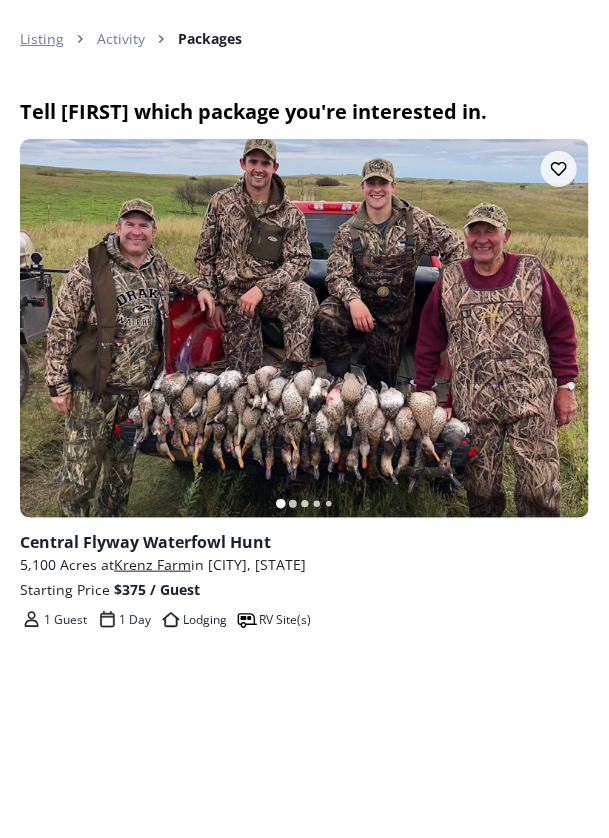 click on "Listing" at bounding box center (42, 38) 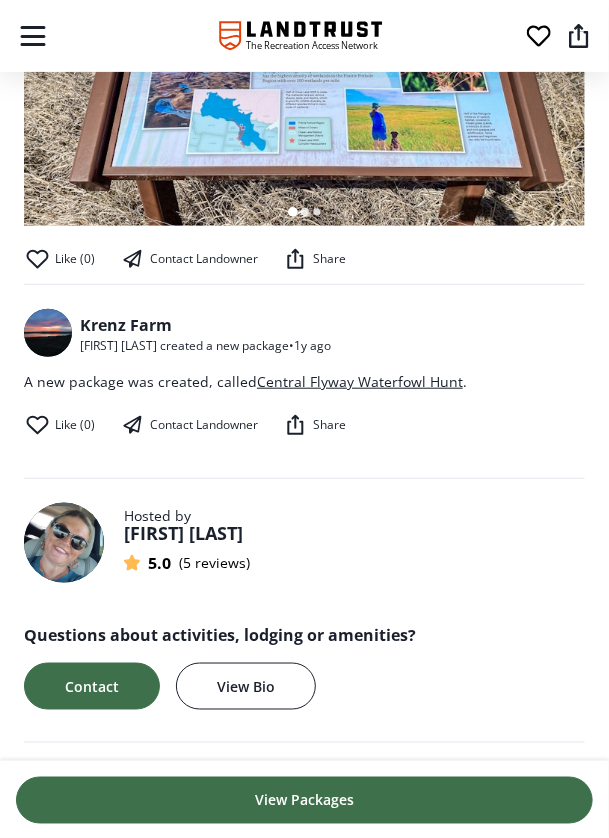 scroll, scrollTop: 1642, scrollLeft: 0, axis: vertical 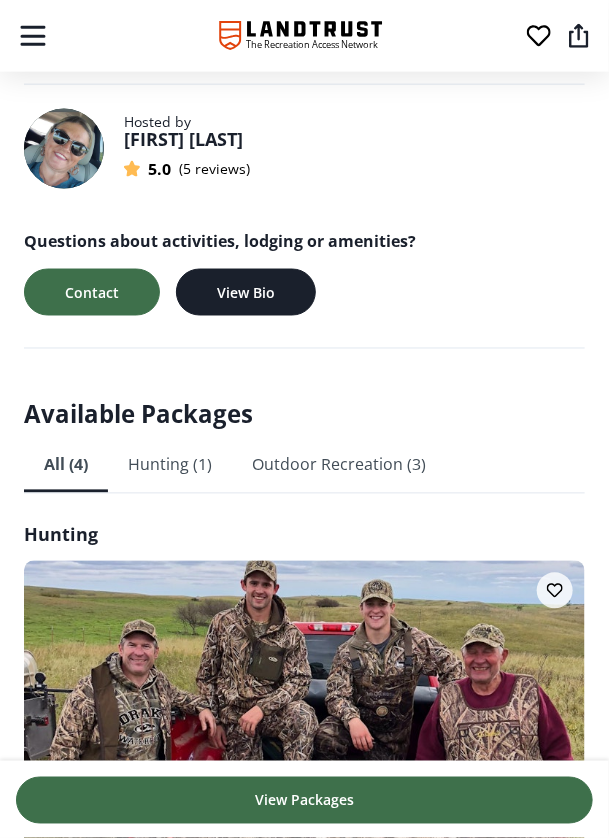 click on "View Bio" at bounding box center (246, 292) 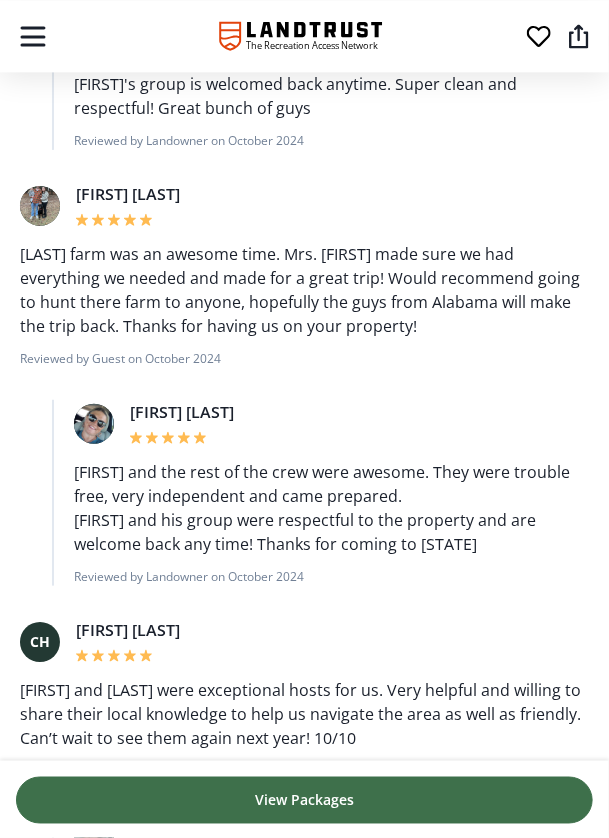 scroll, scrollTop: 8896, scrollLeft: 0, axis: vertical 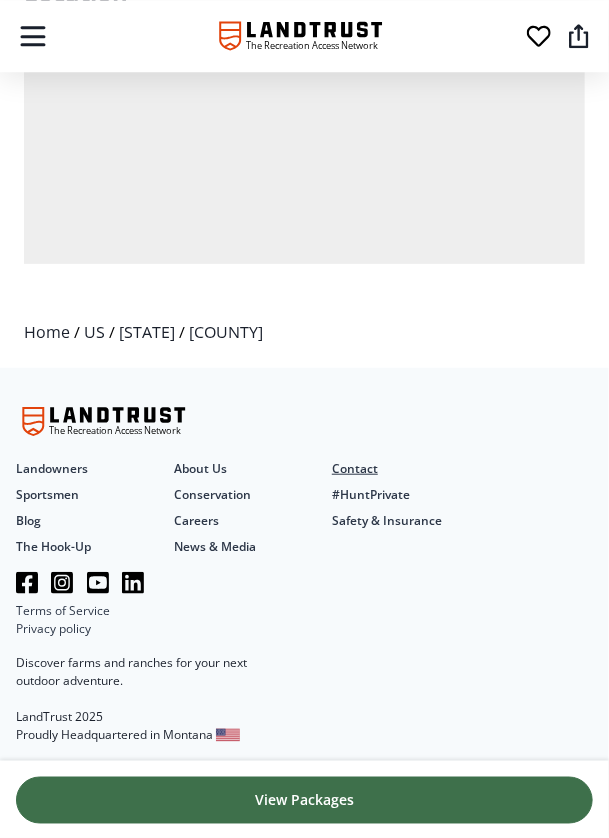 click on "Contact" at bounding box center [355, 468] 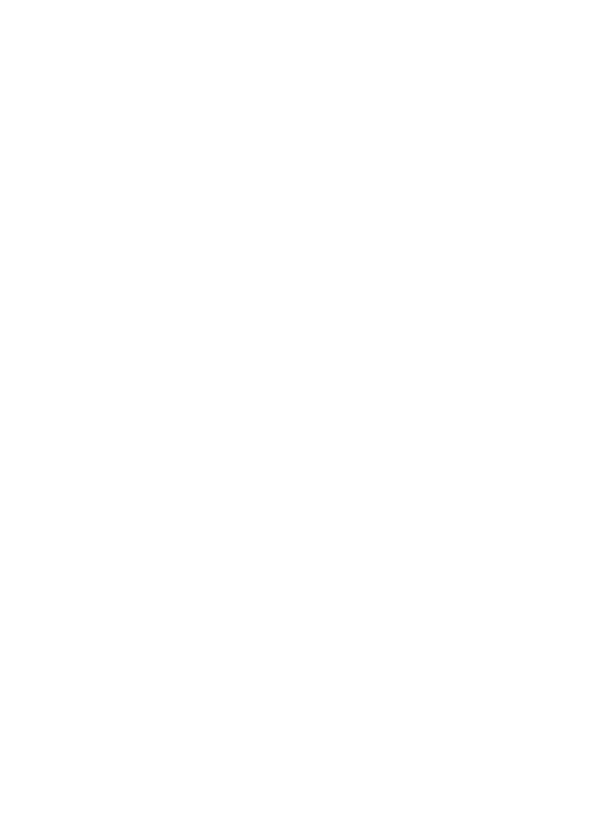 scroll, scrollTop: 0, scrollLeft: 0, axis: both 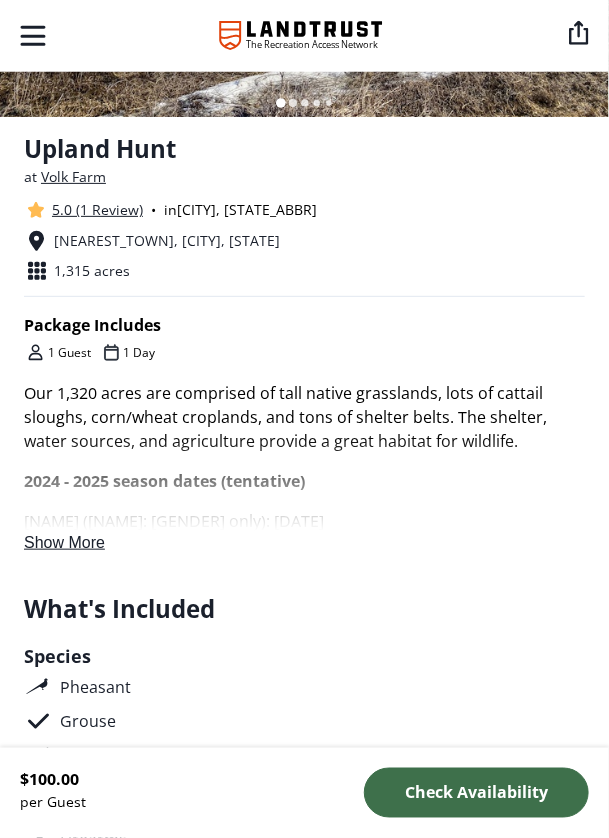 click on "Show More" at bounding box center [64, 542] 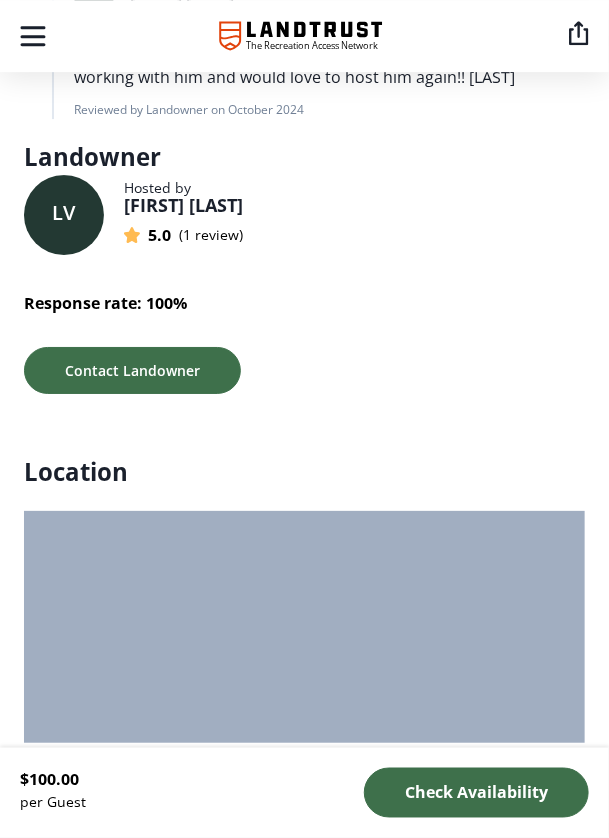 scroll, scrollTop: 4386, scrollLeft: 0, axis: vertical 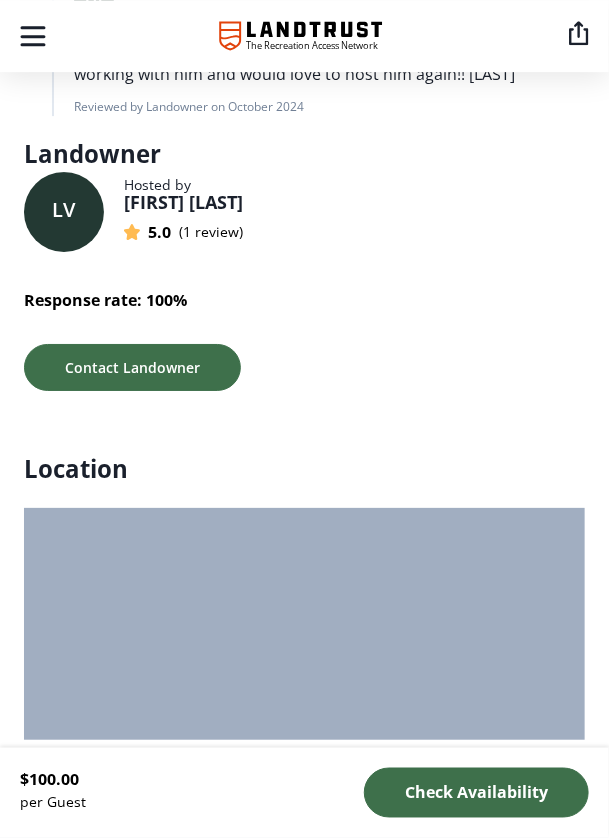 click at bounding box center [305, 521] 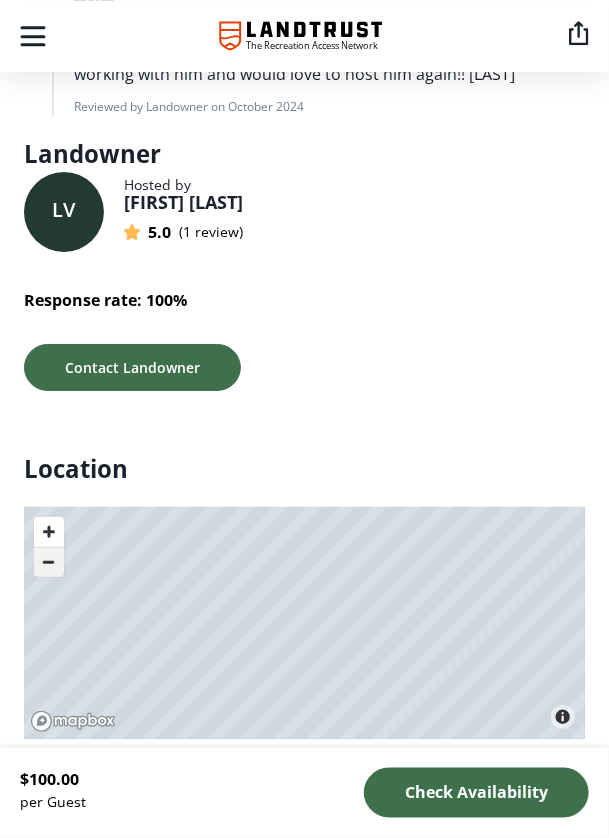 click at bounding box center (49, 562) 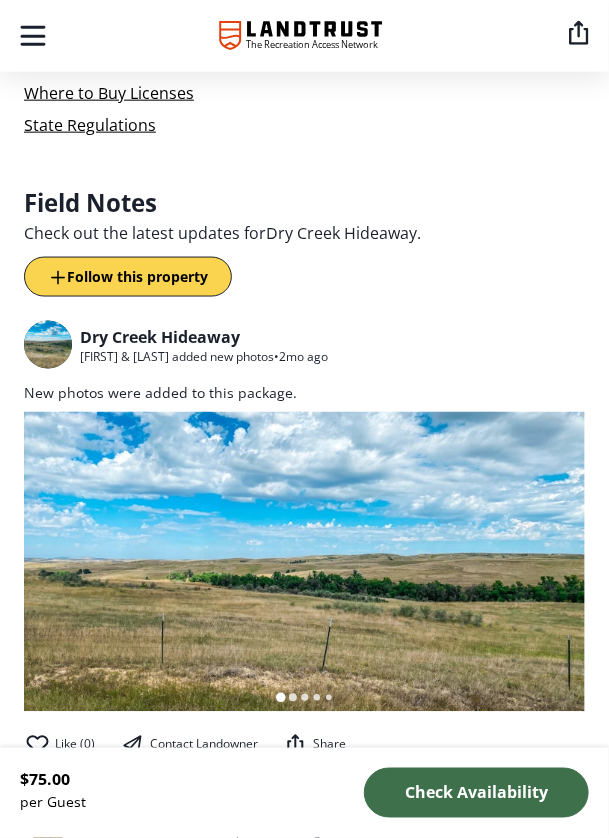scroll, scrollTop: 1987, scrollLeft: 0, axis: vertical 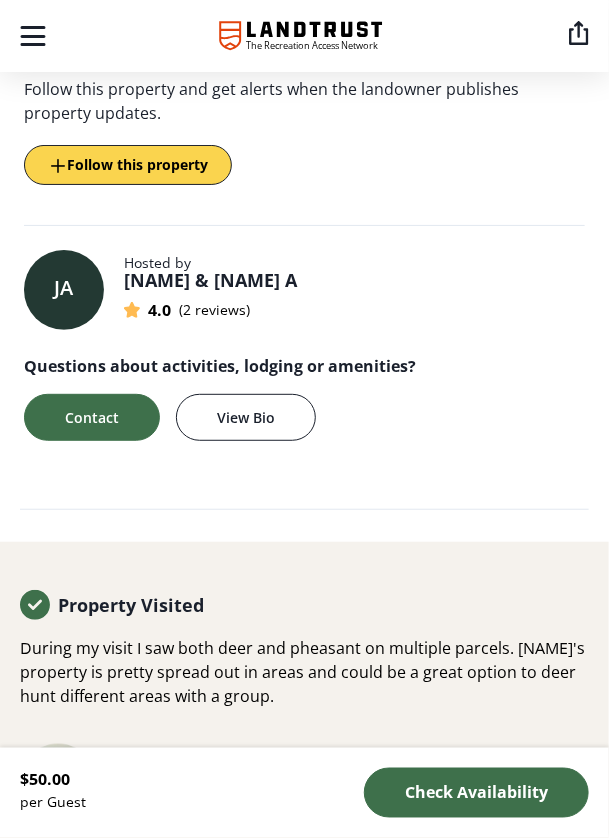 click on "[NAME] & [NAME] A" at bounding box center [210, 280] 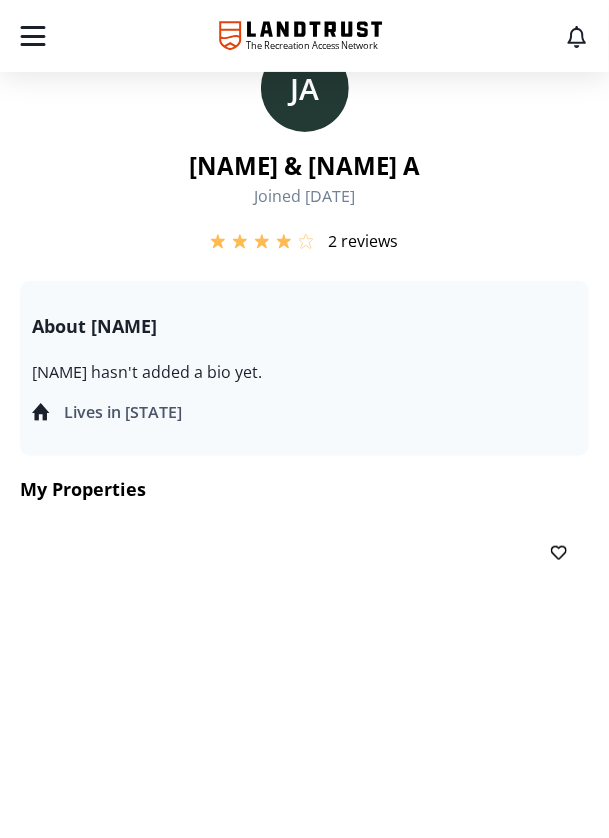 scroll, scrollTop: 0, scrollLeft: 0, axis: both 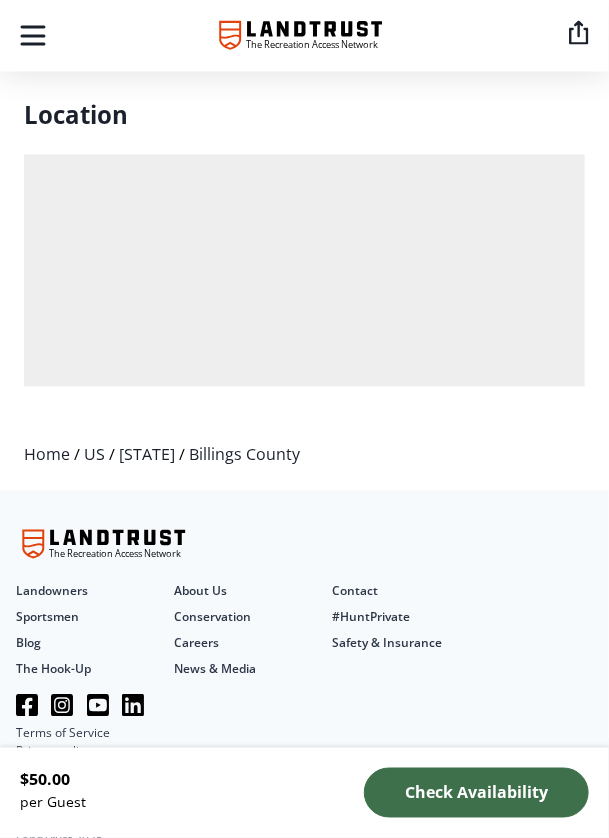 click at bounding box center (305, 168) 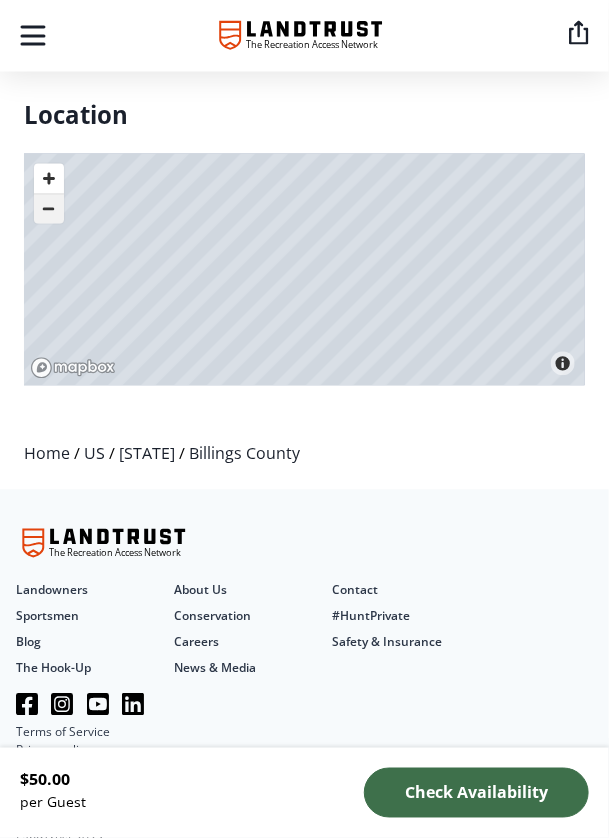 click at bounding box center (49, 209) 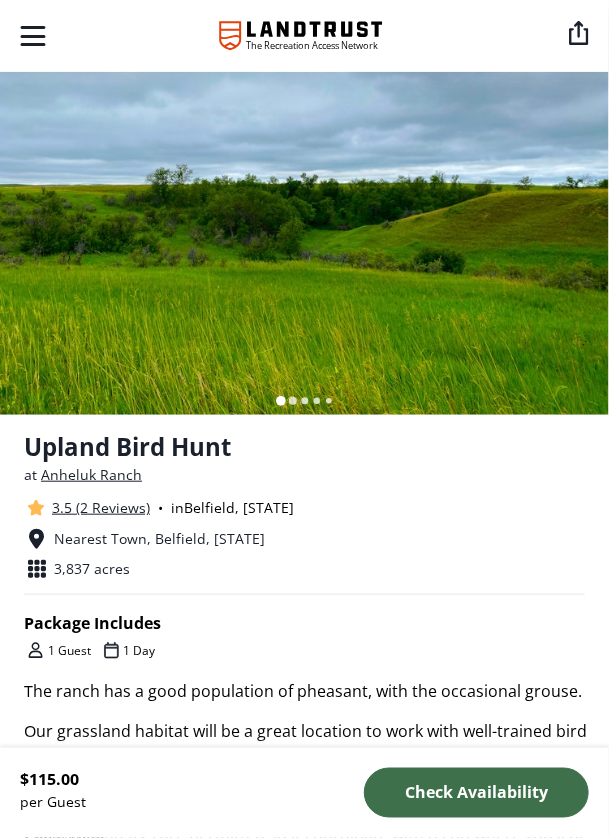 scroll, scrollTop: 0, scrollLeft: 0, axis: both 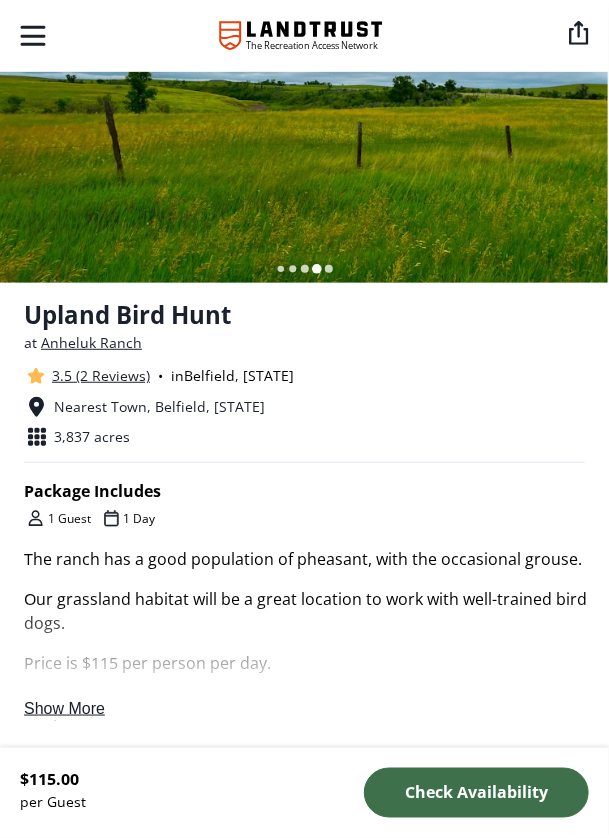 click on "3.5 (2 Reviews)" at bounding box center [101, 375] 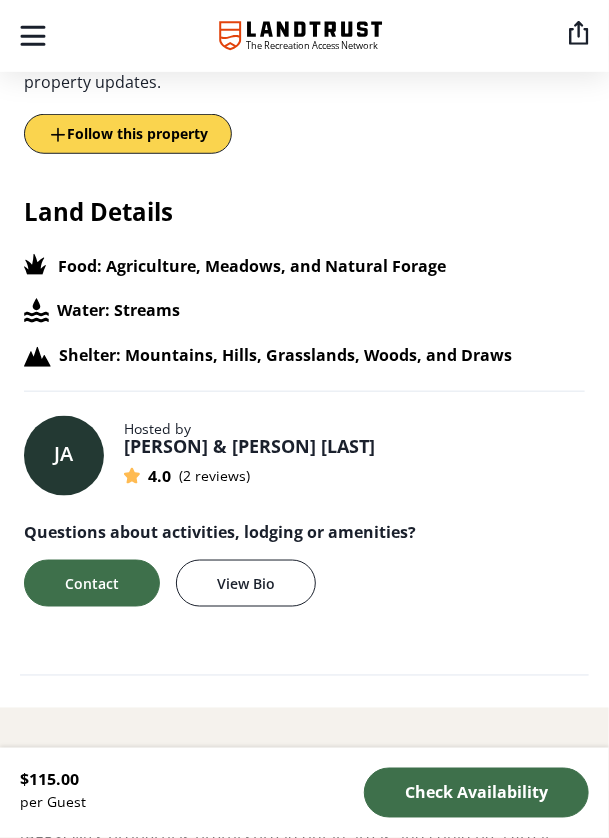 scroll, scrollTop: 1703, scrollLeft: 0, axis: vertical 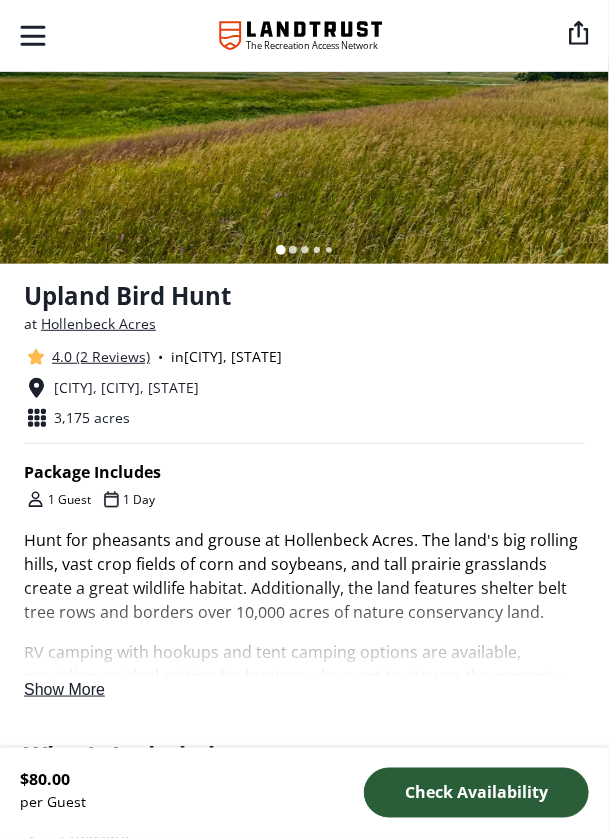 click on "Check Availability" at bounding box center [476, 793] 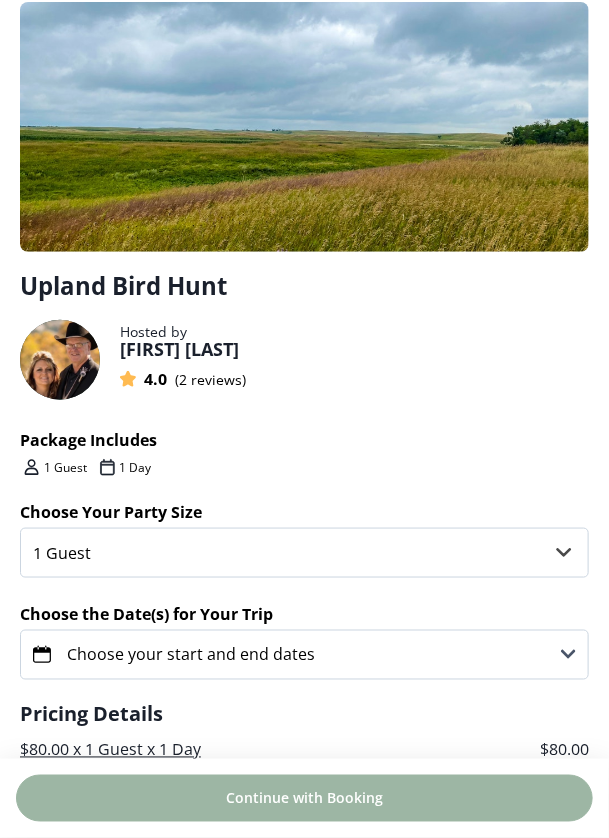 scroll, scrollTop: 213, scrollLeft: 0, axis: vertical 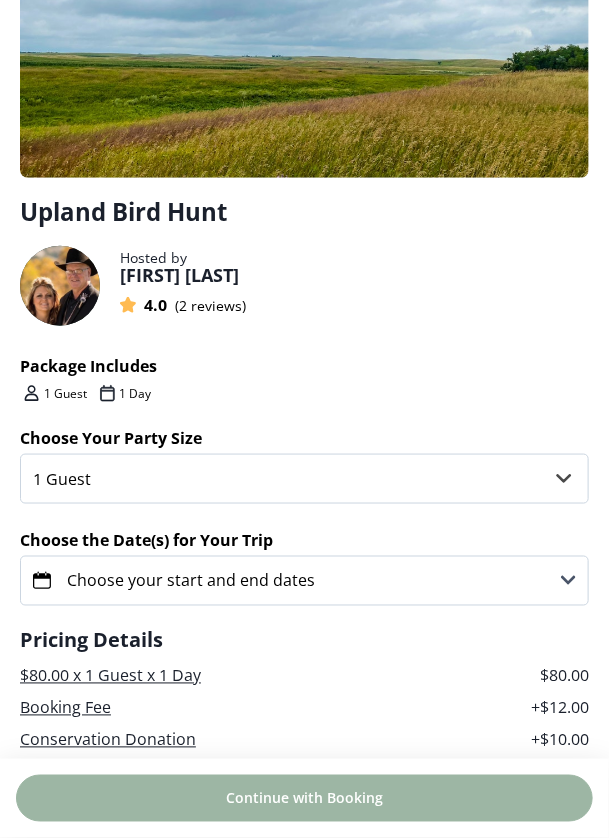click 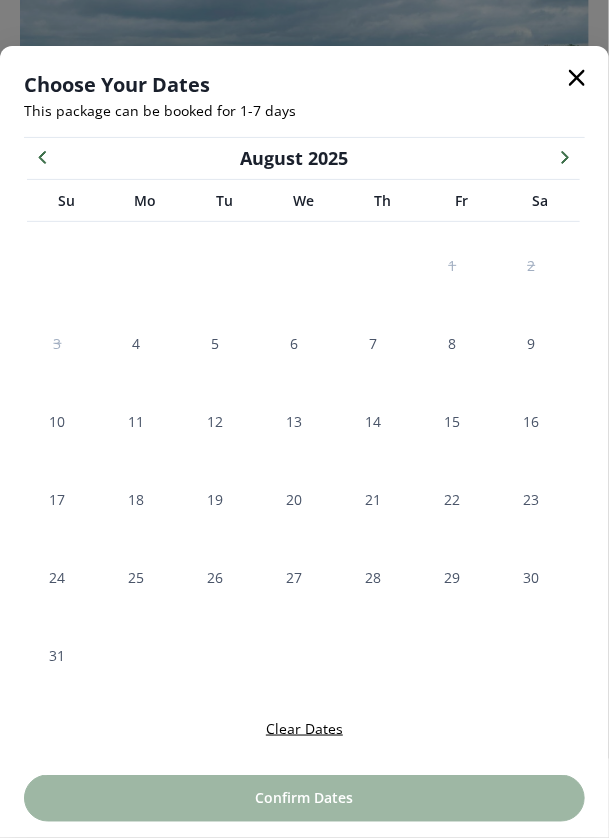 click at bounding box center [565, 156] 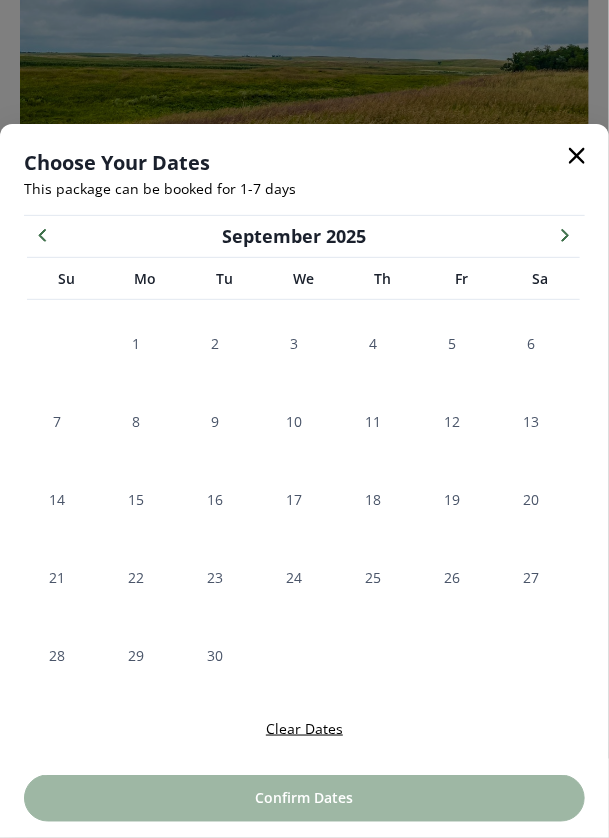 click 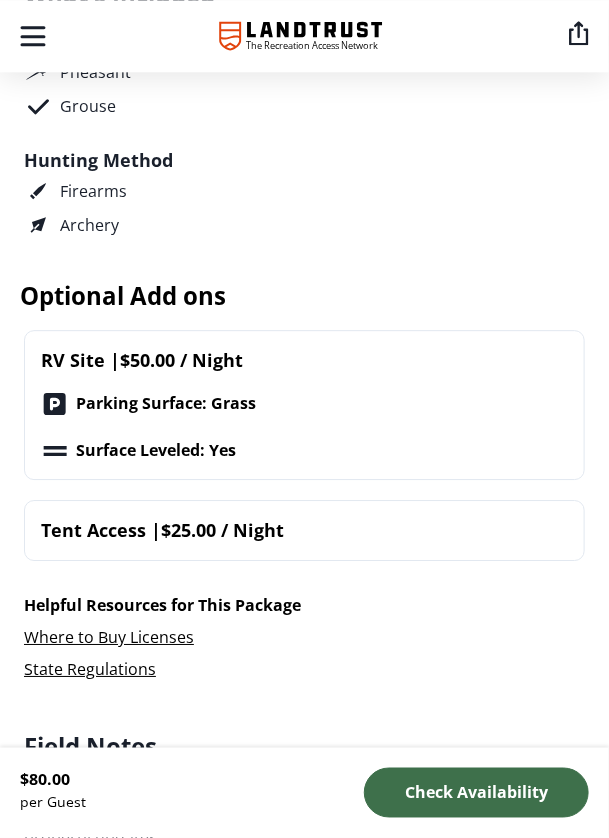 scroll, scrollTop: 976, scrollLeft: 0, axis: vertical 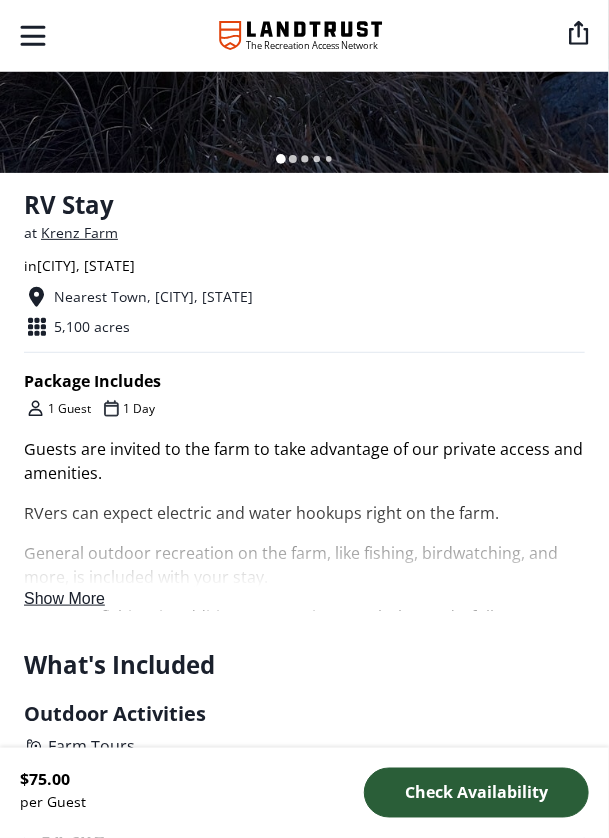 click on "Check Availability" at bounding box center [476, 793] 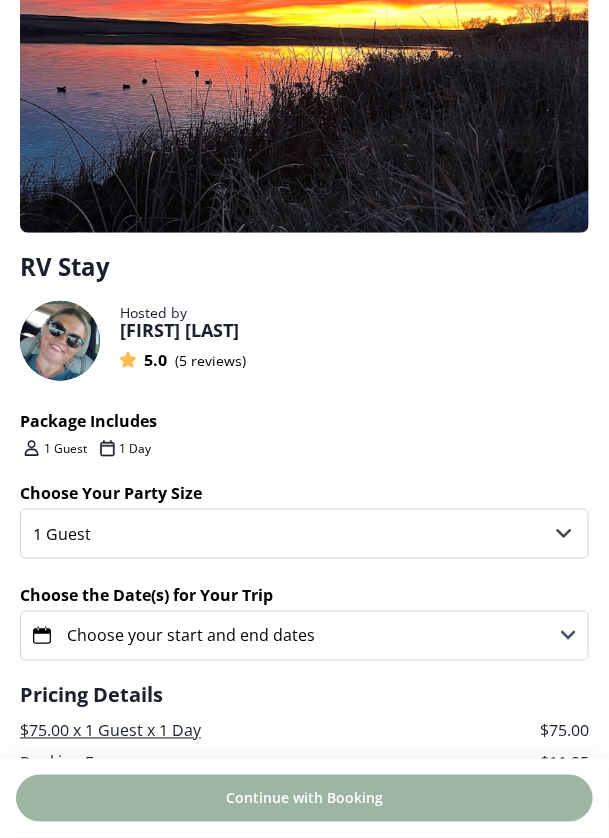 scroll, scrollTop: 160, scrollLeft: 0, axis: vertical 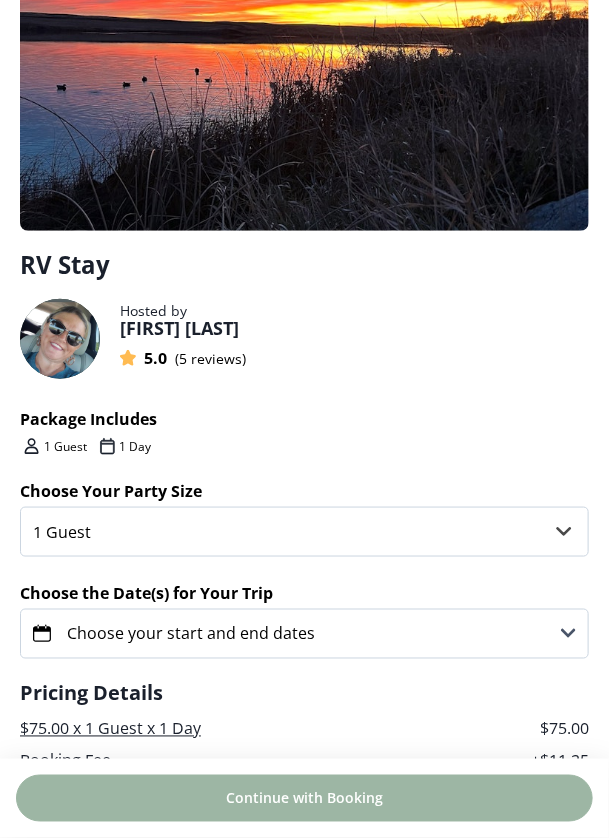 click on "Choose your start and end dates" at bounding box center [304, 634] 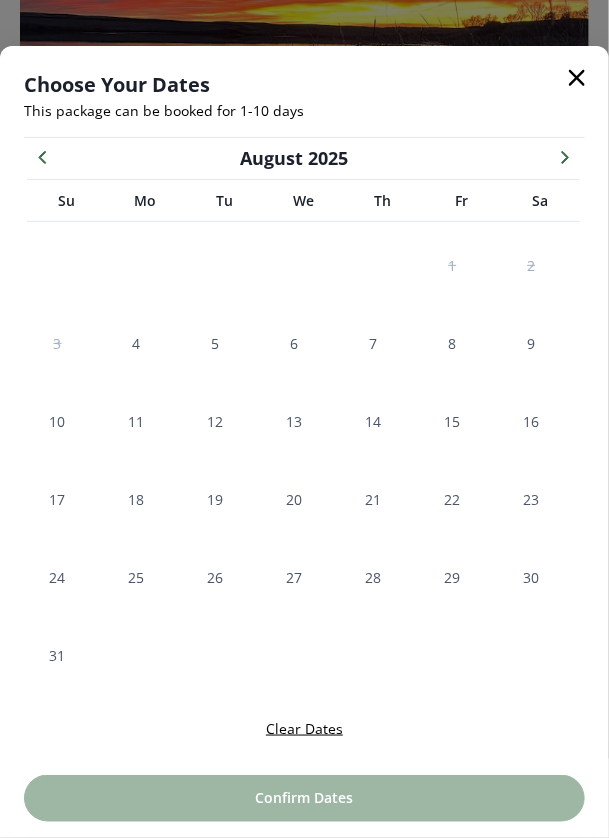 click at bounding box center [565, 156] 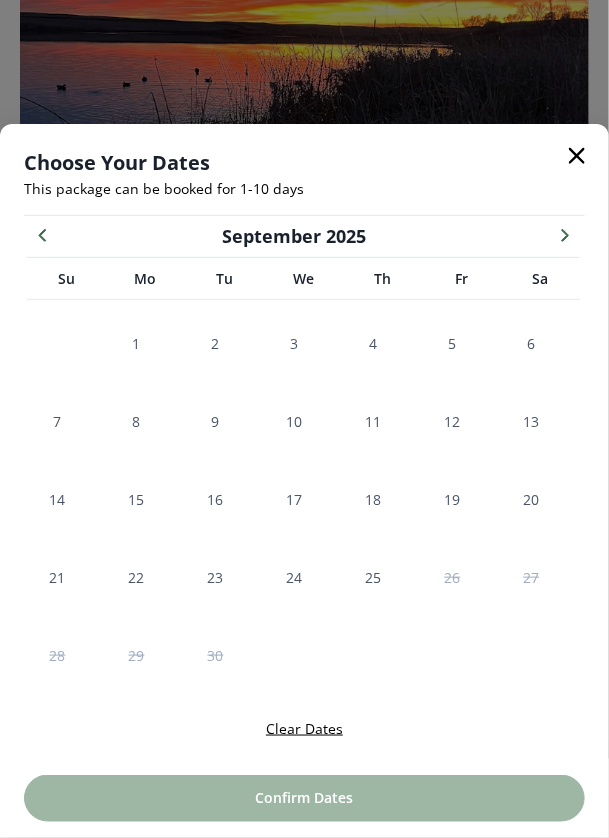 click at bounding box center [565, 234] 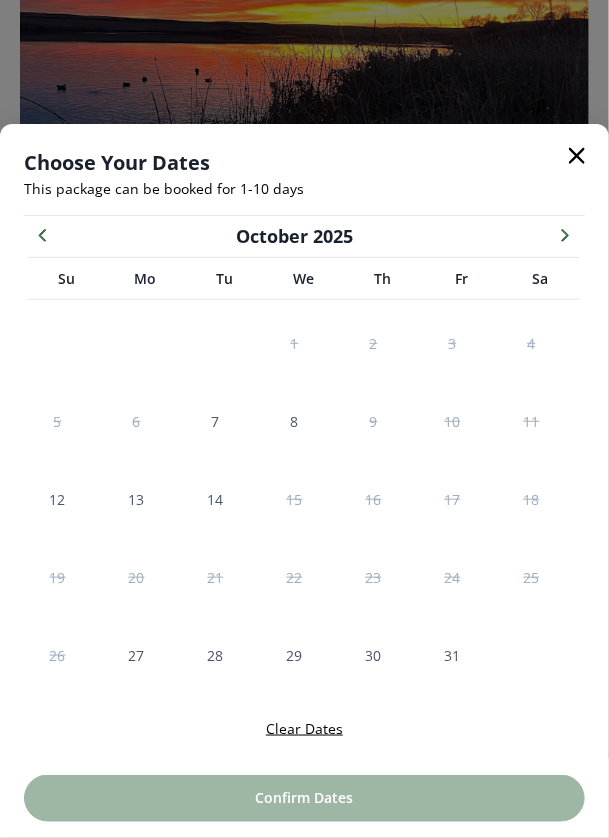 scroll, scrollTop: 305, scrollLeft: 0, axis: vertical 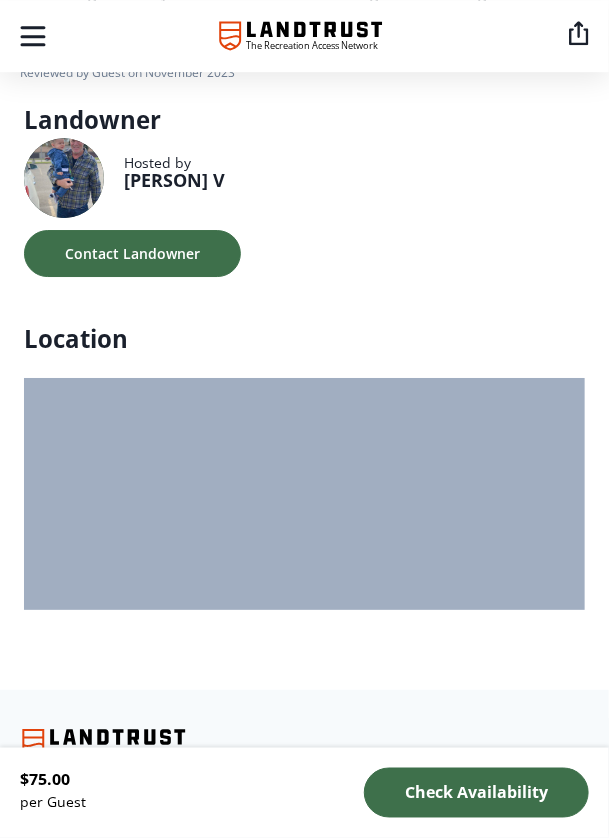 click at bounding box center (305, 391) 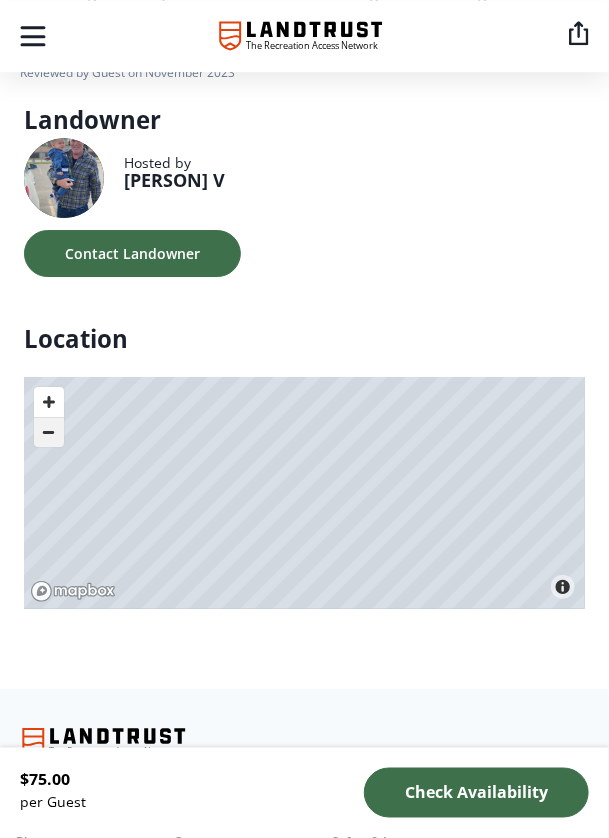 click at bounding box center (49, 432) 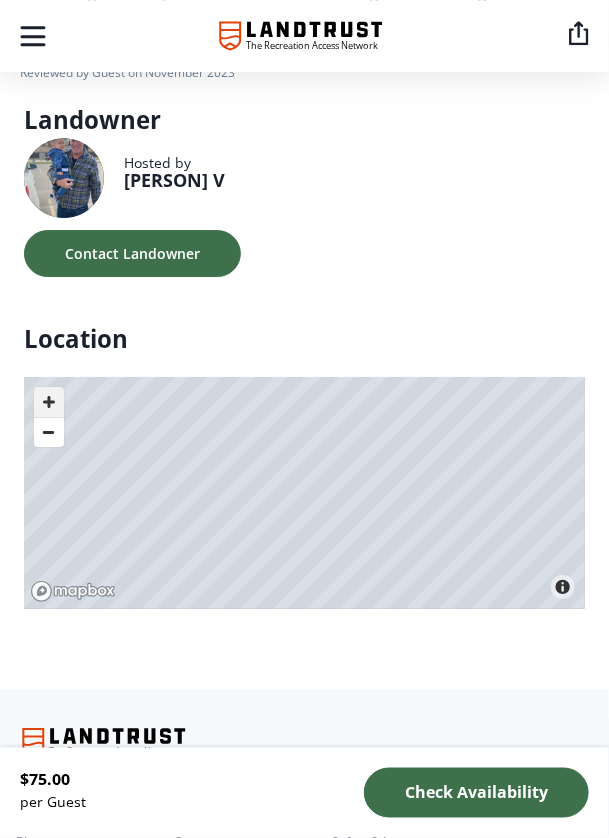 click at bounding box center [49, 402] 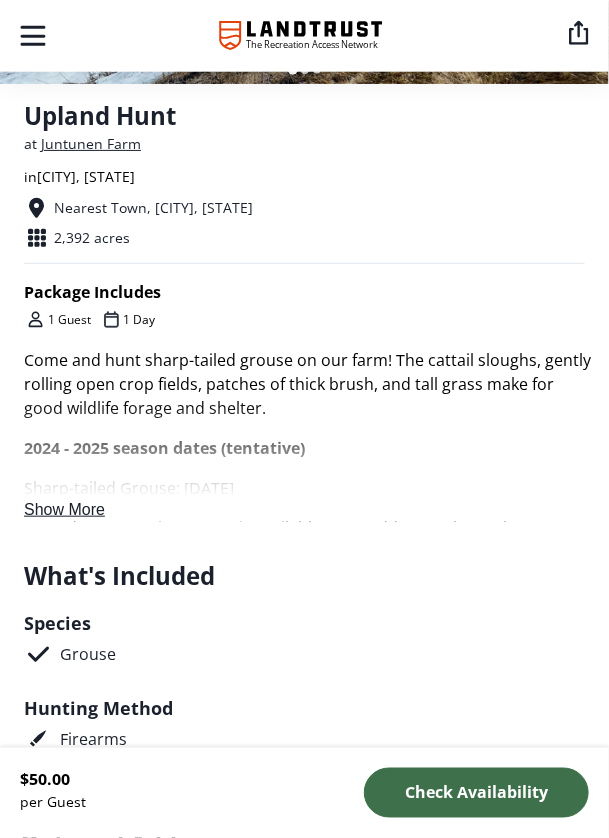scroll, scrollTop: 387, scrollLeft: 0, axis: vertical 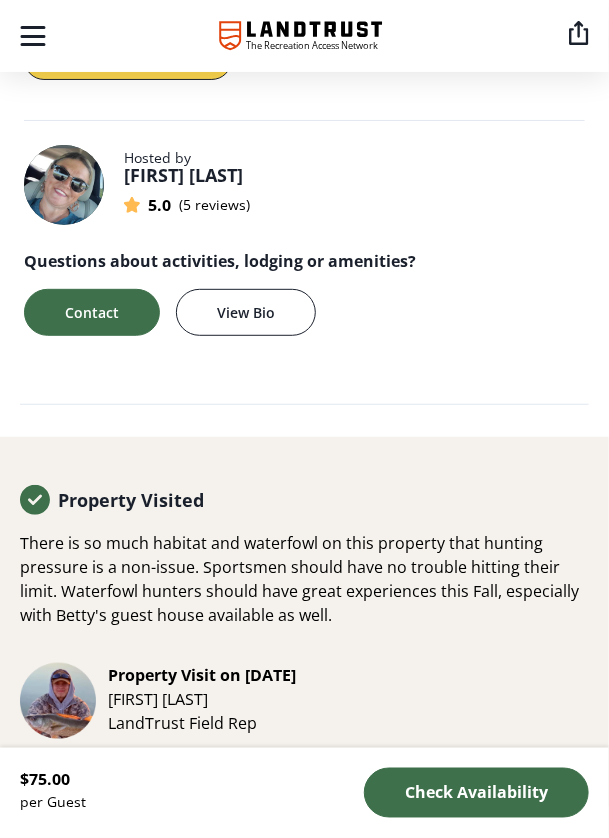 click on "There is so much habitat and waterfowl on this property that hunting pressure is a non-issue. Sportsmen should have no trouble hitting their limit. Waterfowl hunters should have great experiences this Fall, especially with Betty's guest house available as well." at bounding box center [304, 579] 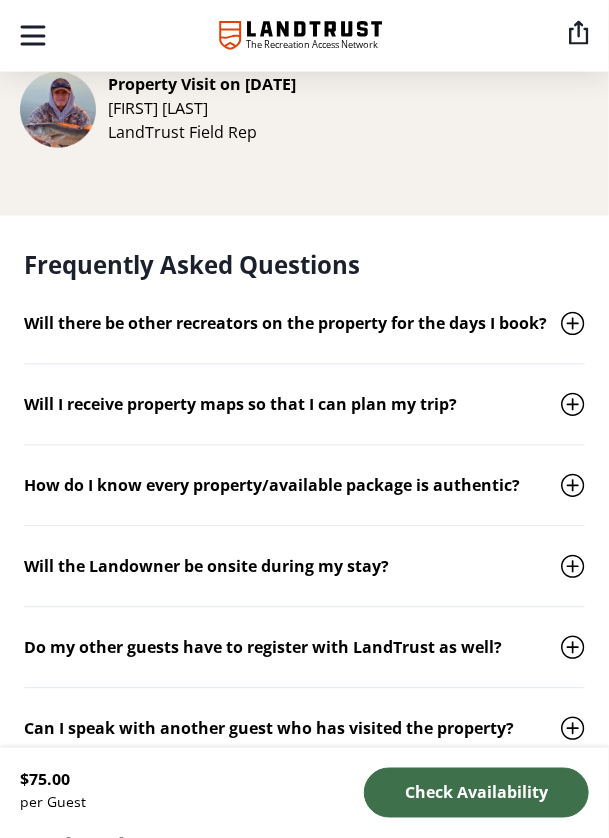 scroll, scrollTop: 2150, scrollLeft: 0, axis: vertical 